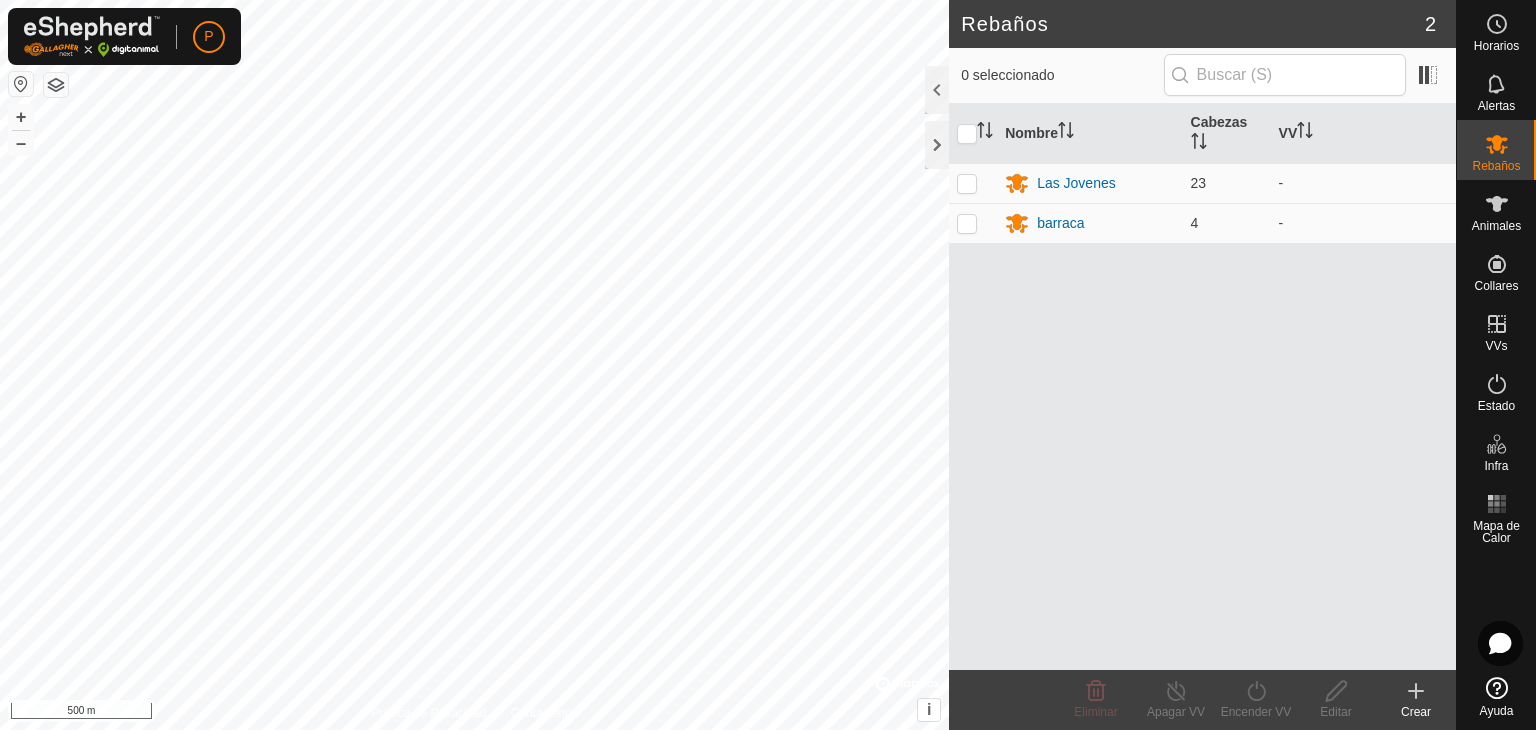 scroll, scrollTop: 0, scrollLeft: 0, axis: both 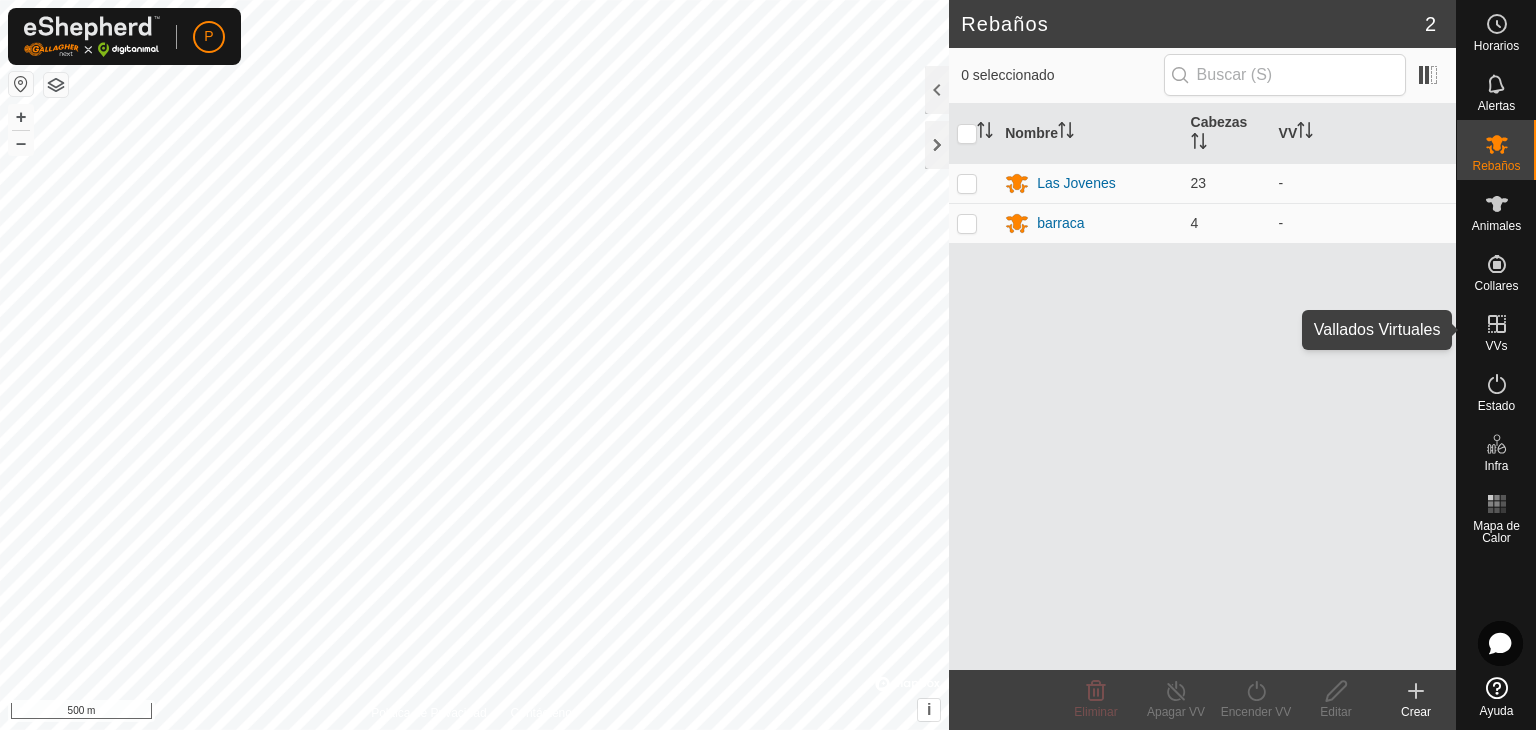 click 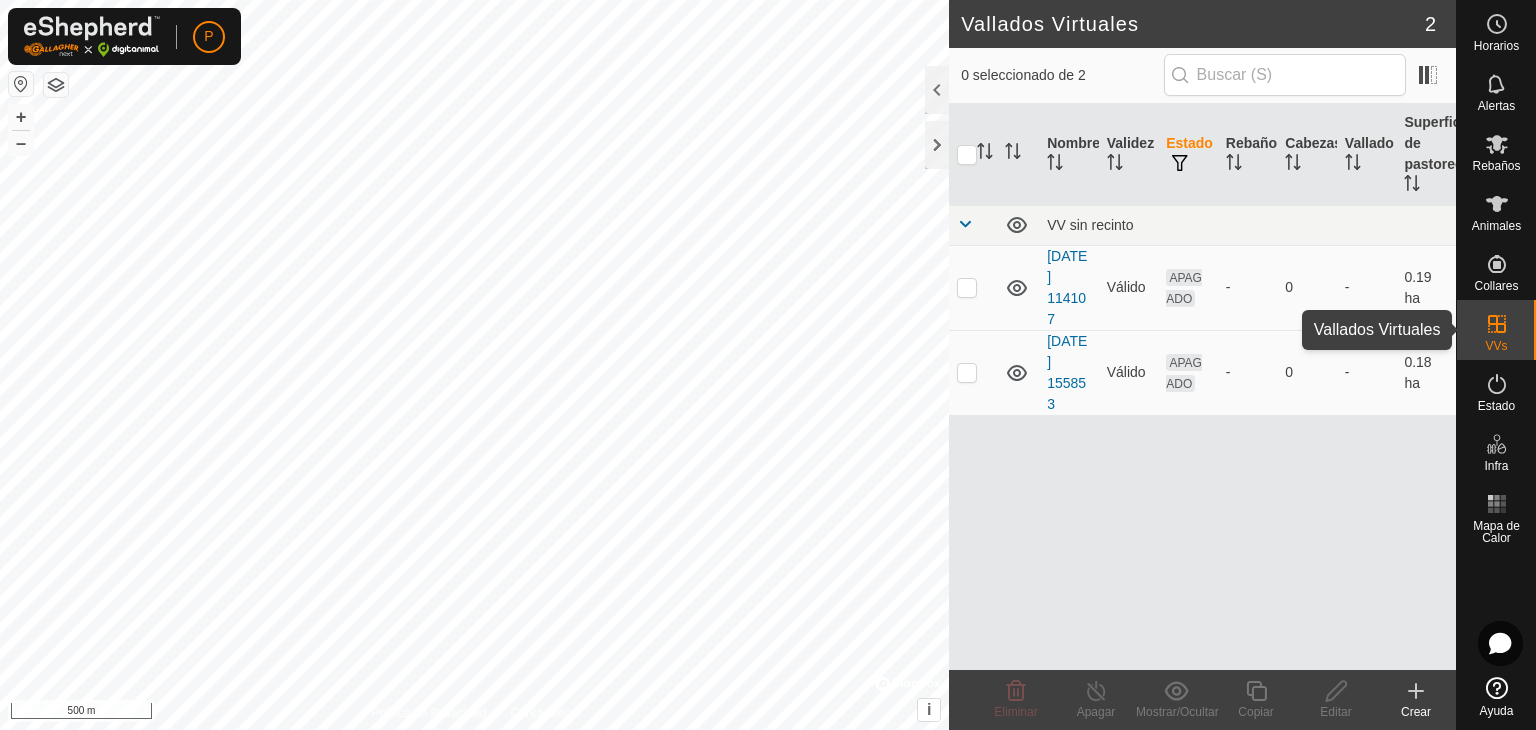 click 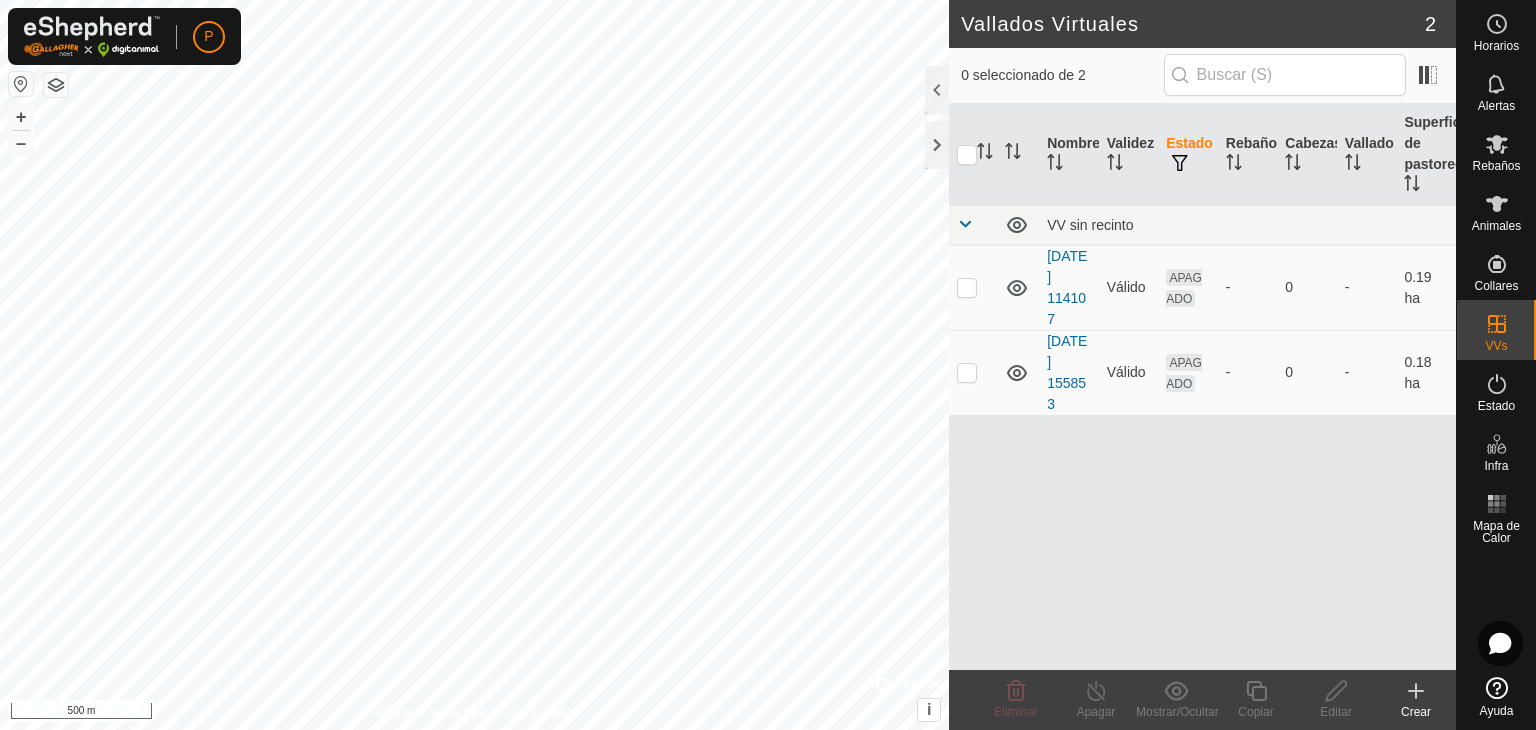 click 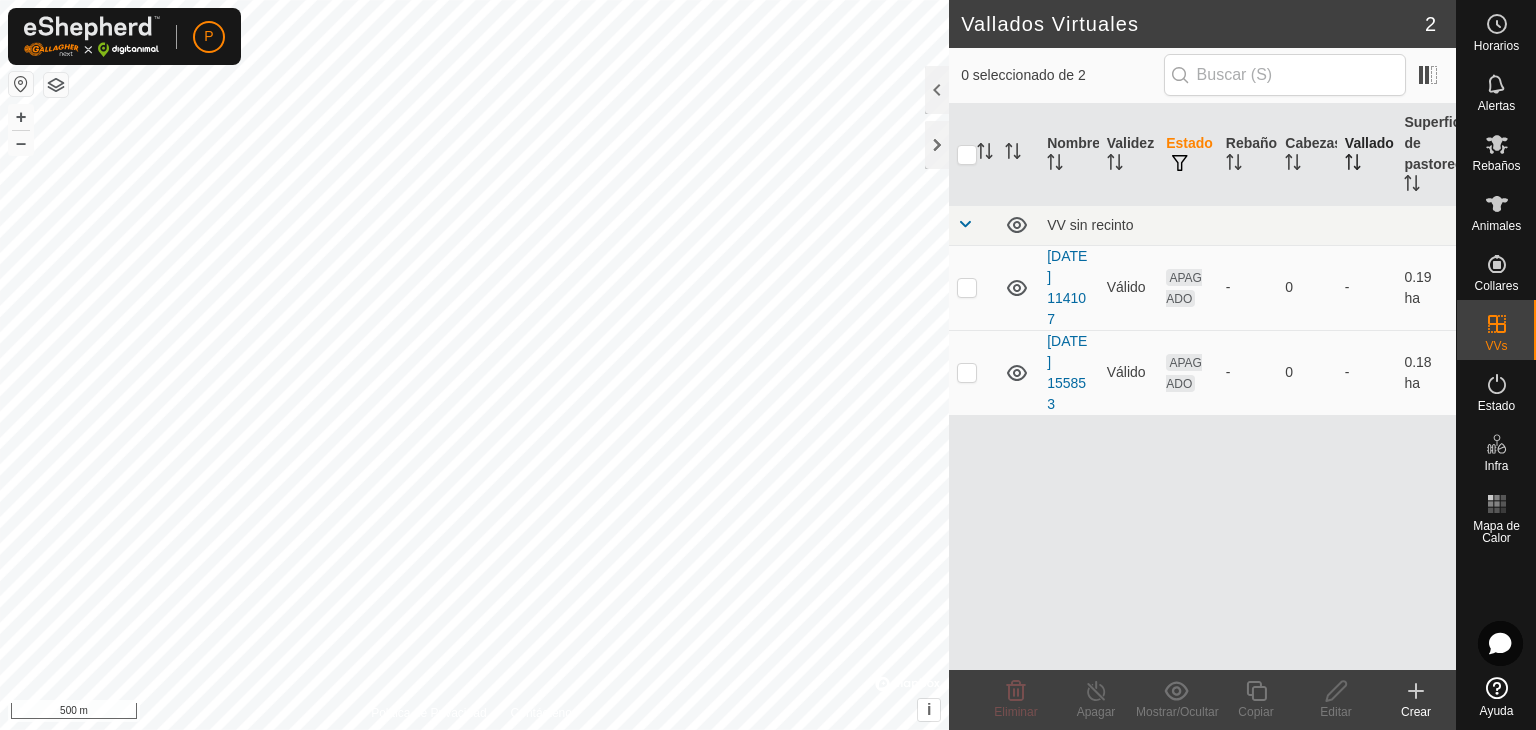click on "Vallado" at bounding box center (1367, 155) 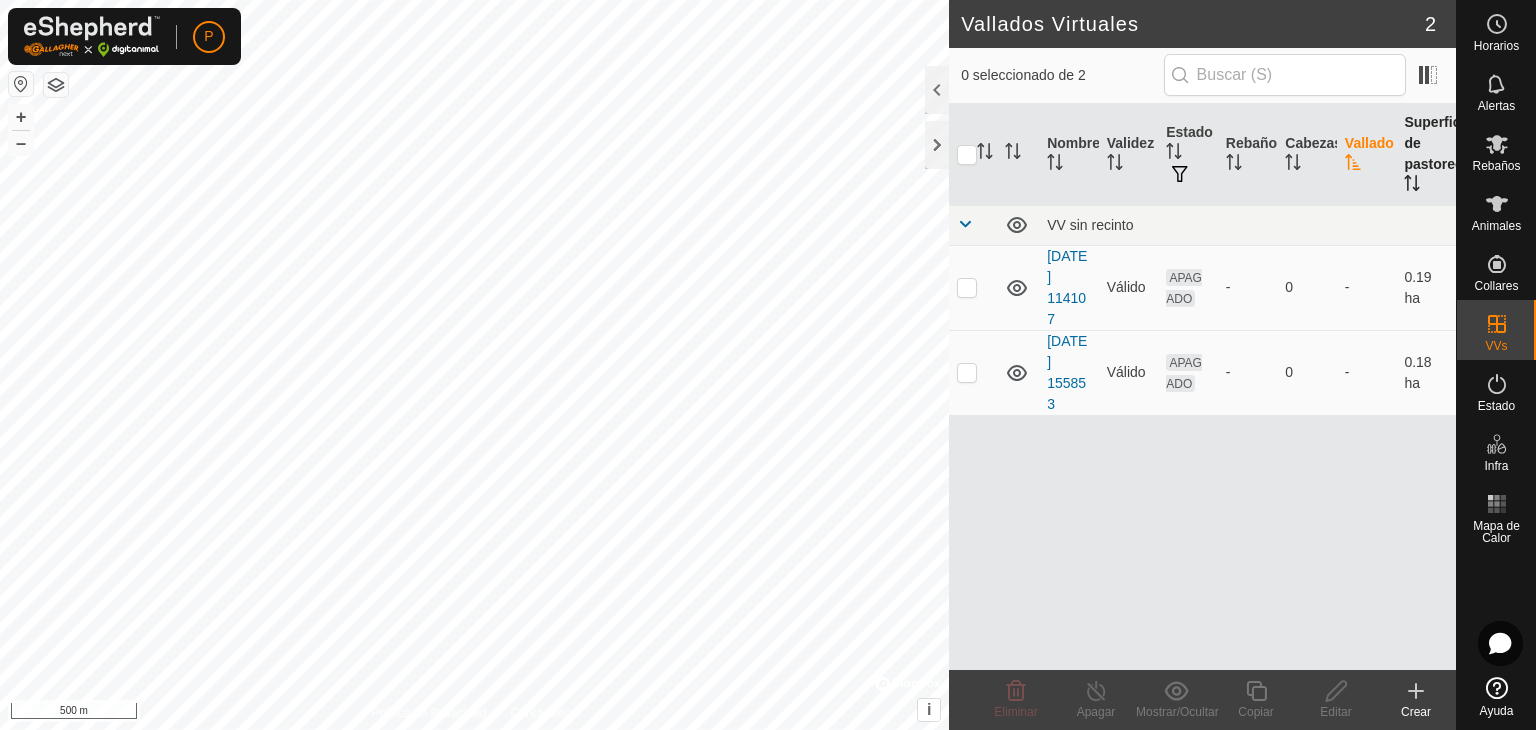 click 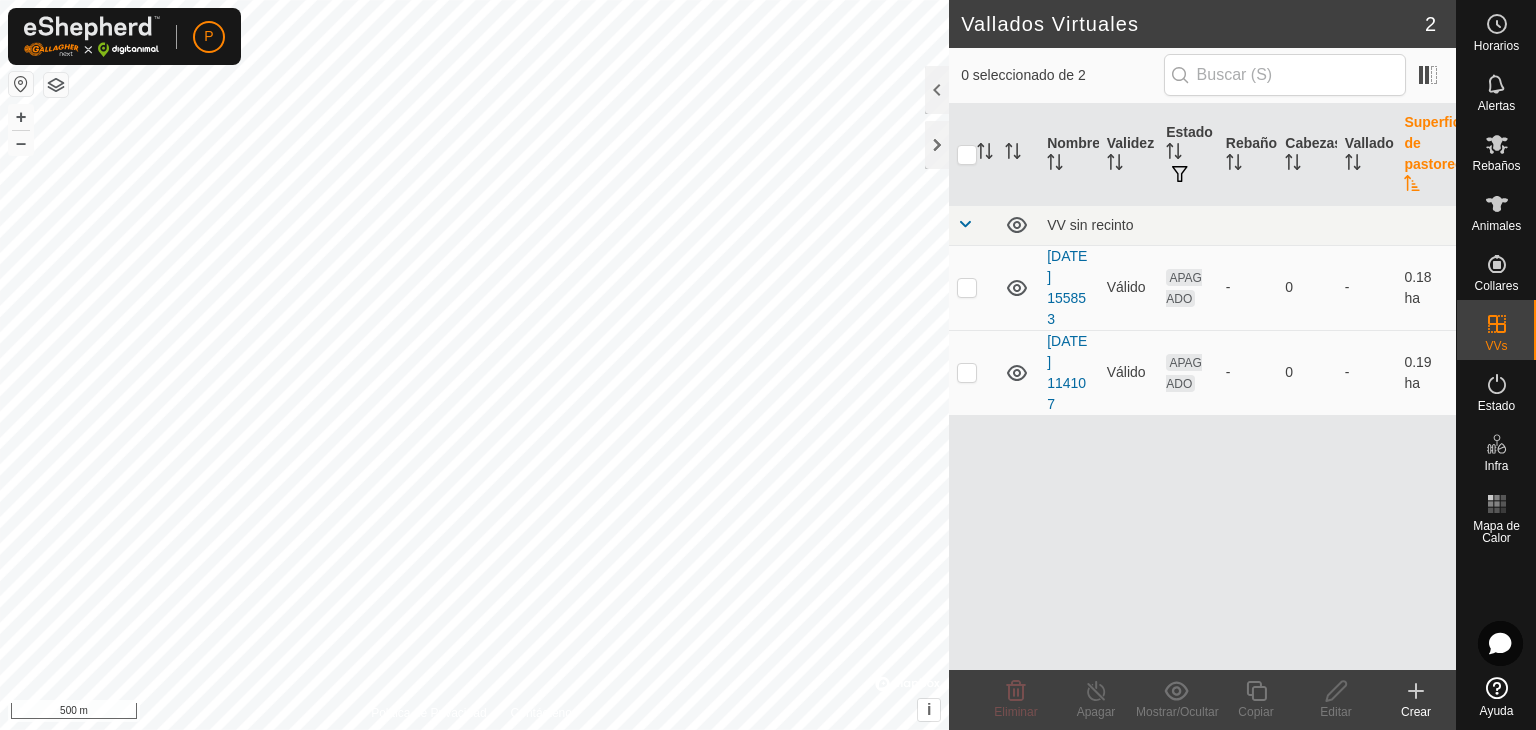 click 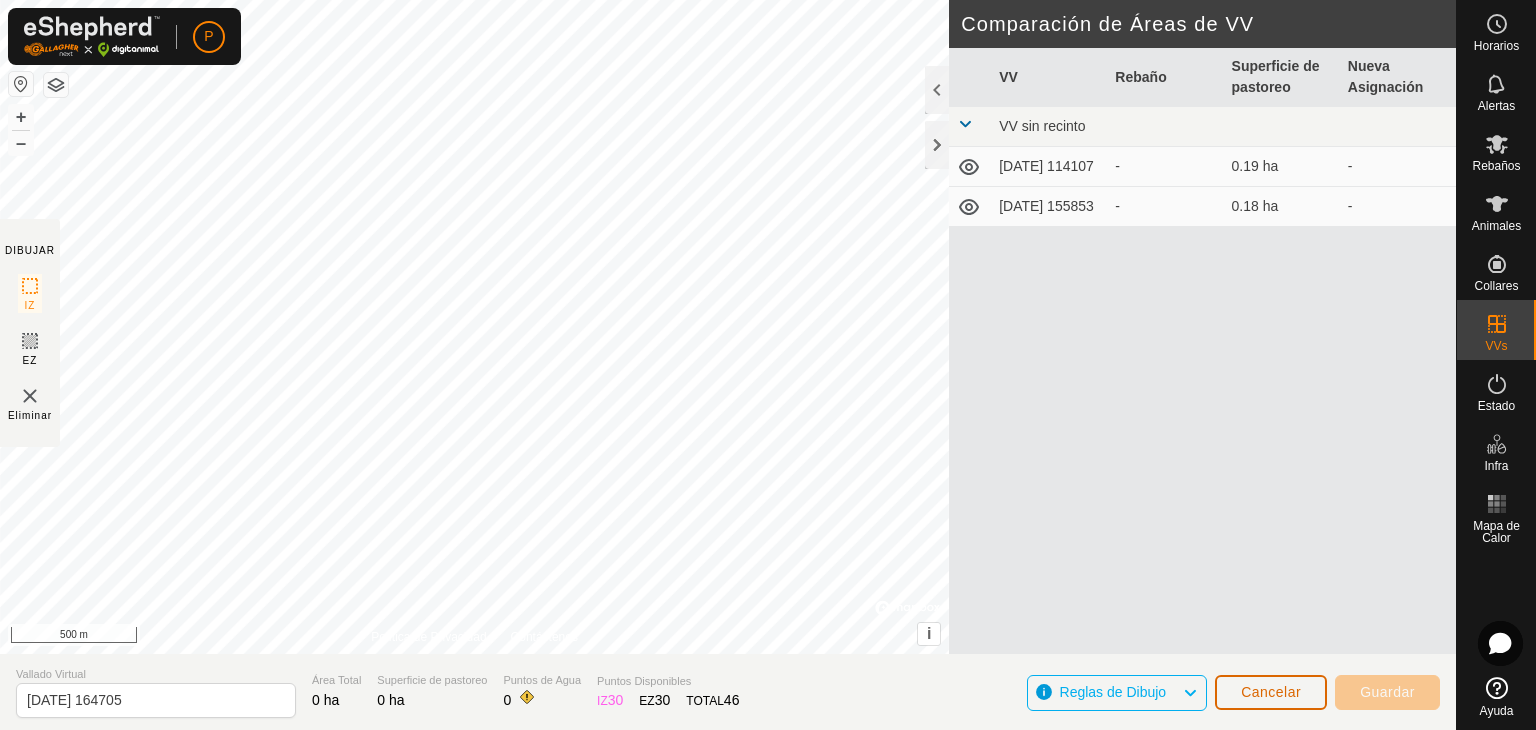 click on "Cancelar" 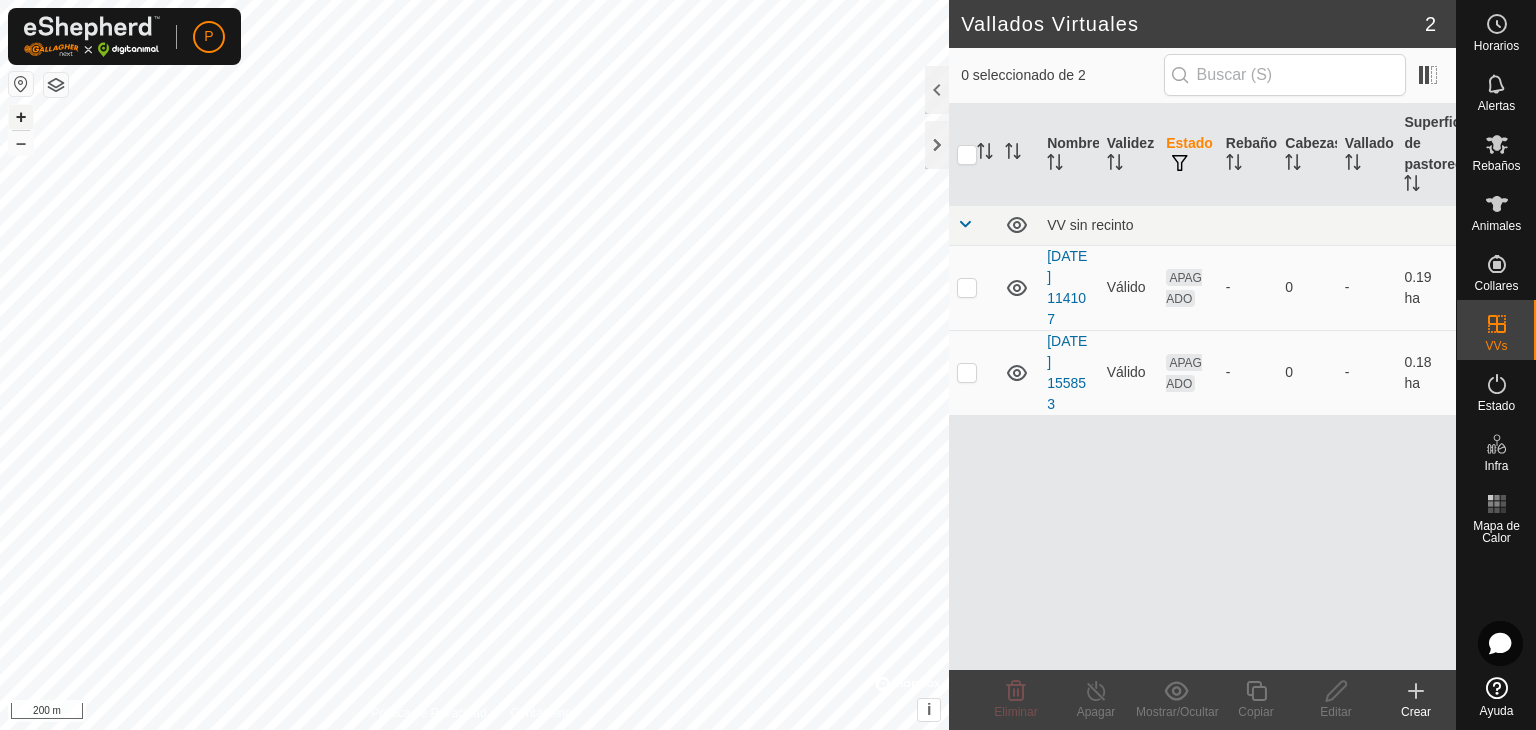 click on "+" at bounding box center (21, 117) 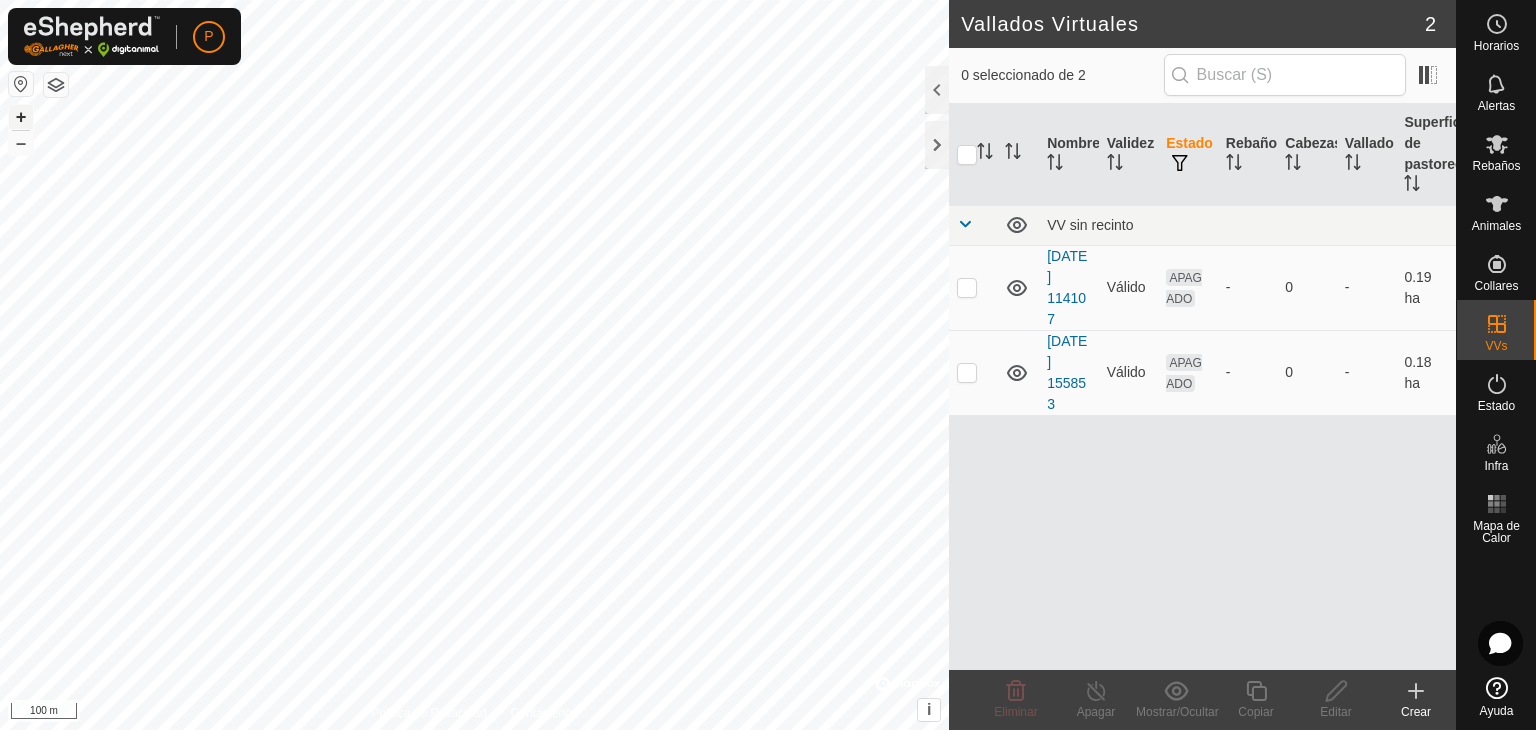 click on "+" at bounding box center (21, 117) 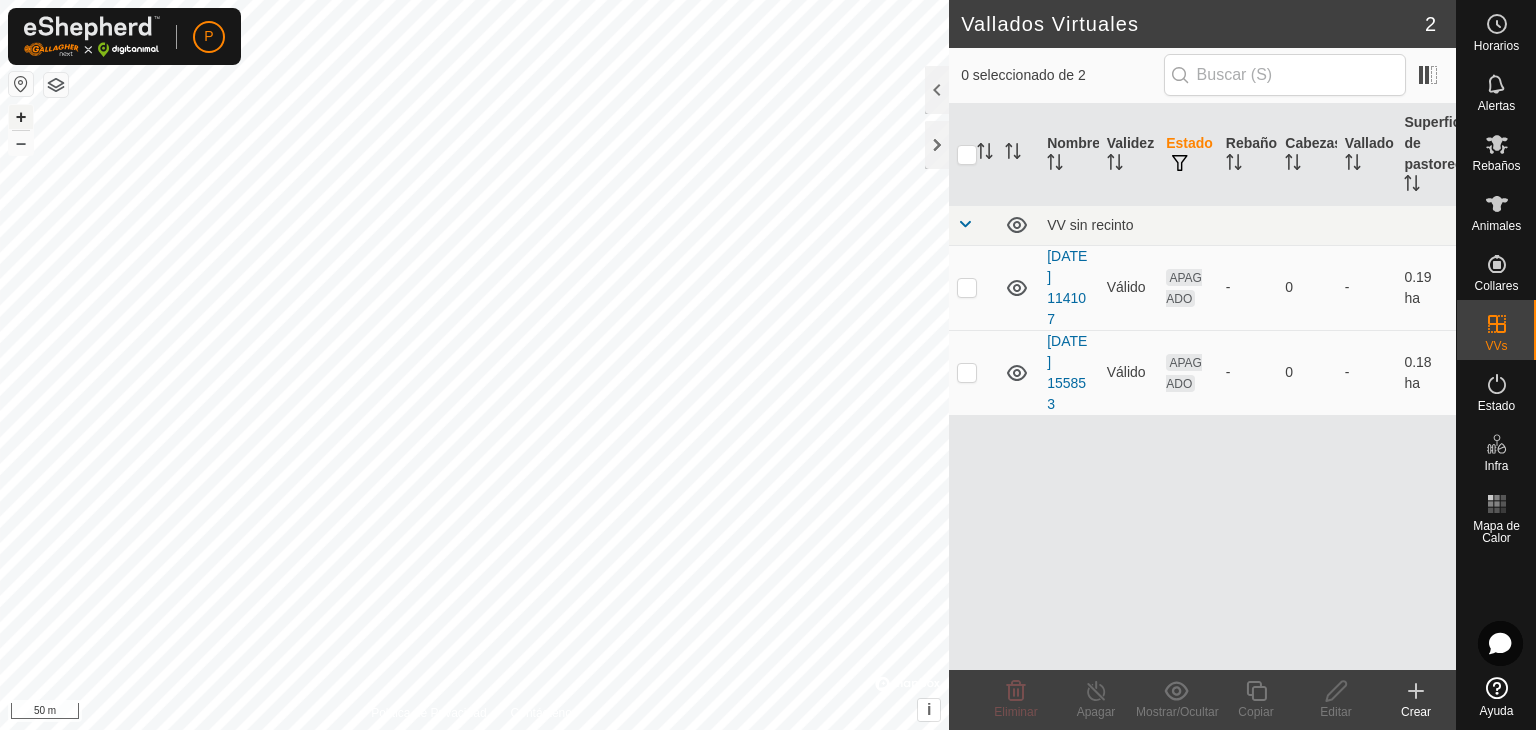 click on "+" at bounding box center (21, 117) 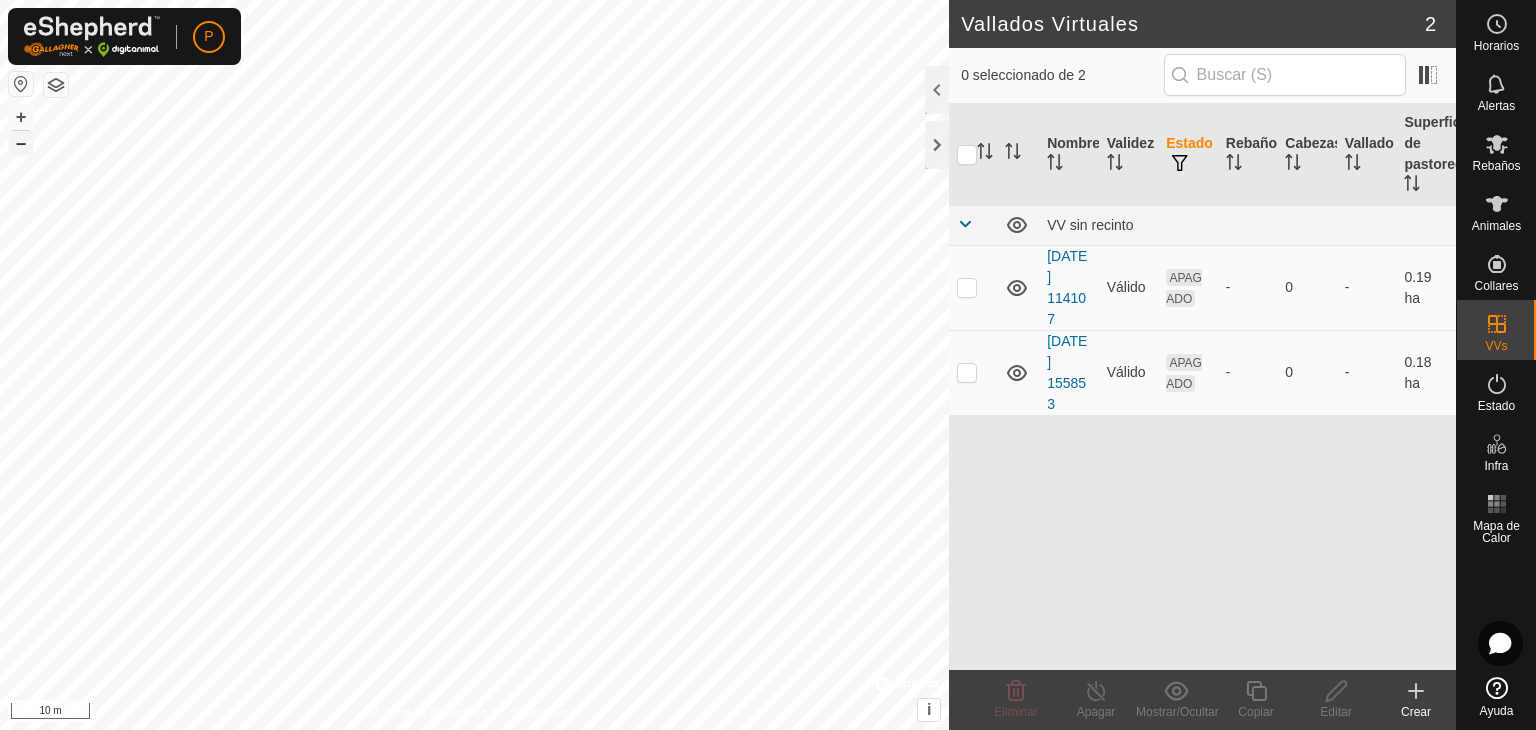 click on "–" at bounding box center [21, 143] 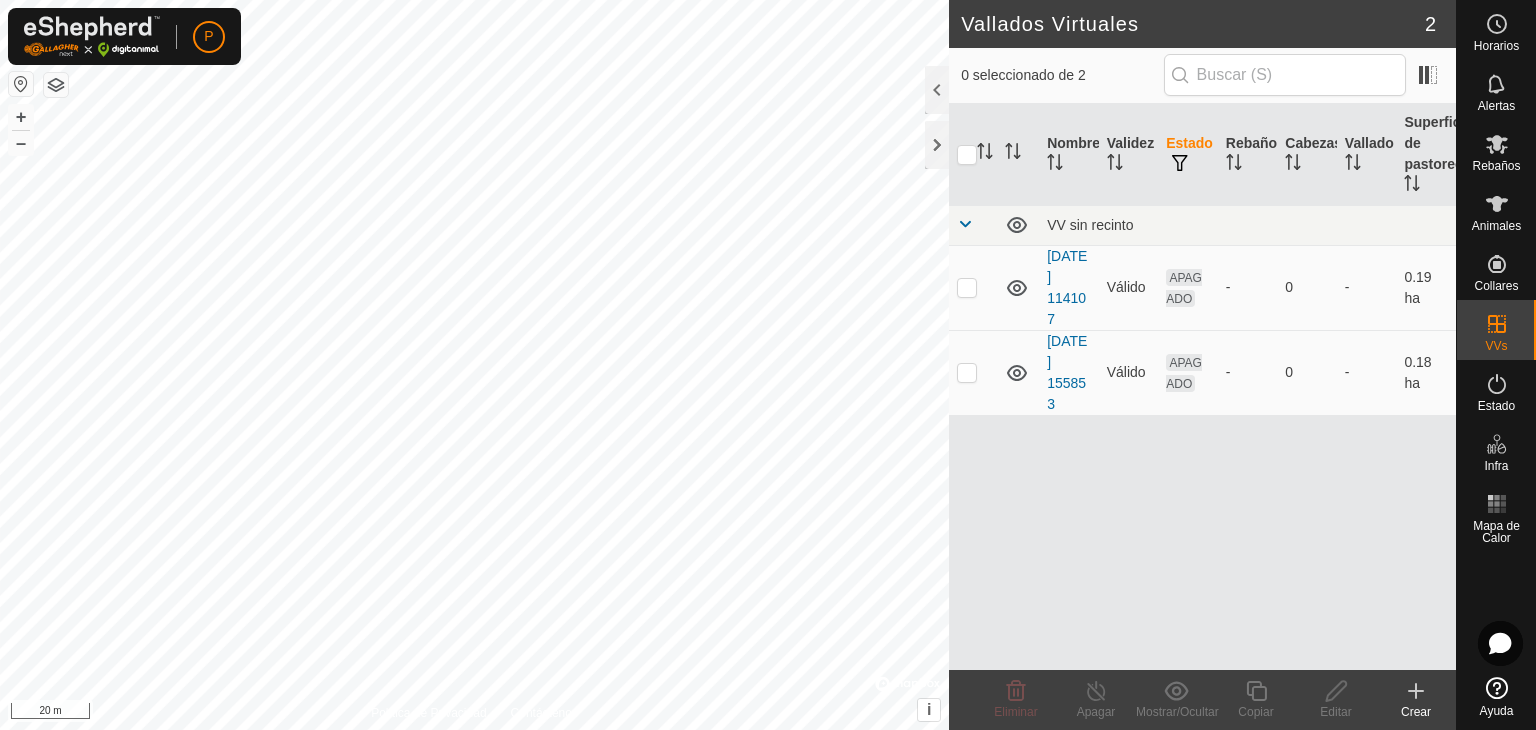 click 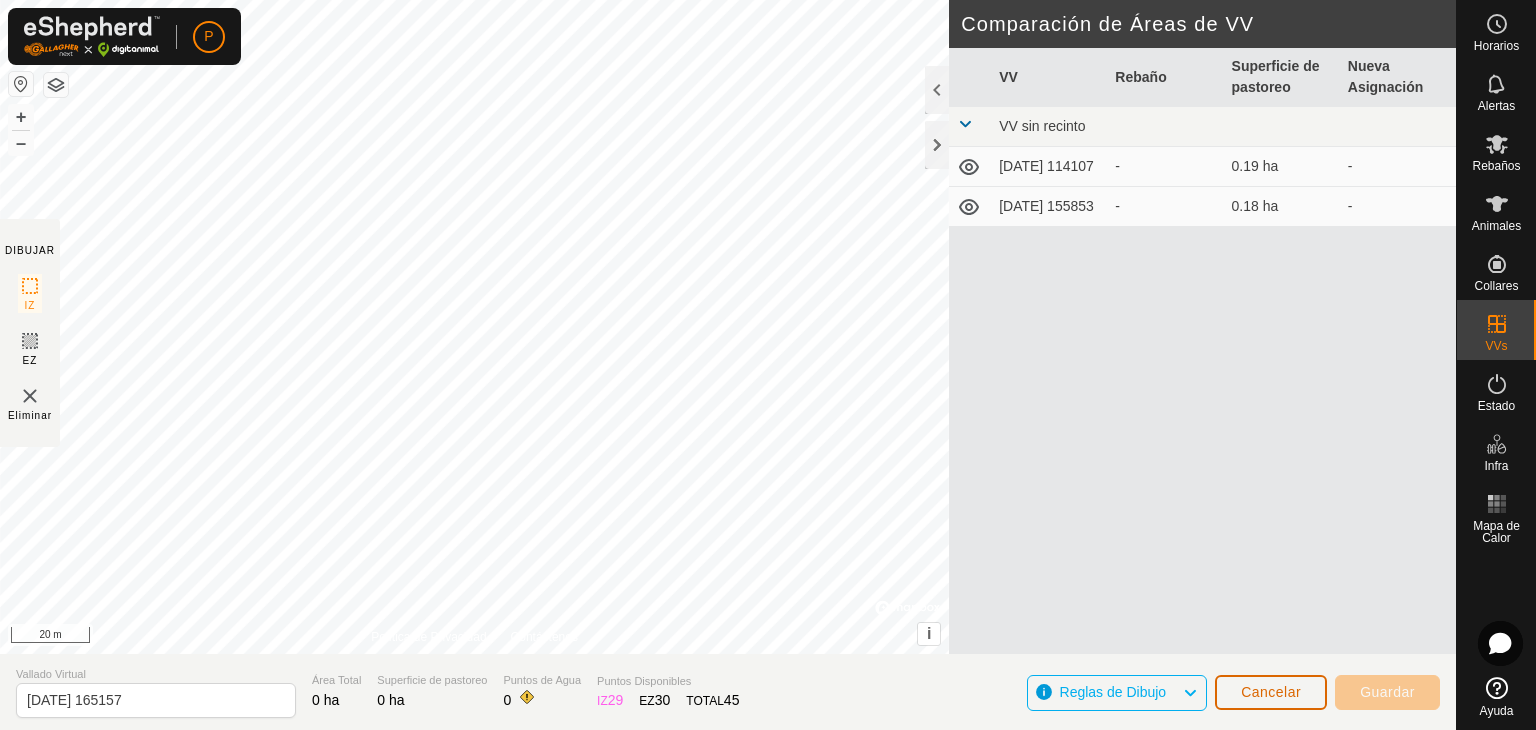 click on "Cancelar" 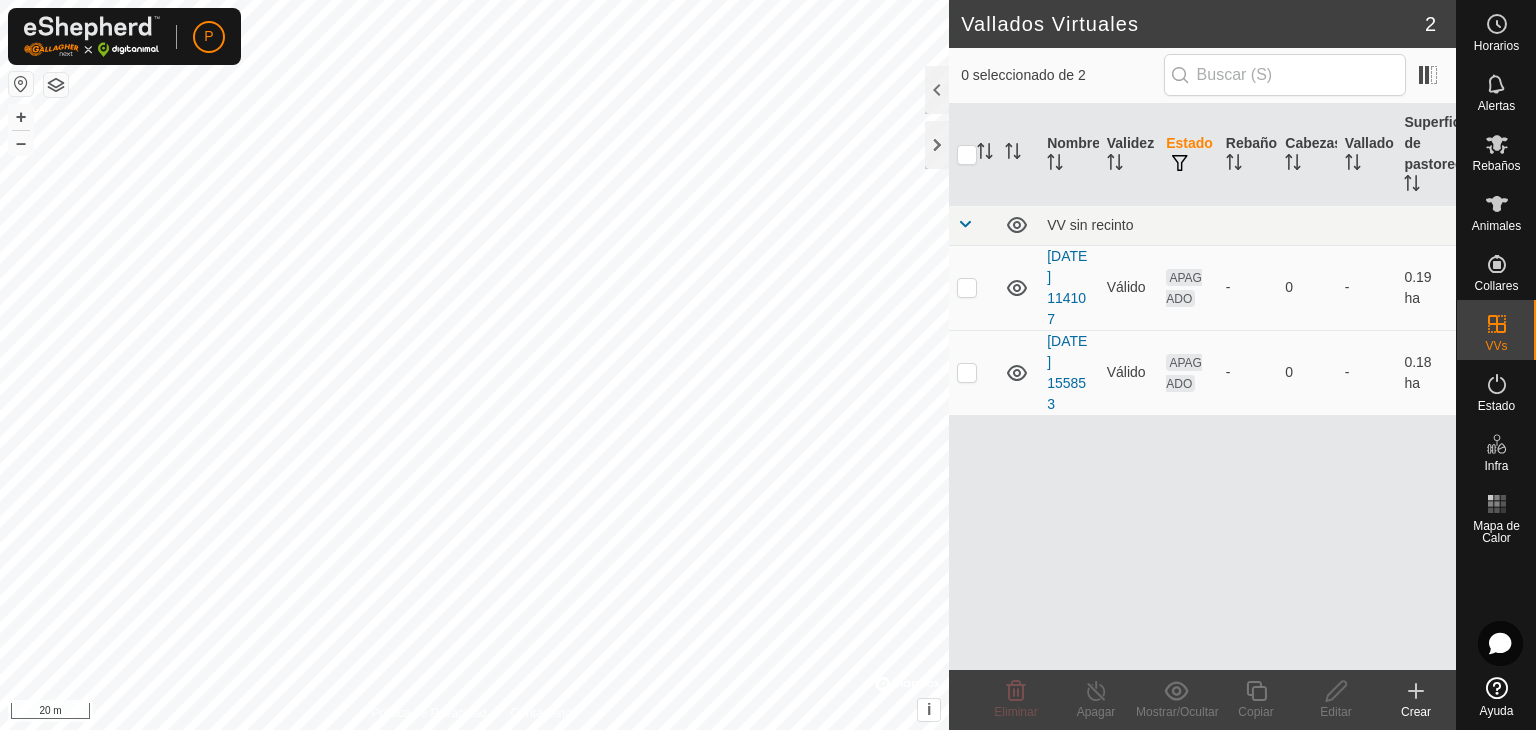 click 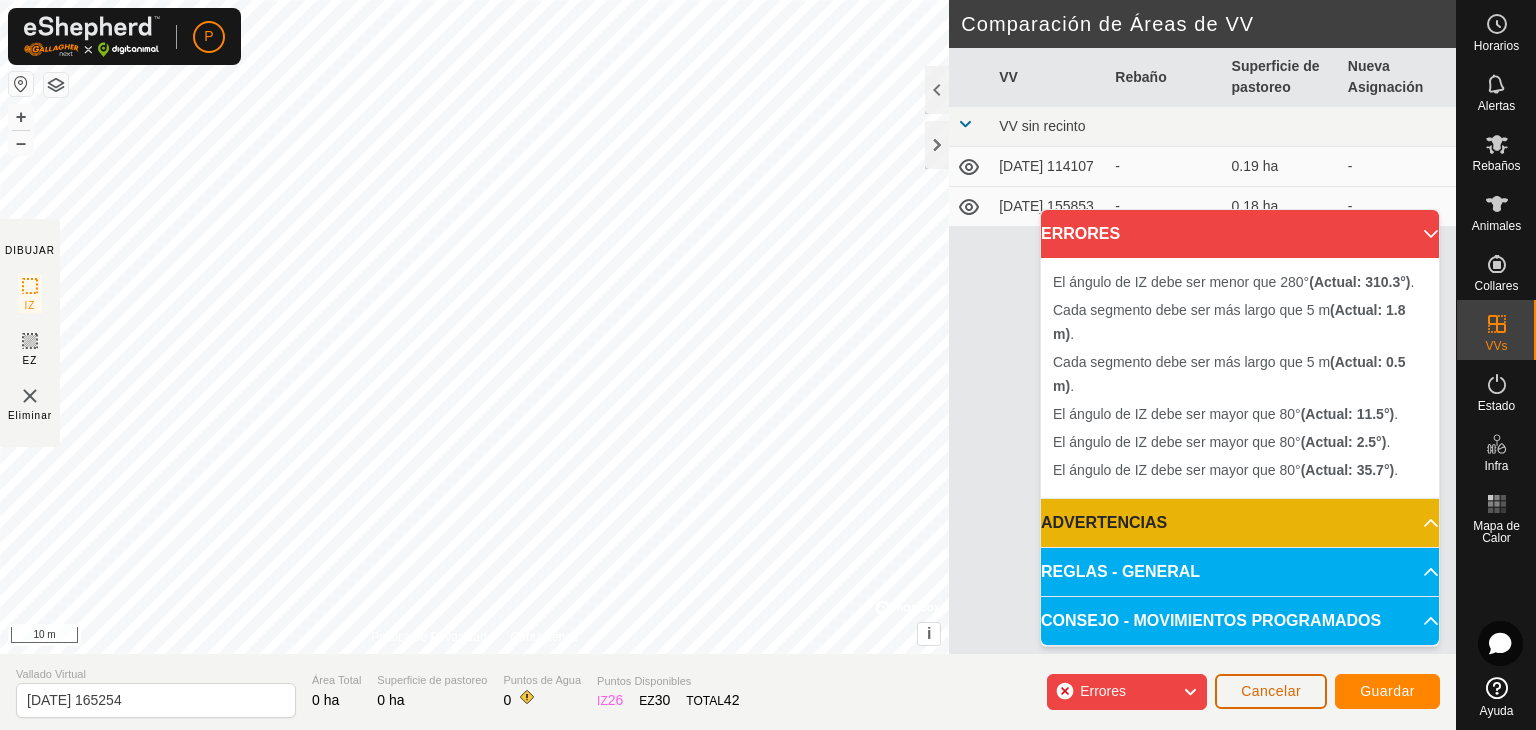 click on "Cancelar" 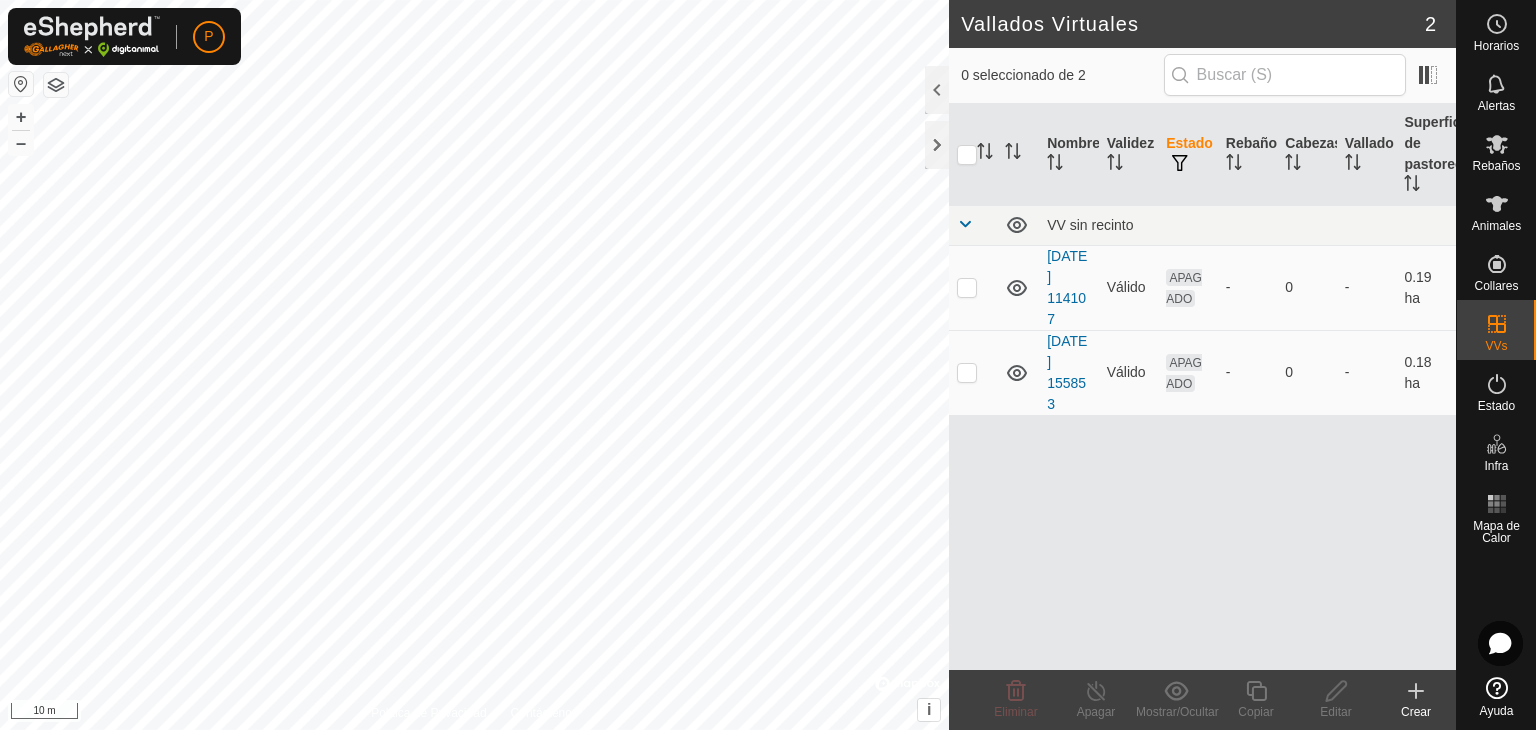 click 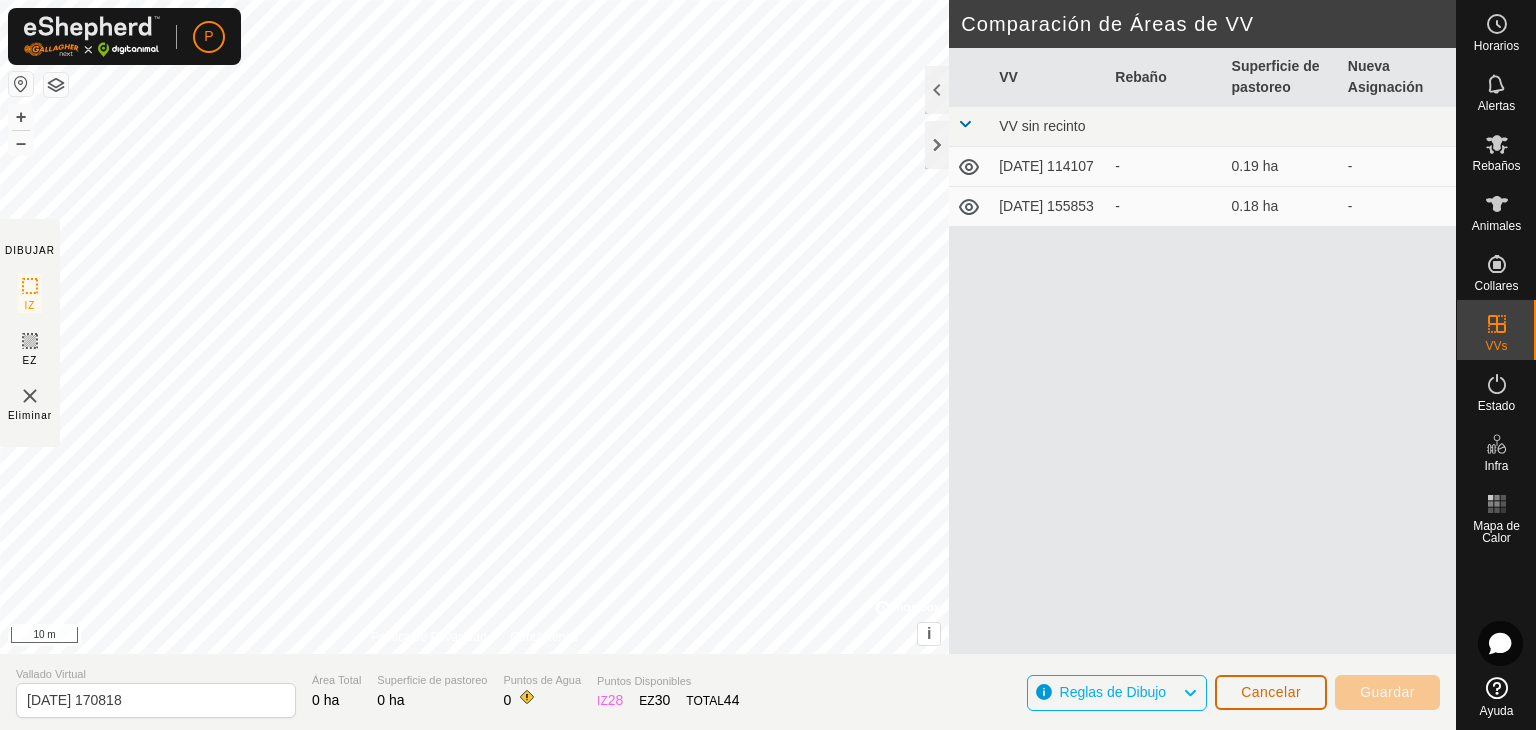 click on "Cancelar" 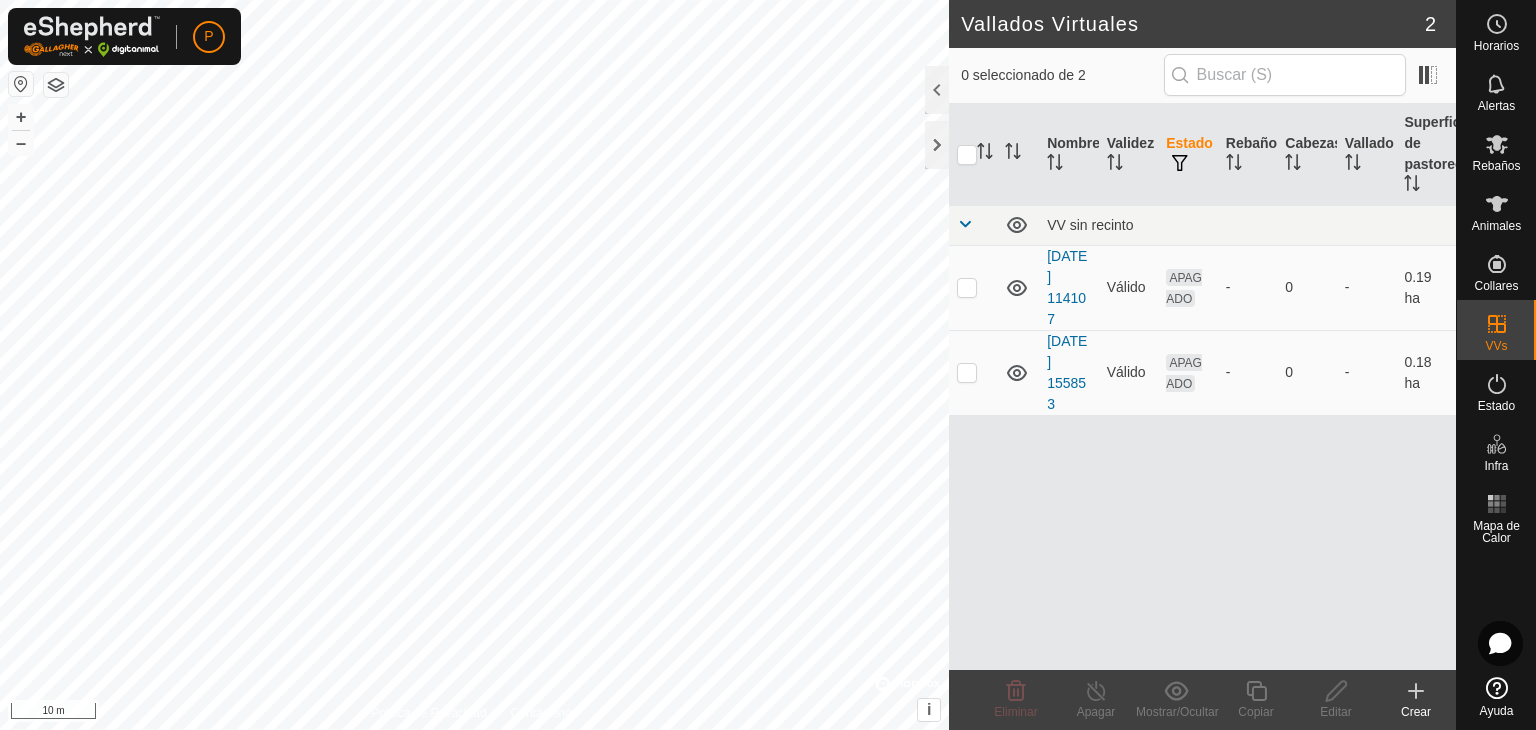 click 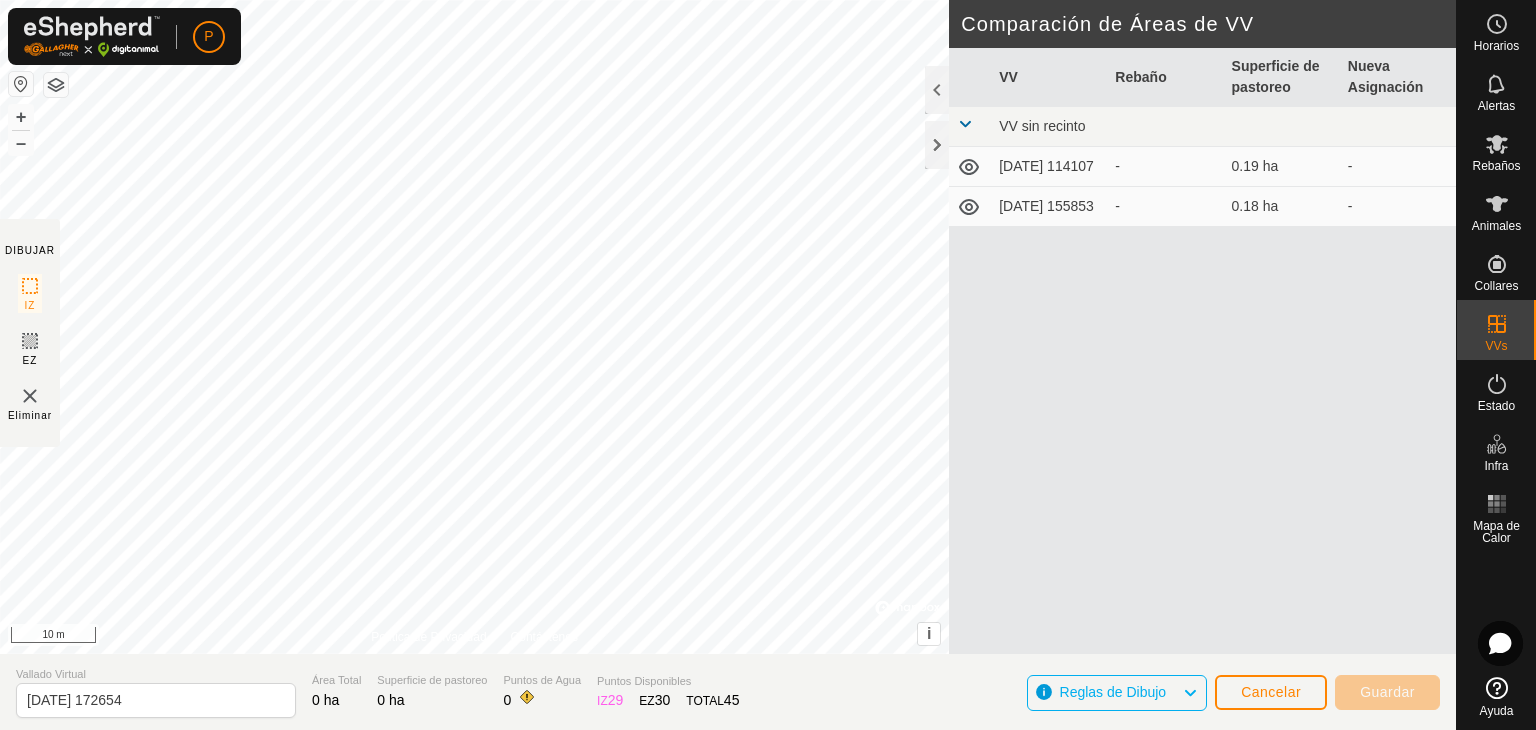 click on "VV   Rebaño   Superficie de pastoreo   Nueva Asignación  VV sin recinto  2025-07-16 114107  -  0.19 ha   -   2025-07-16 155853  -  0.18 ha   -" at bounding box center [1202, 375] 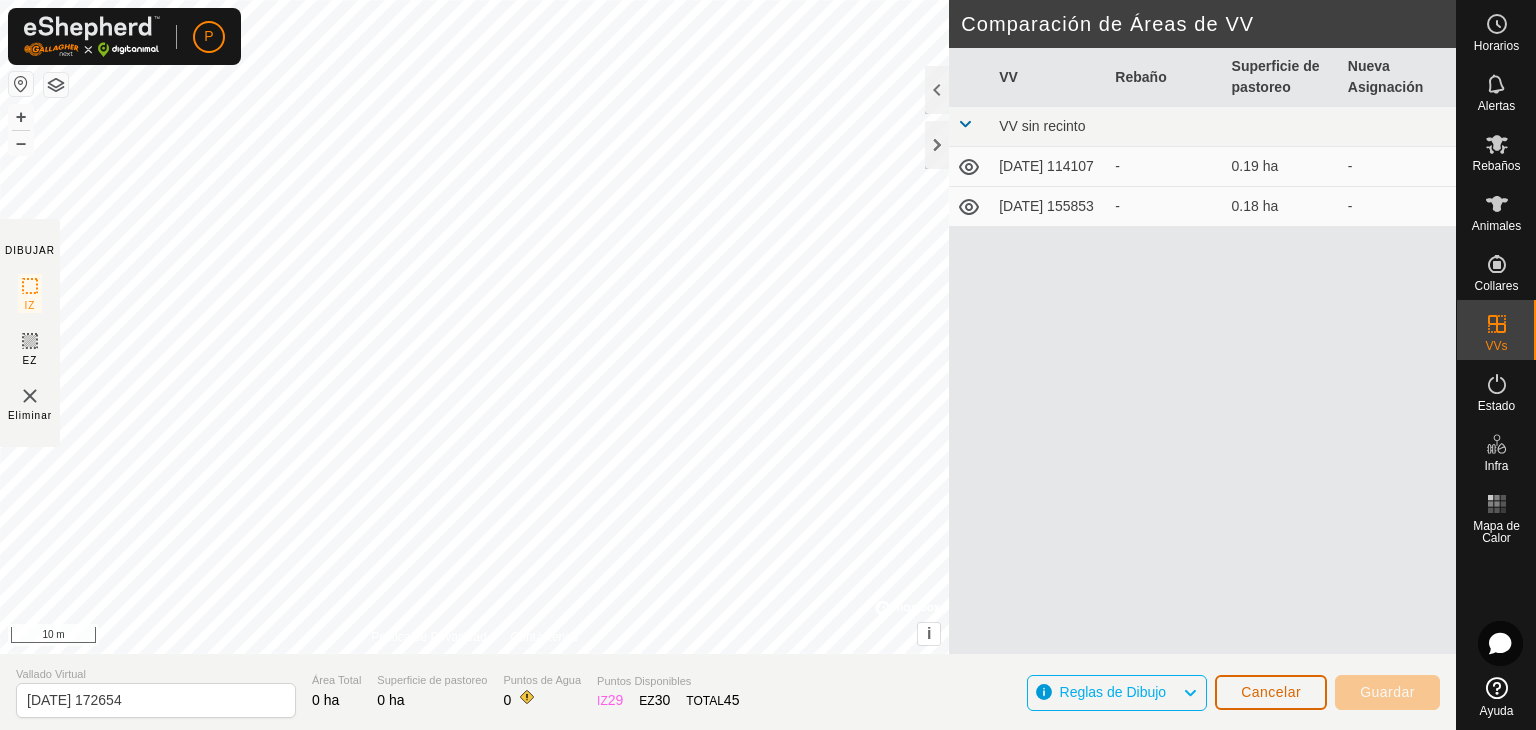 click on "Cancelar" 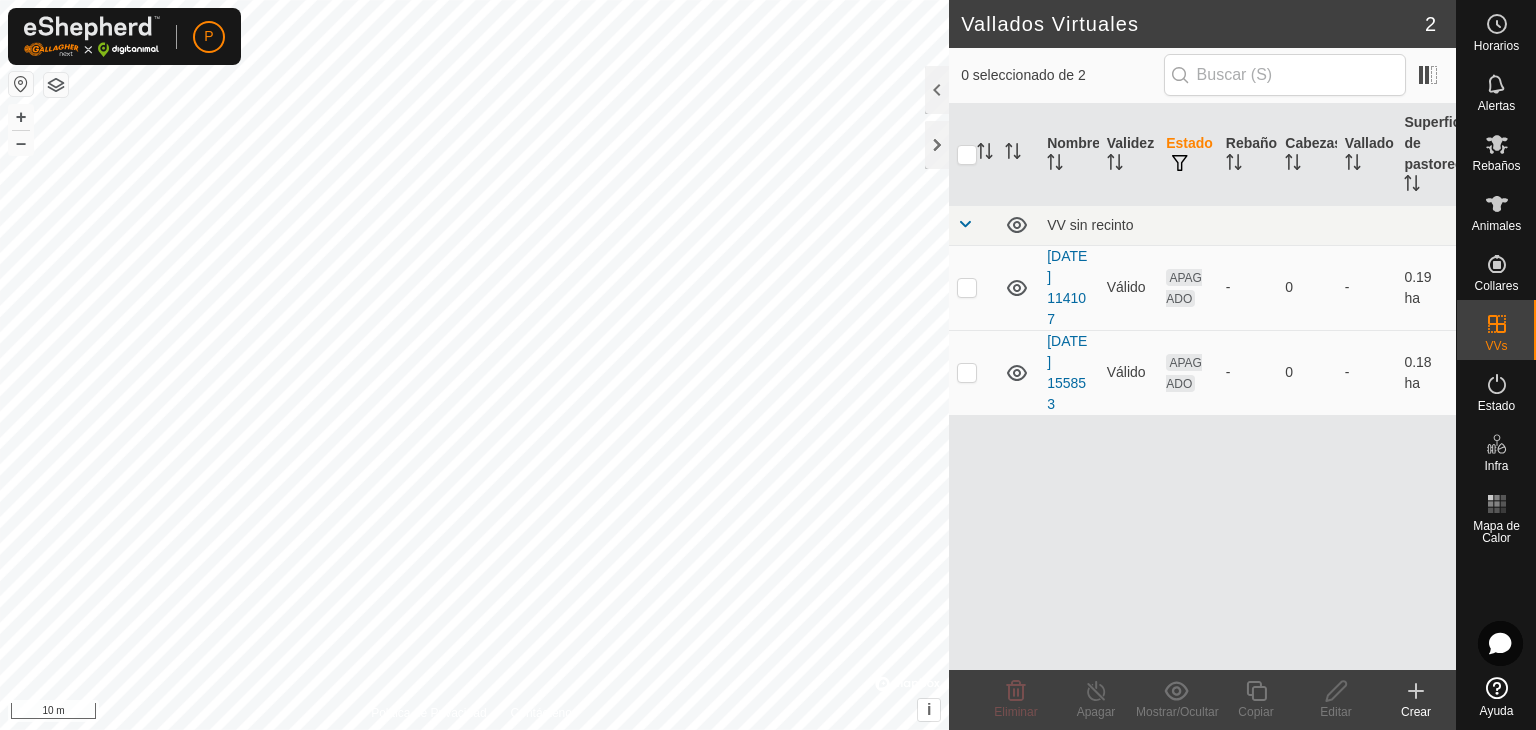click 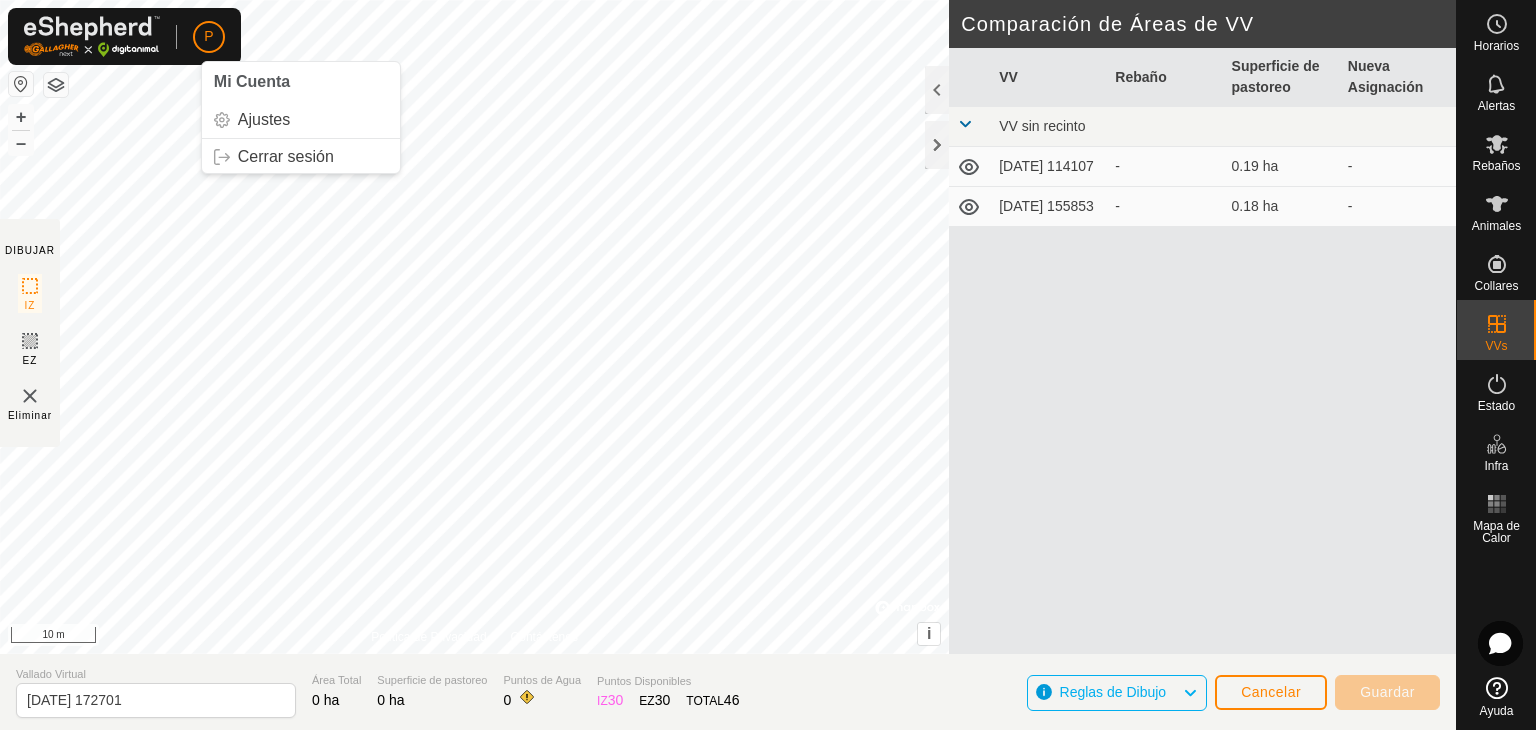 click on "P  Mi Cuenta Ajustes Cerrar sesión Horarios Alertas Rebaños Animales Collares VVs Estado Infra Mapa de Calor Ayuda DIBUJAR IZ EZ Eliminar Política de Privacidad Contáctenos + – ⇧ i ©  Mapbox , ©  OpenStreetMap ,  Improve this map 10 m Comparación de Áreas de VV     VV   Rebaño   Superficie de pastoreo   Nueva Asignación  VV sin recinto  2025-07-16 114107  -  0.19 ha   -   2025-07-16 155853  -  0.18 ha   -  Vallado Virtual 2025-07-19 172701 Área Total 0 ha Superficie de pastoreo 0 ha Puntos de Agua 0 Puntos Disponibles  IZ   30  EZ  30  TOTAL   46 Reglas de Dibujo Cancelar Guardar" 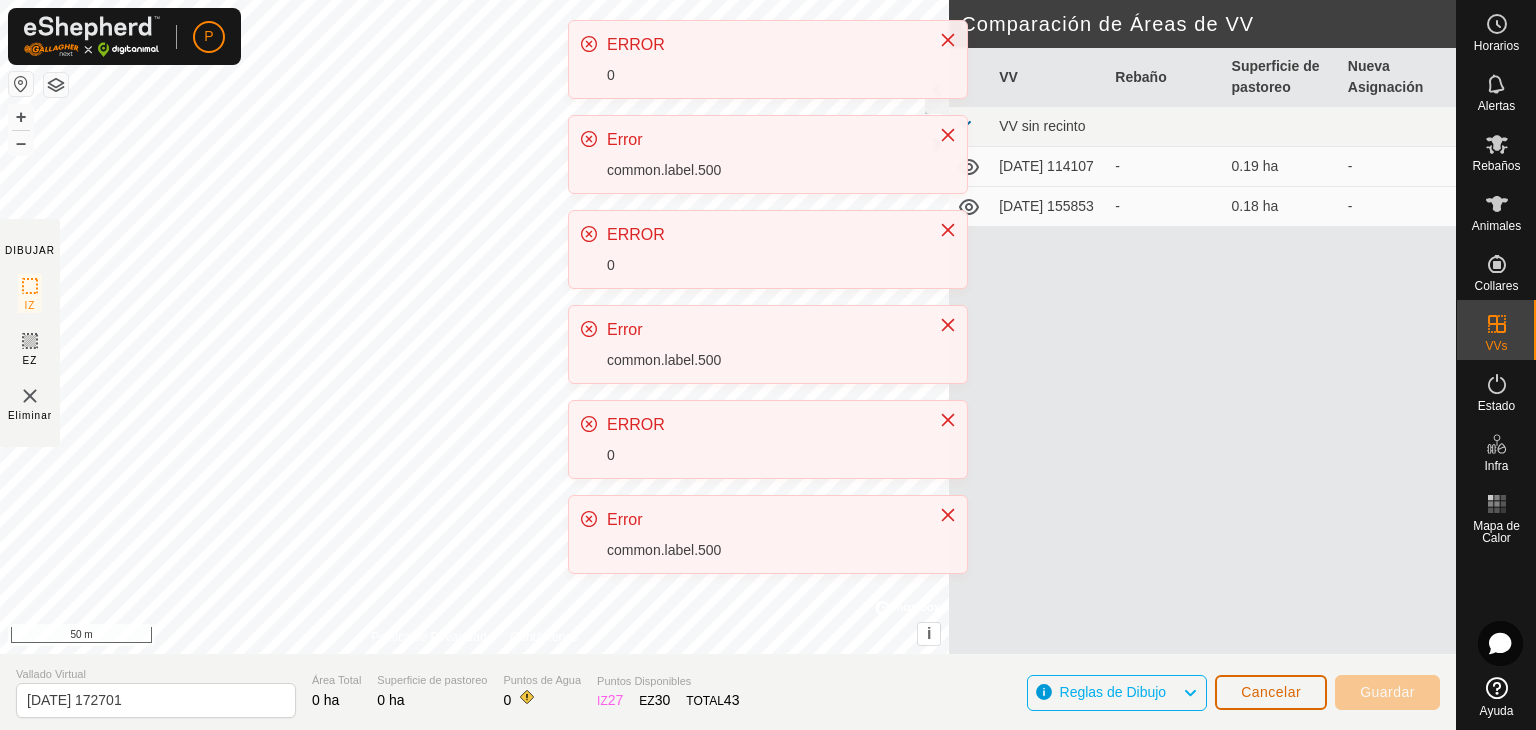 click on "Cancelar" 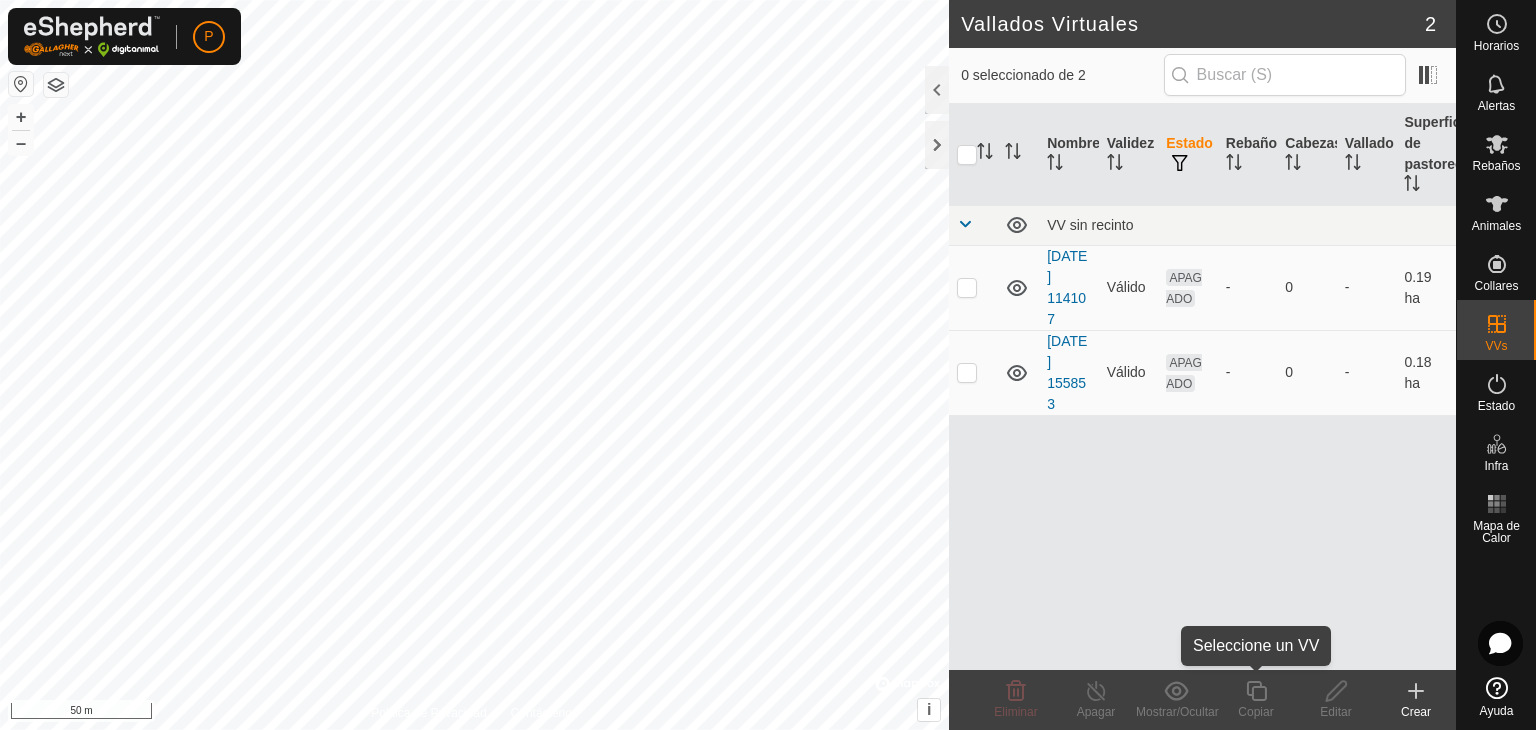 click 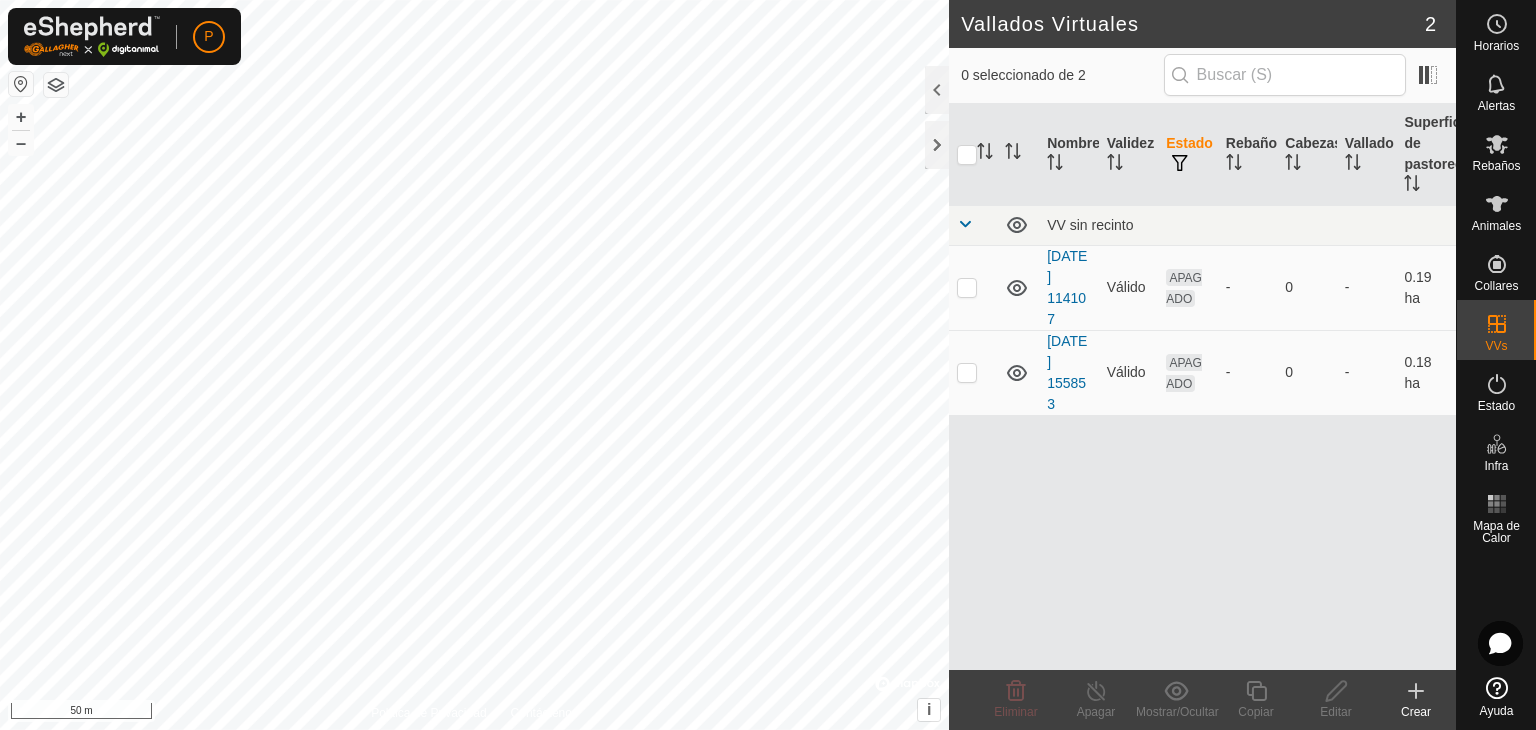 click 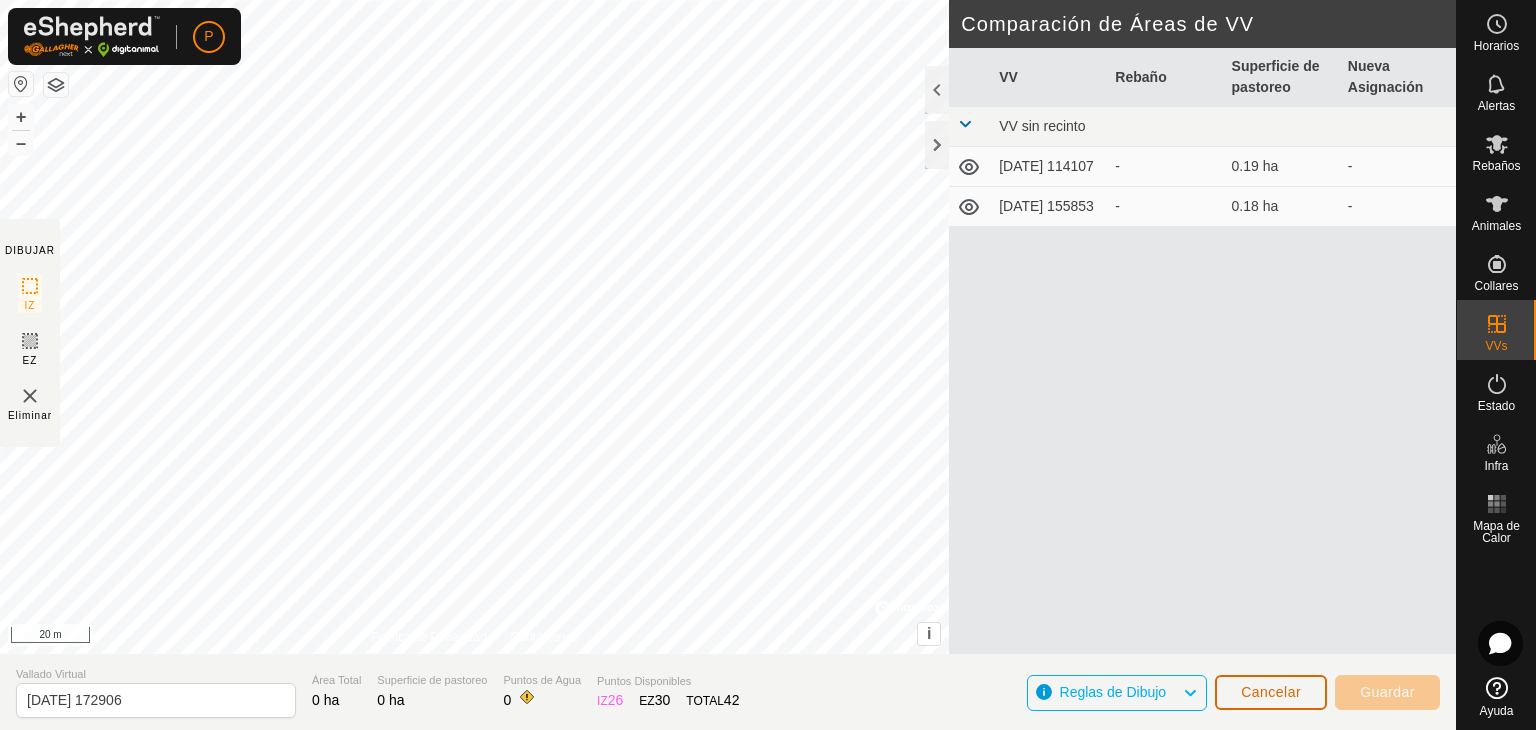 click on "Cancelar" 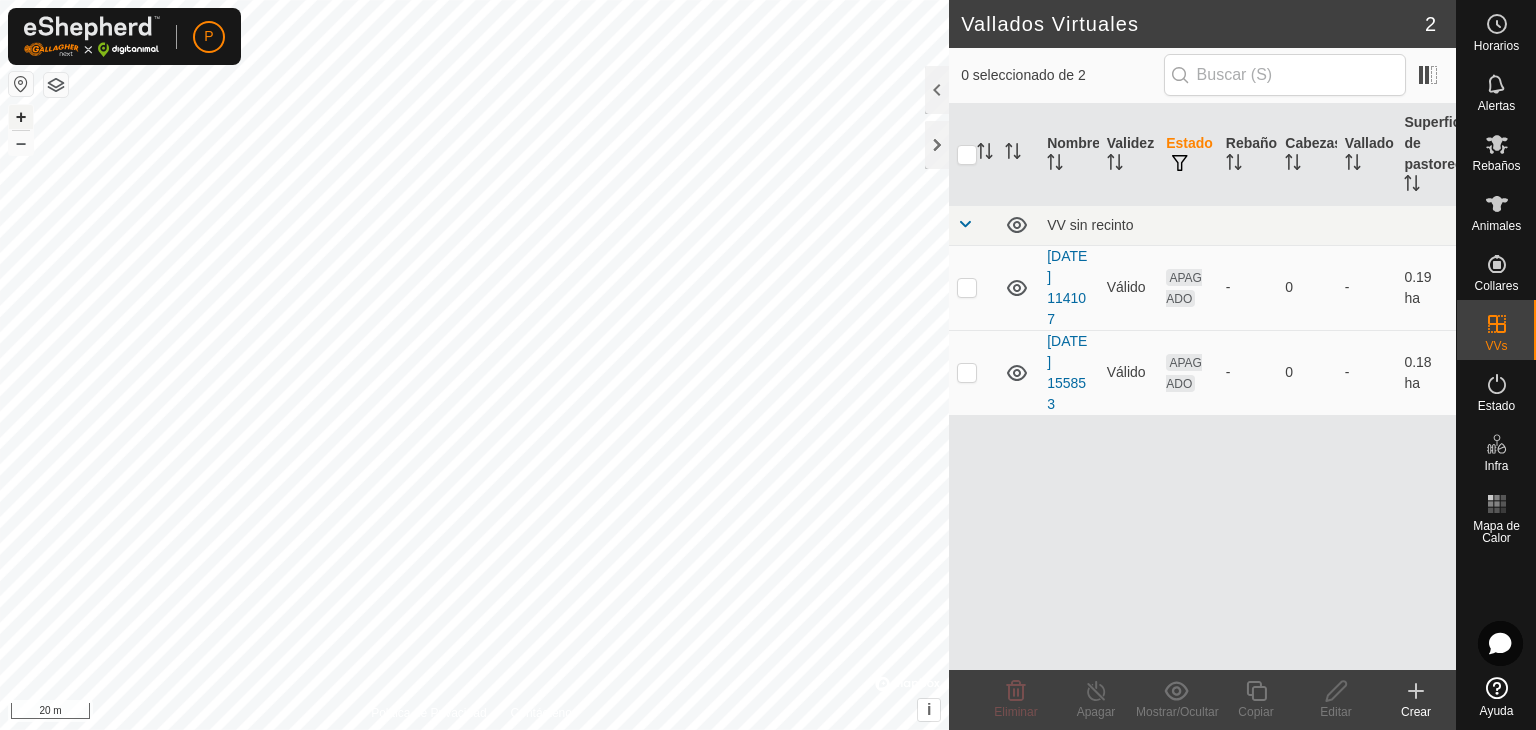 click on "+" at bounding box center (21, 117) 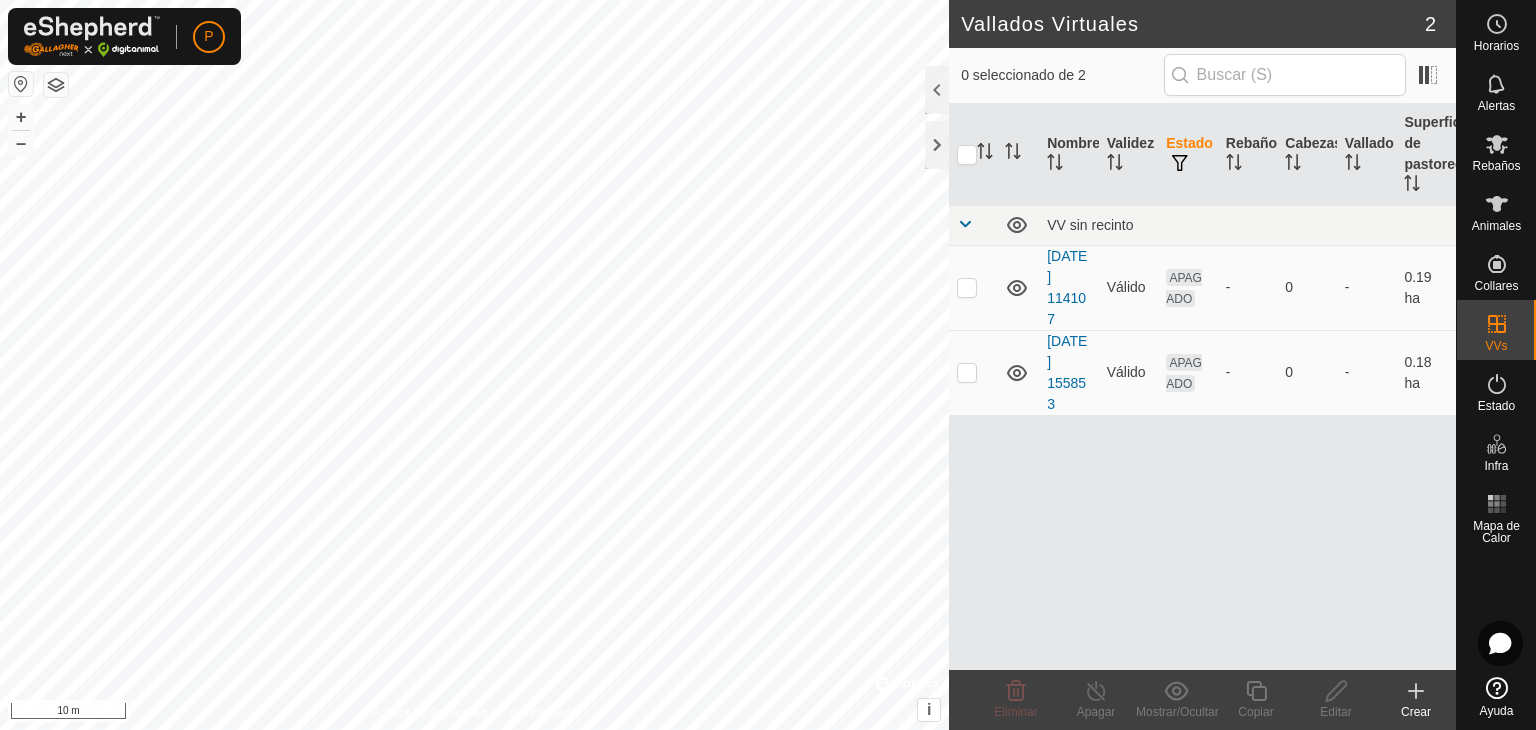click on "P  Horarios Alertas Rebaños Animales Collares VVs Estado Infra Mapa de Calor Ayuda Vallados Virtuales 2 0 seleccionado de 2     Nombre   Validez   Estado   Rebaño   Cabezas   Vallado   Superficie de pastoreo   VV sin recinto  2025-07-16 114107  Válido  APAGADO  -   0   -   0.19 ha  2025-07-16 155853  Válido  APAGADO  -   0   -   0.18 ha  Eliminar  Apagar   Mostrar/Ocultar   Copiar   Editar   Crear  Política de Privacidad Contáctenos + – ⇧ i ©  Mapbox , ©  OpenStreetMap ,  Improve this map 10 m" at bounding box center [768, 365] 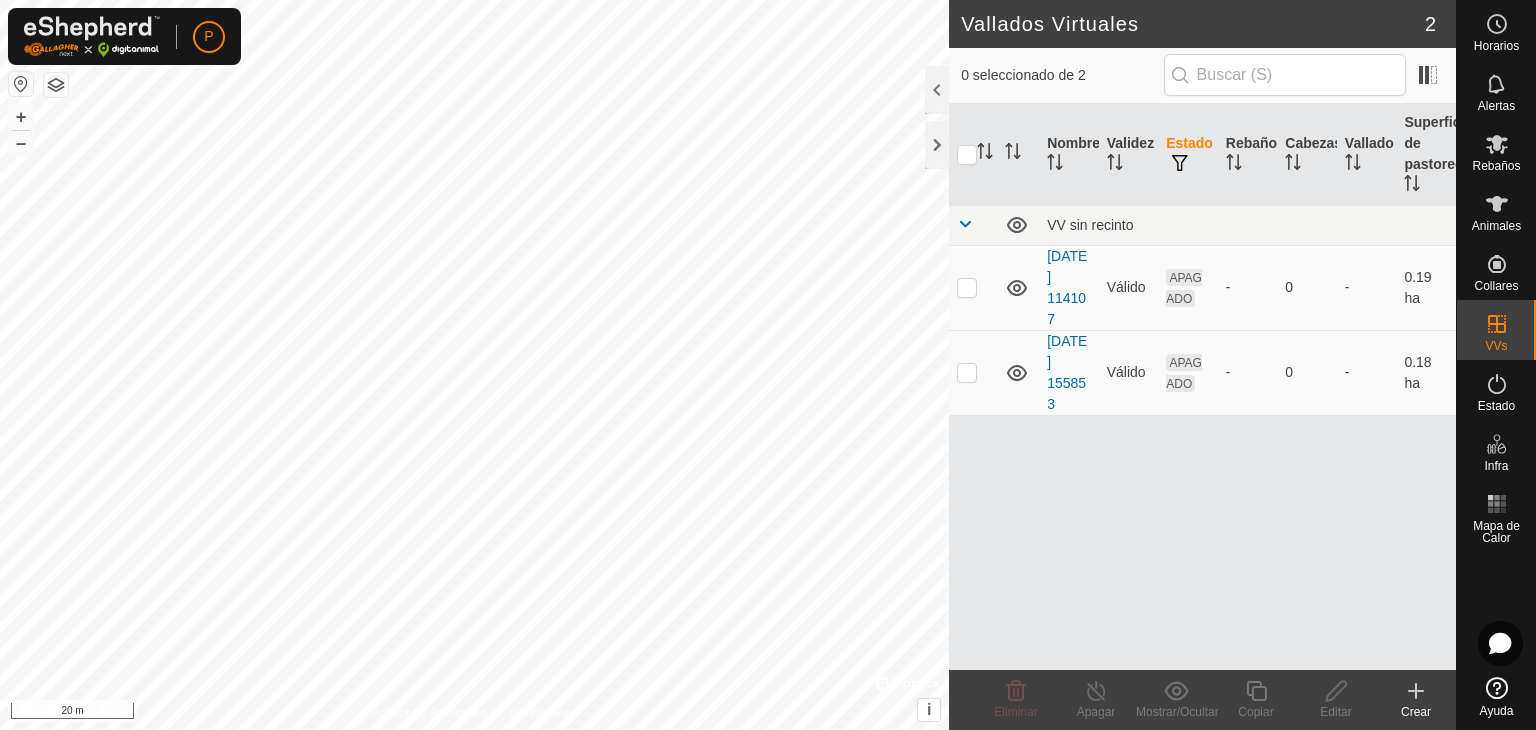click 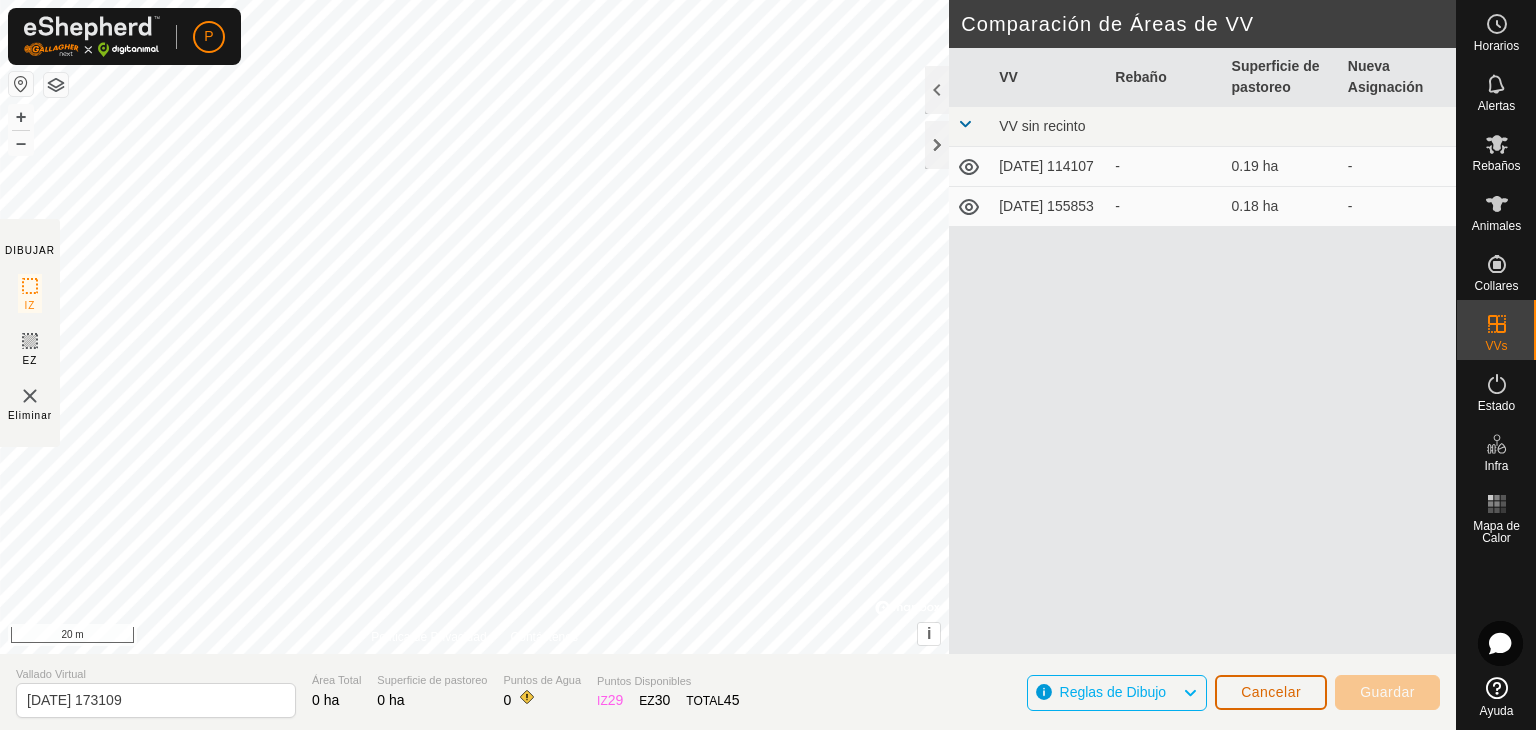 click on "Cancelar" 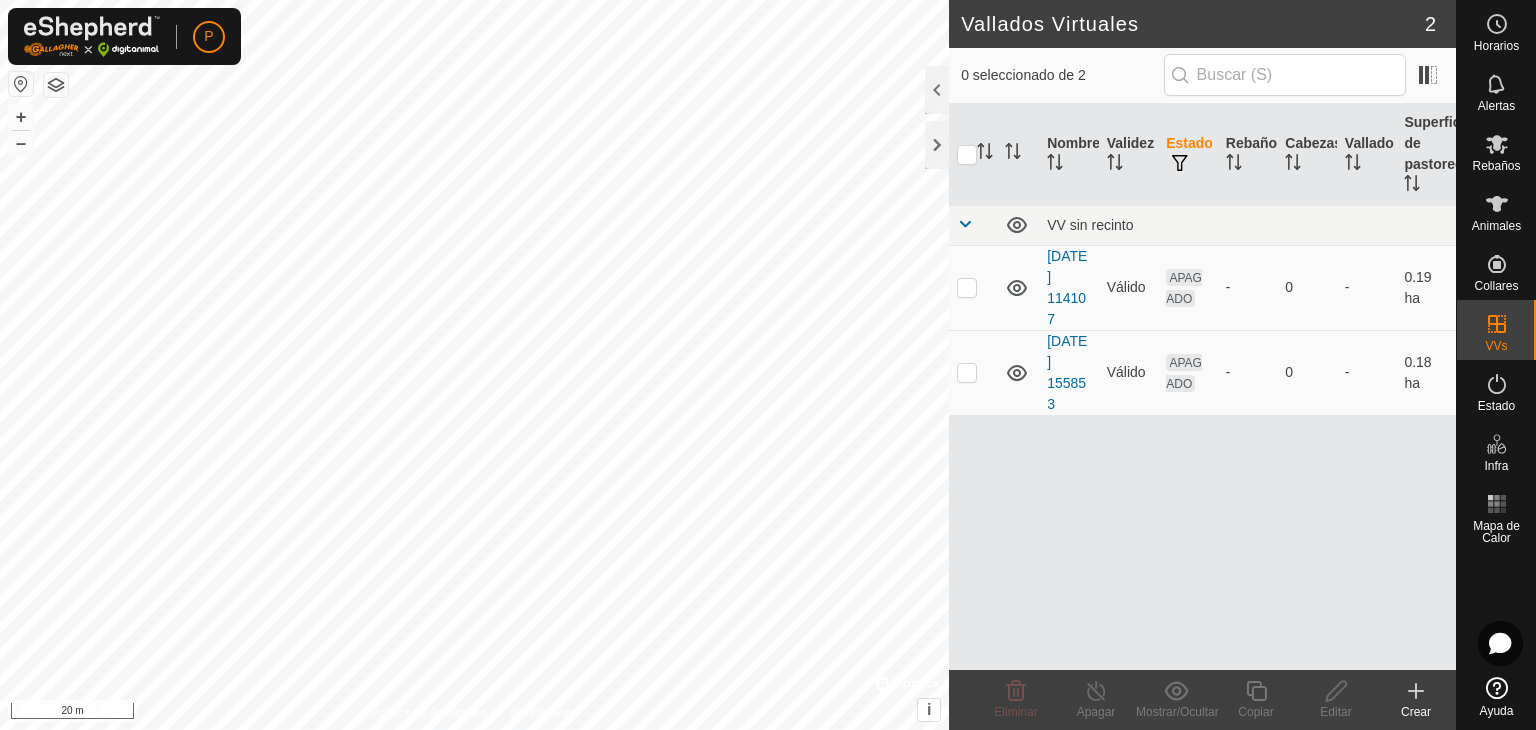 click 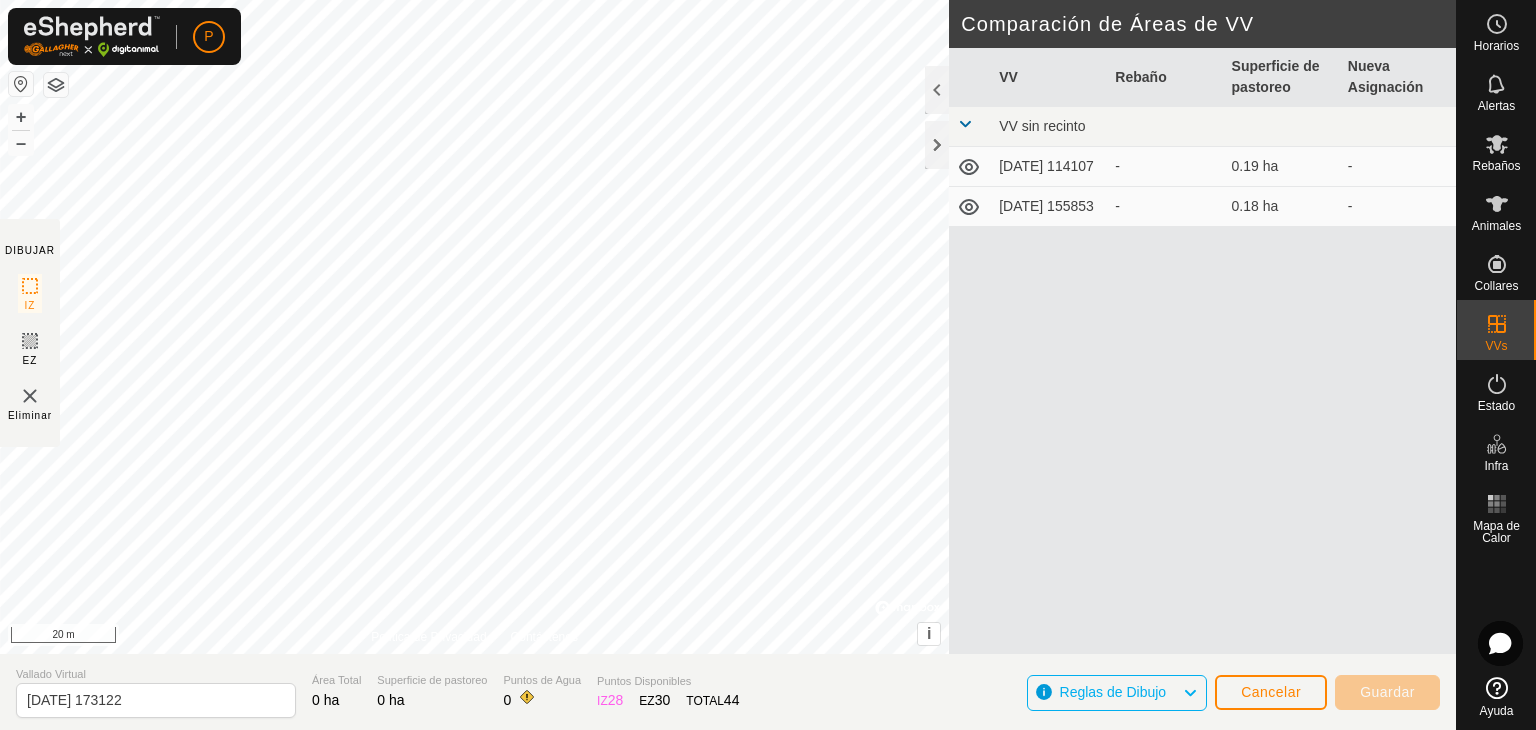 click on "Política de Privacidad Contáctenos" at bounding box center (474, 637) 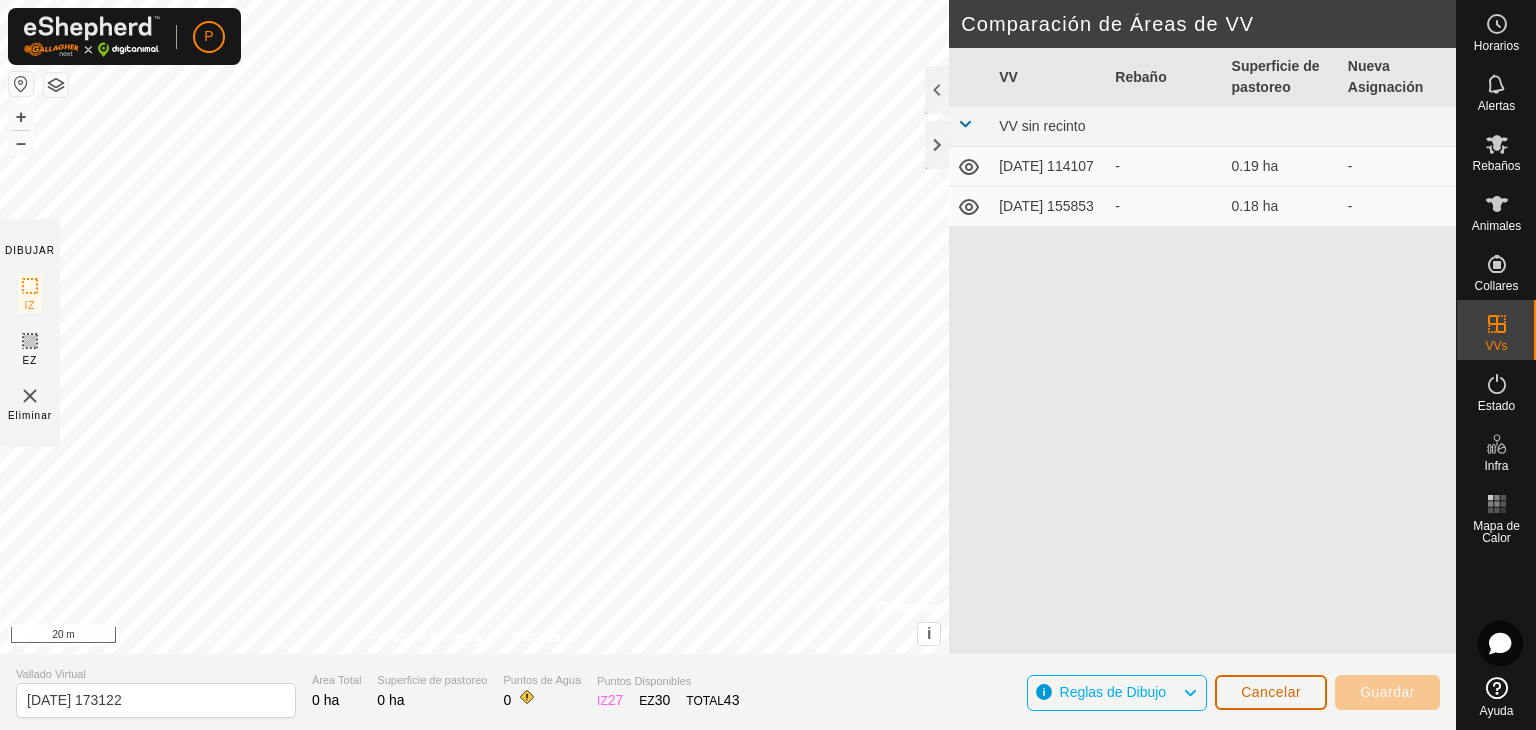 click on "Cancelar" 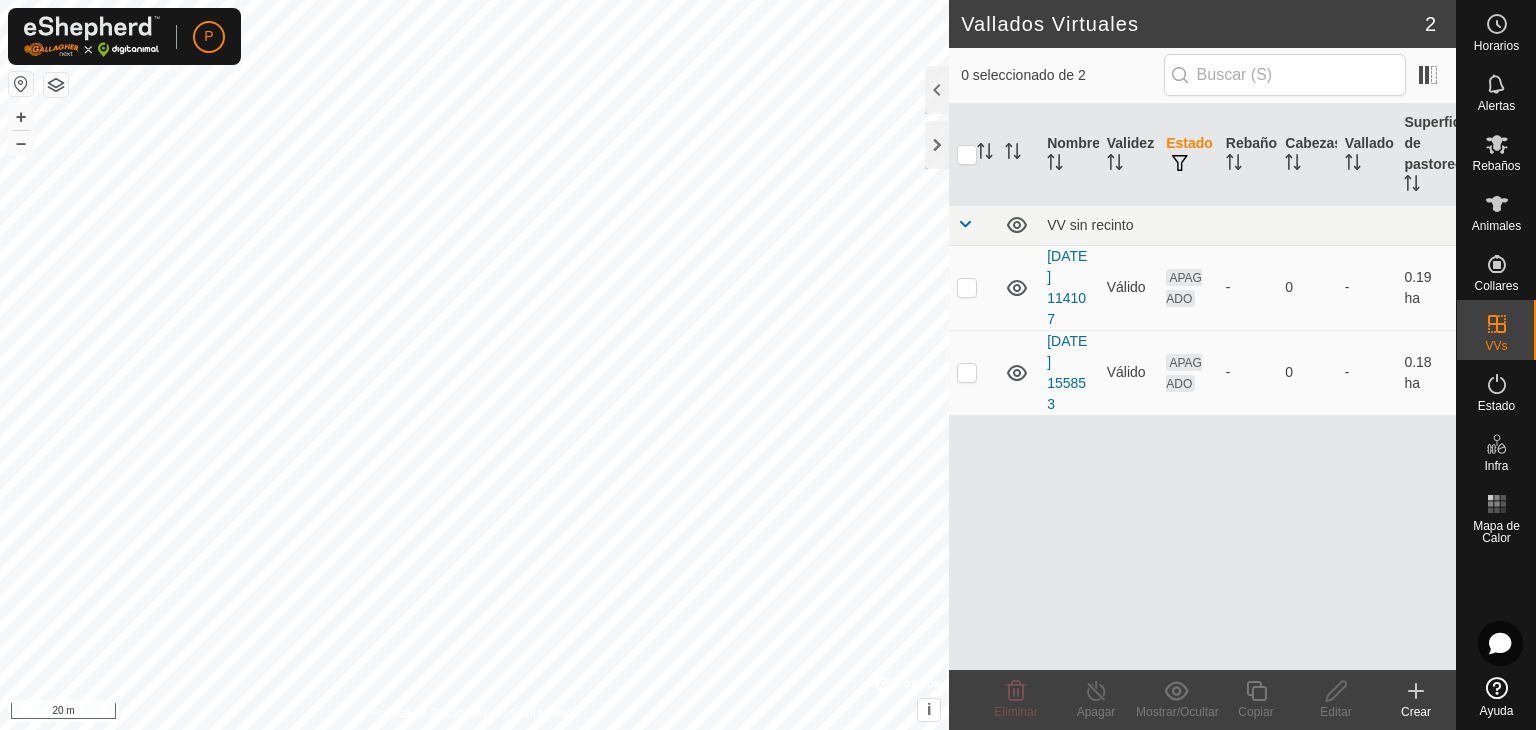 click 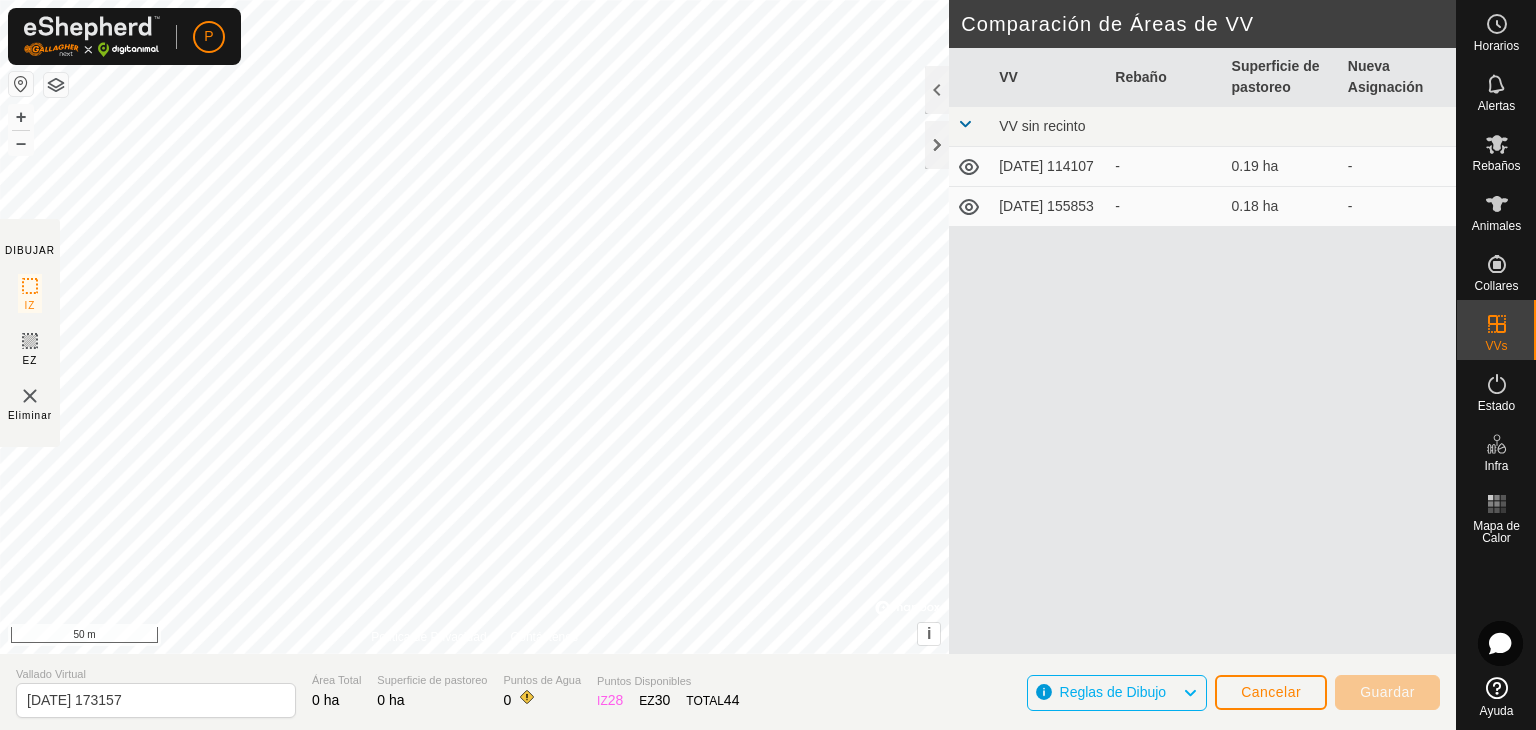 click on "Política de Privacidad Contáctenos" at bounding box center (474, 637) 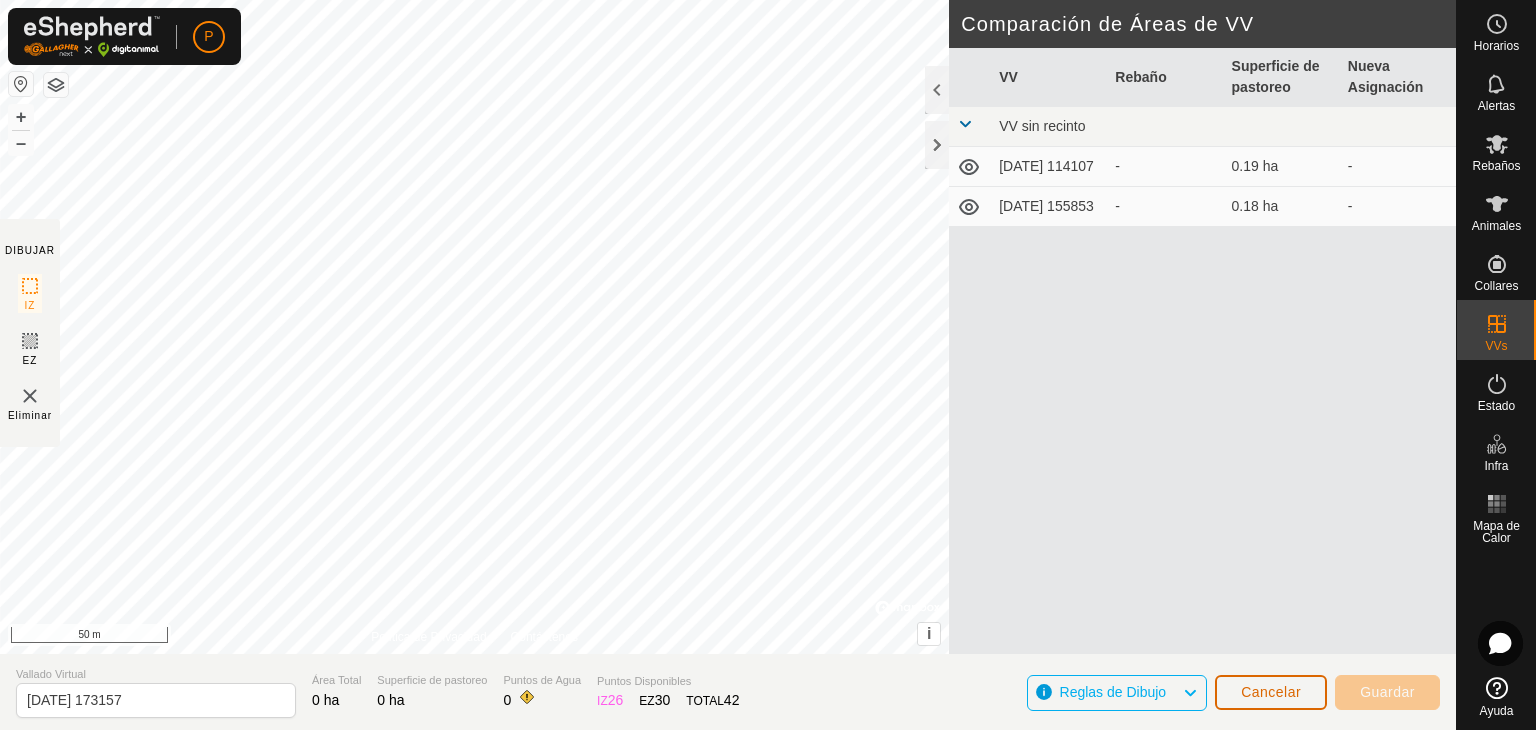 click on "Cancelar" 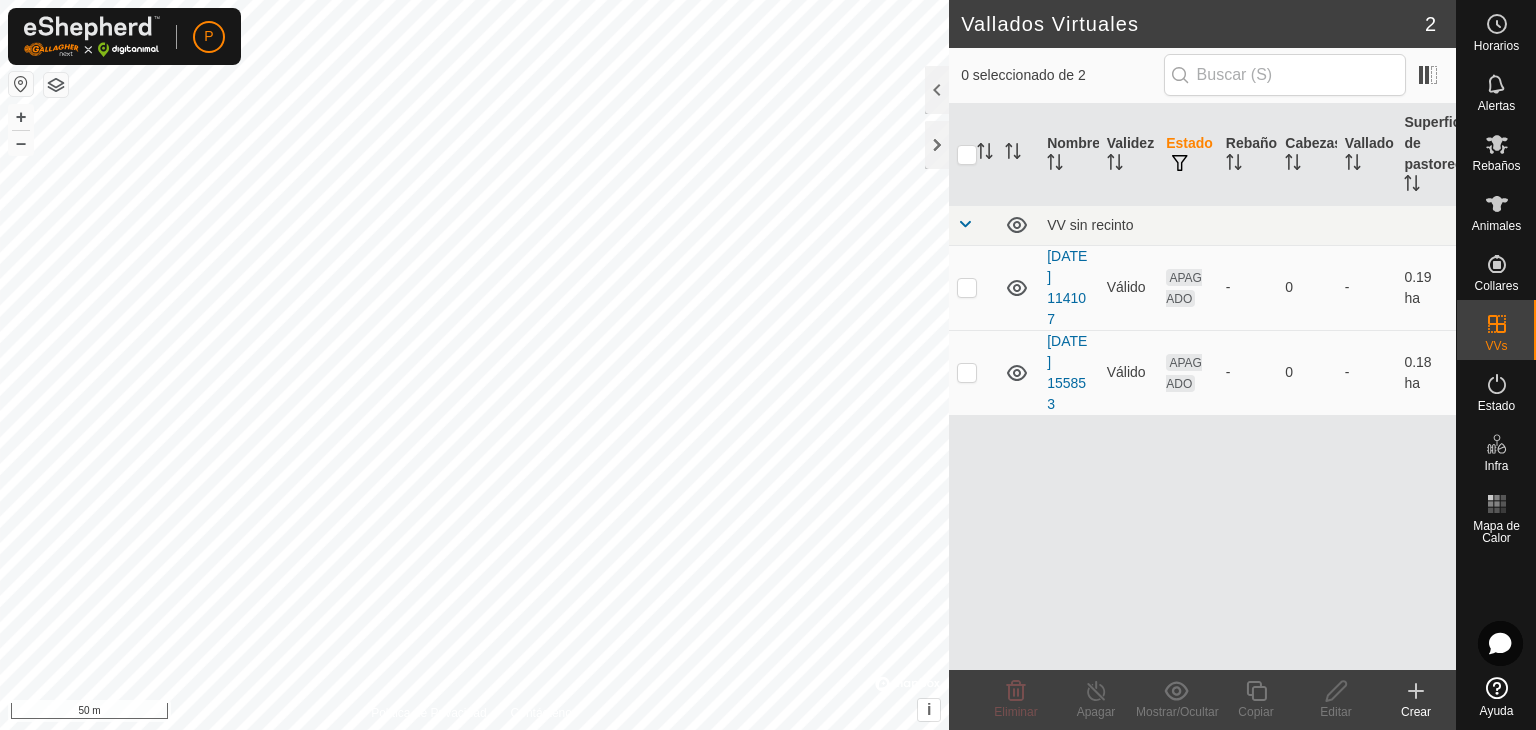 click 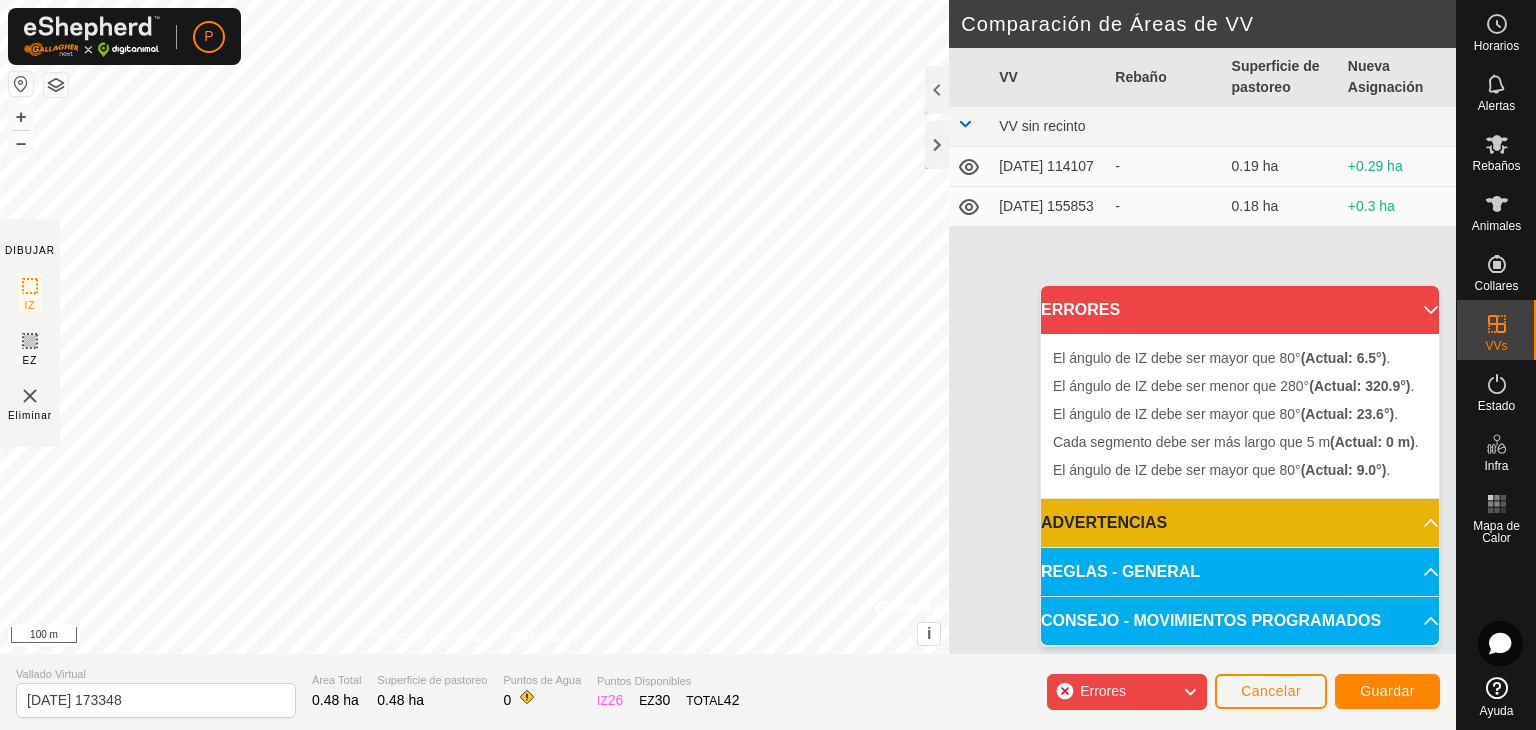 click 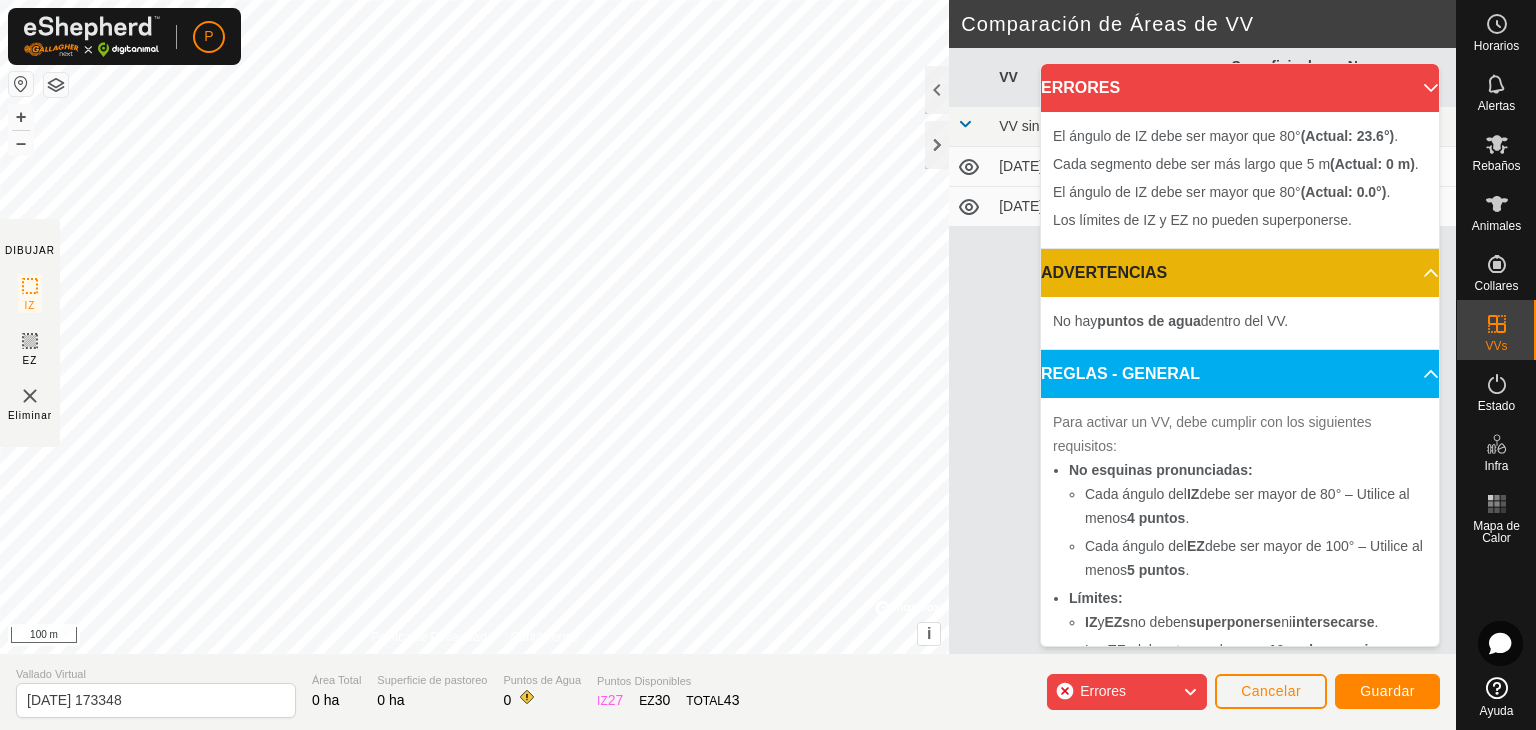 click on "ERRORES" at bounding box center [1240, 88] 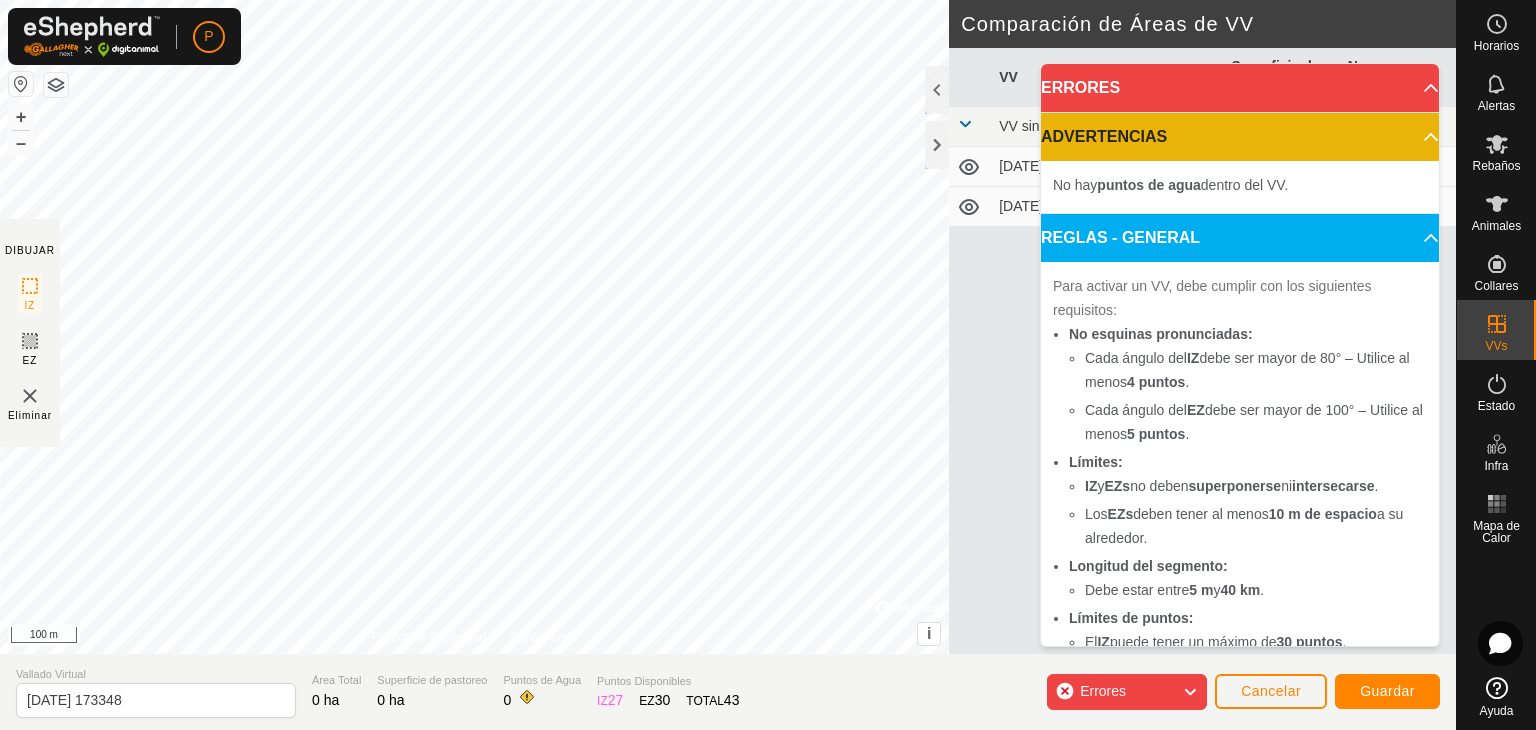 click on "Errores" 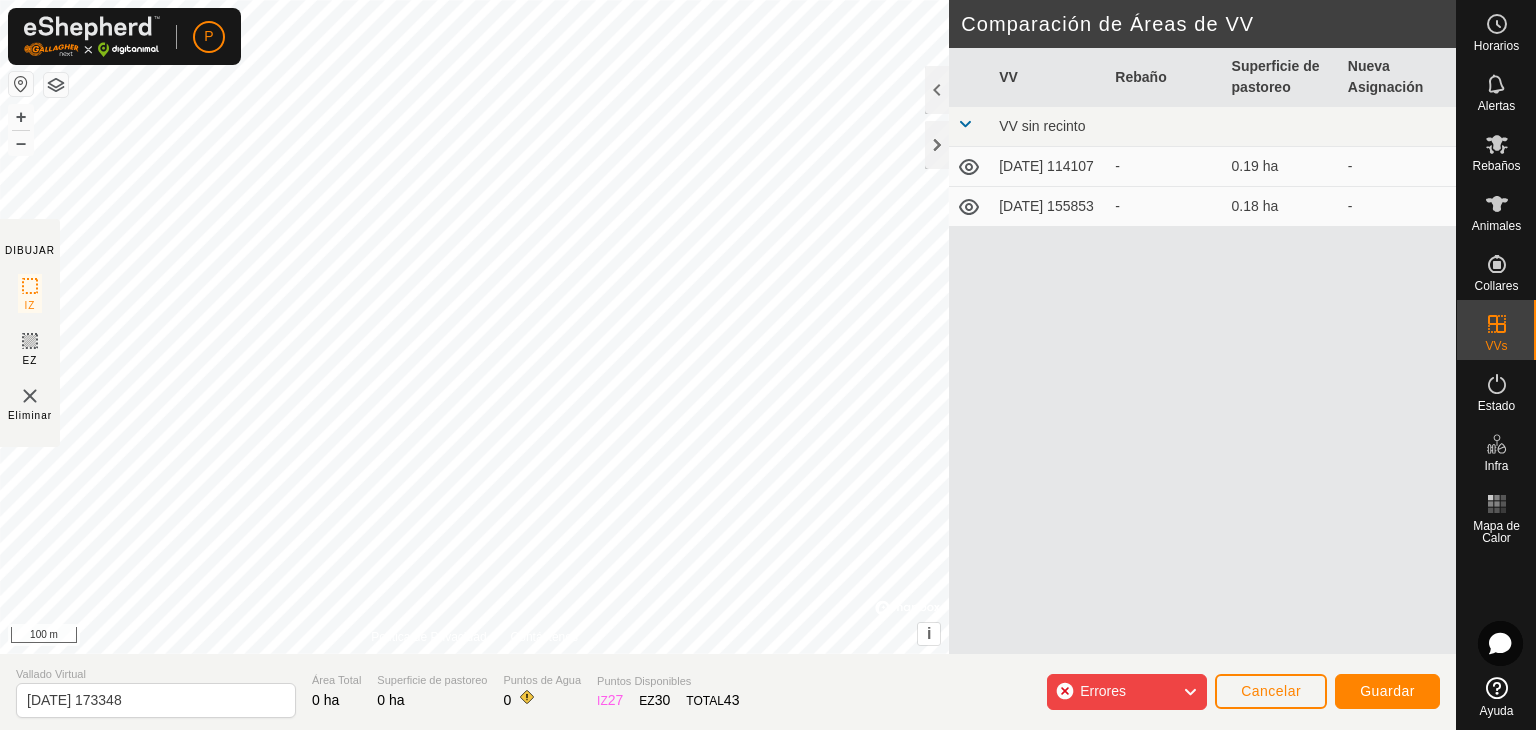 click on "El ángulo de IZ debe ser mayor que 80°  (Actual: 23.6°) . Cada segmento debe ser más largo que 5 m  (Actual: 0 m) . Cada segmento debe ser más largo que 5 m  (Actual: 0 m) . + – ⇧ i ©  Mapbox , ©  OpenStreetMap ,  Improve this map 100 m" at bounding box center [474, 327] 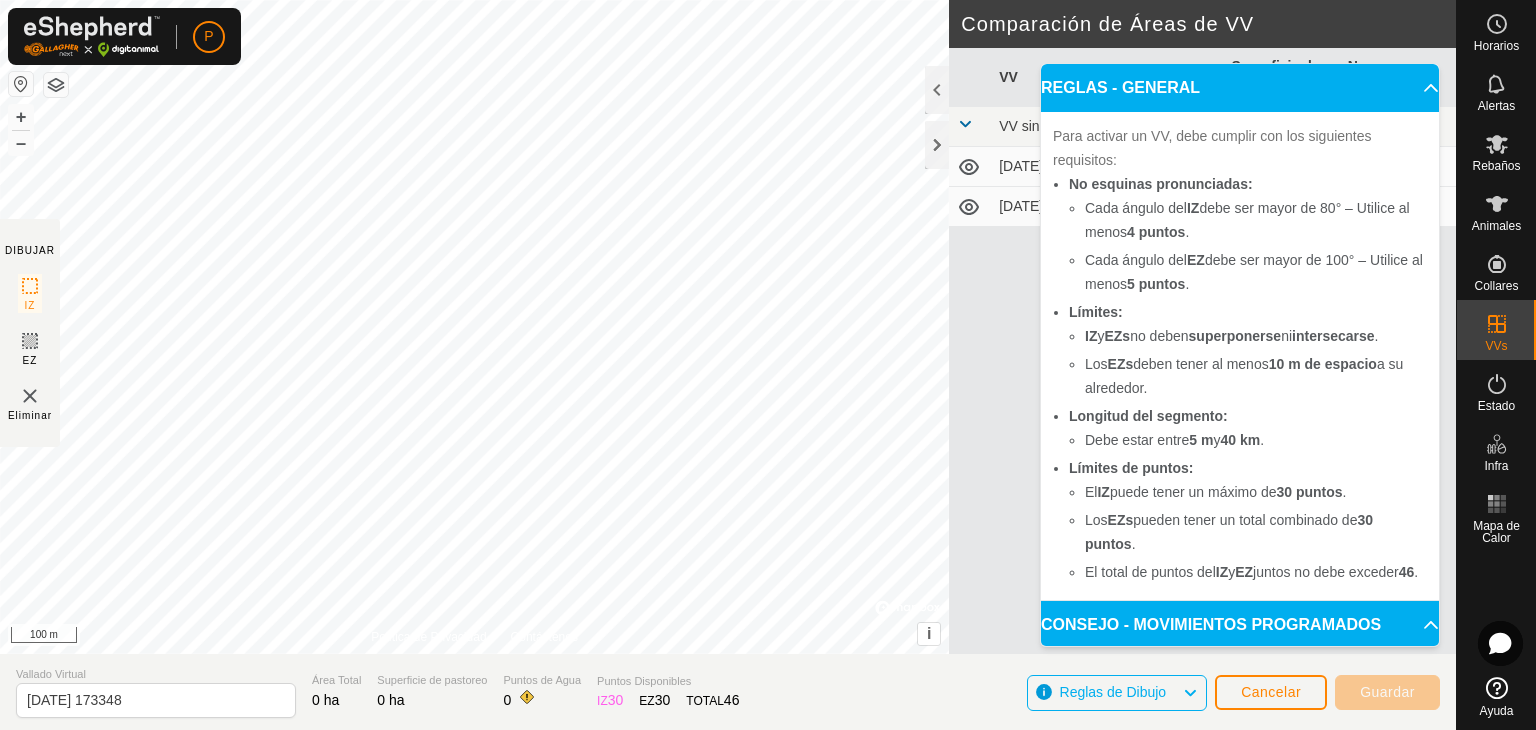 click on "REGLAS - GENERAL" at bounding box center (1240, 88) 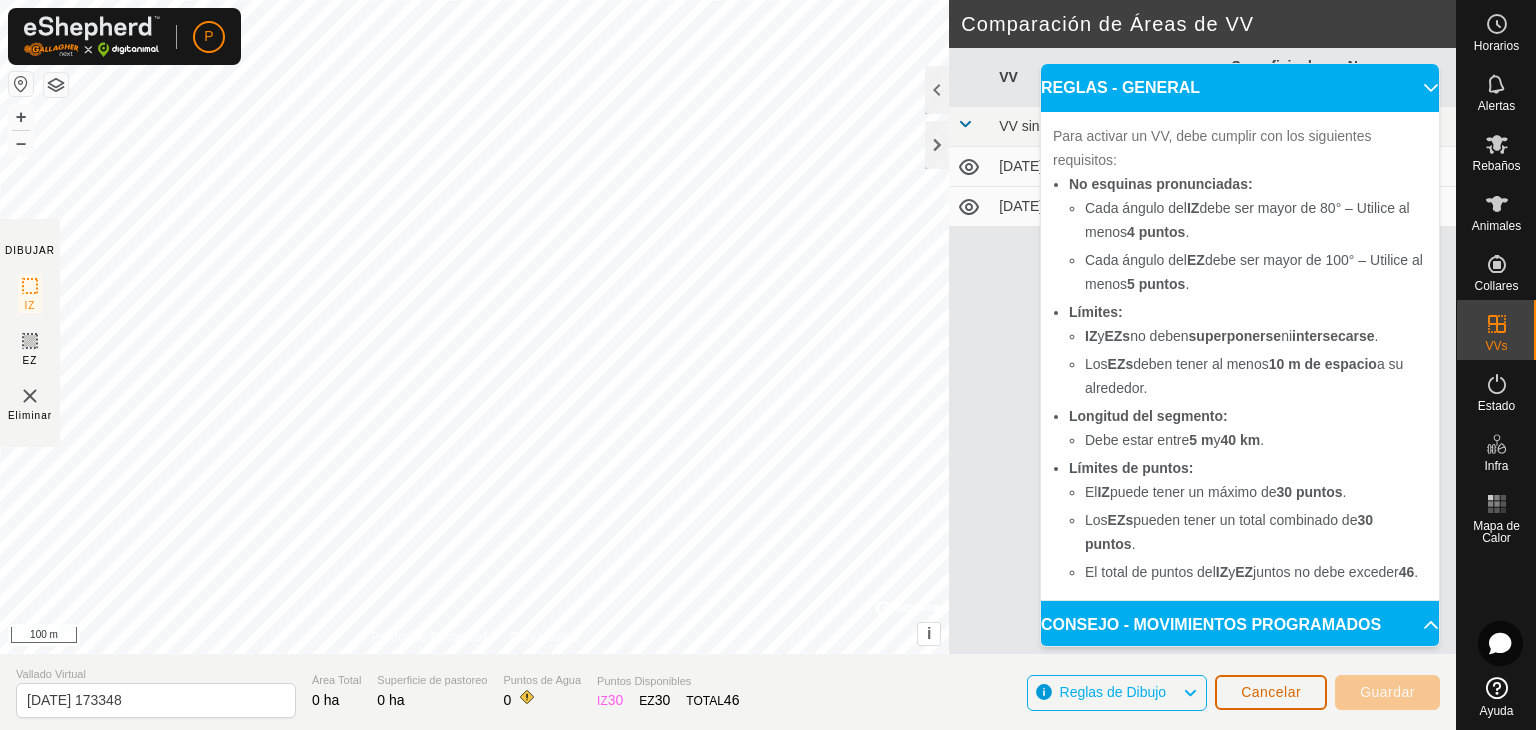 click on "Cancelar" 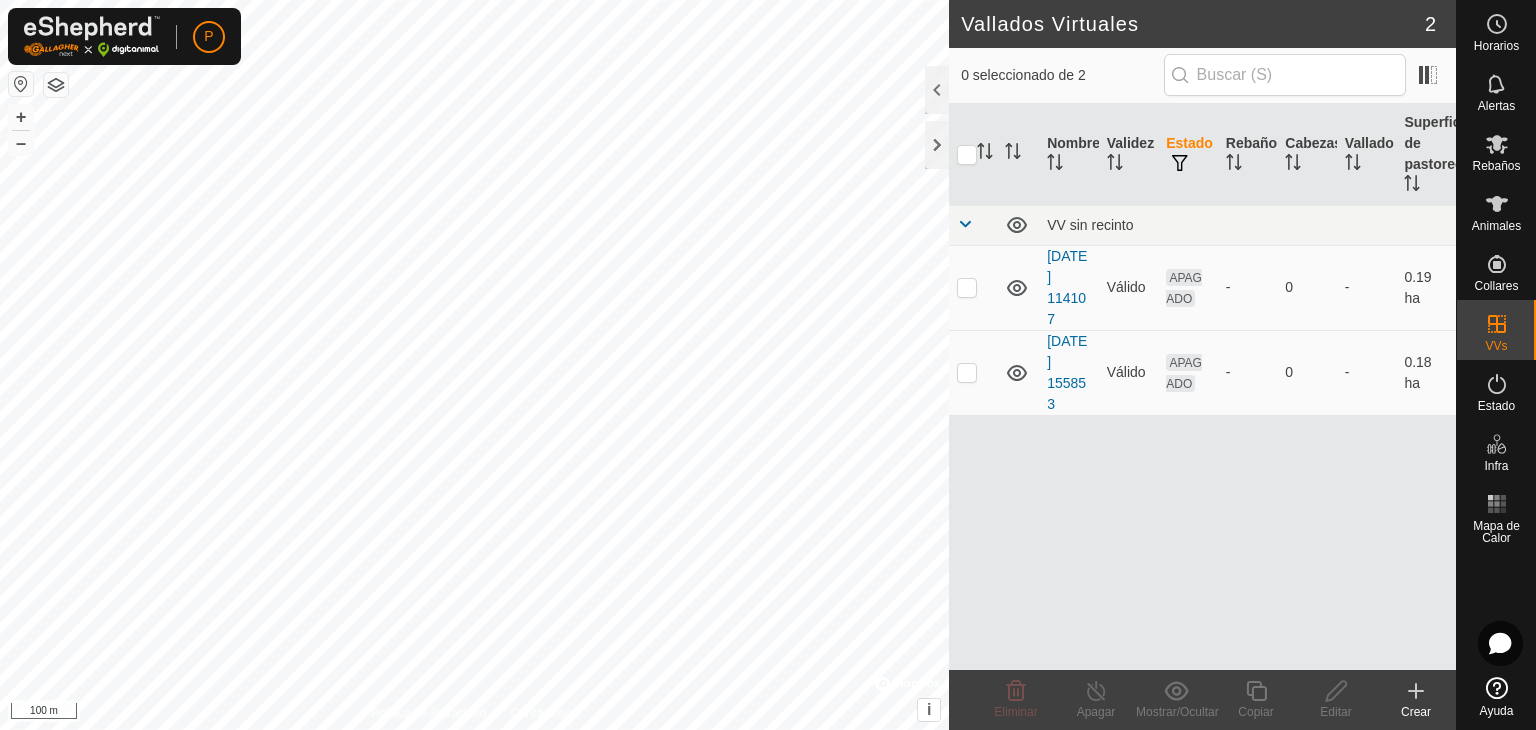 click 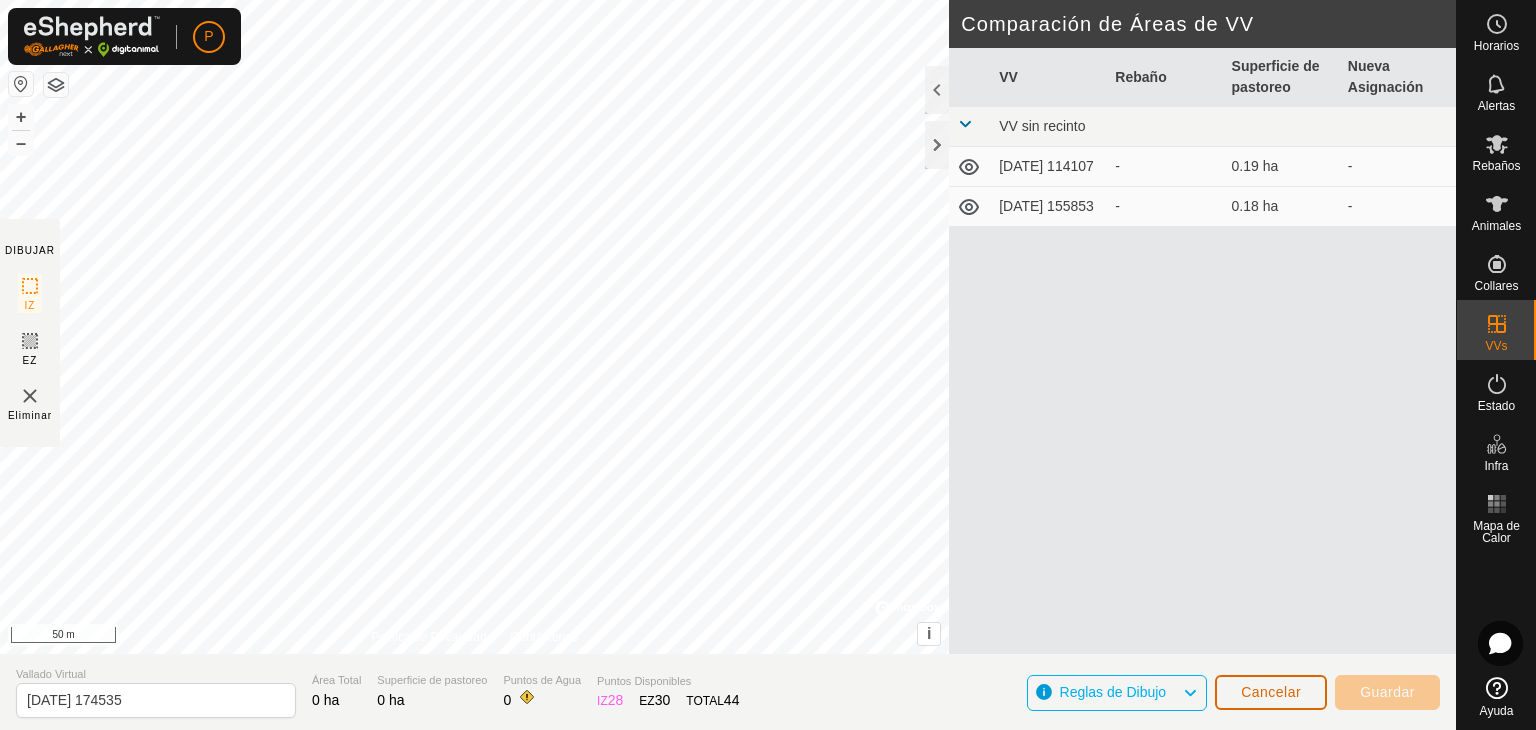 click on "Cancelar" 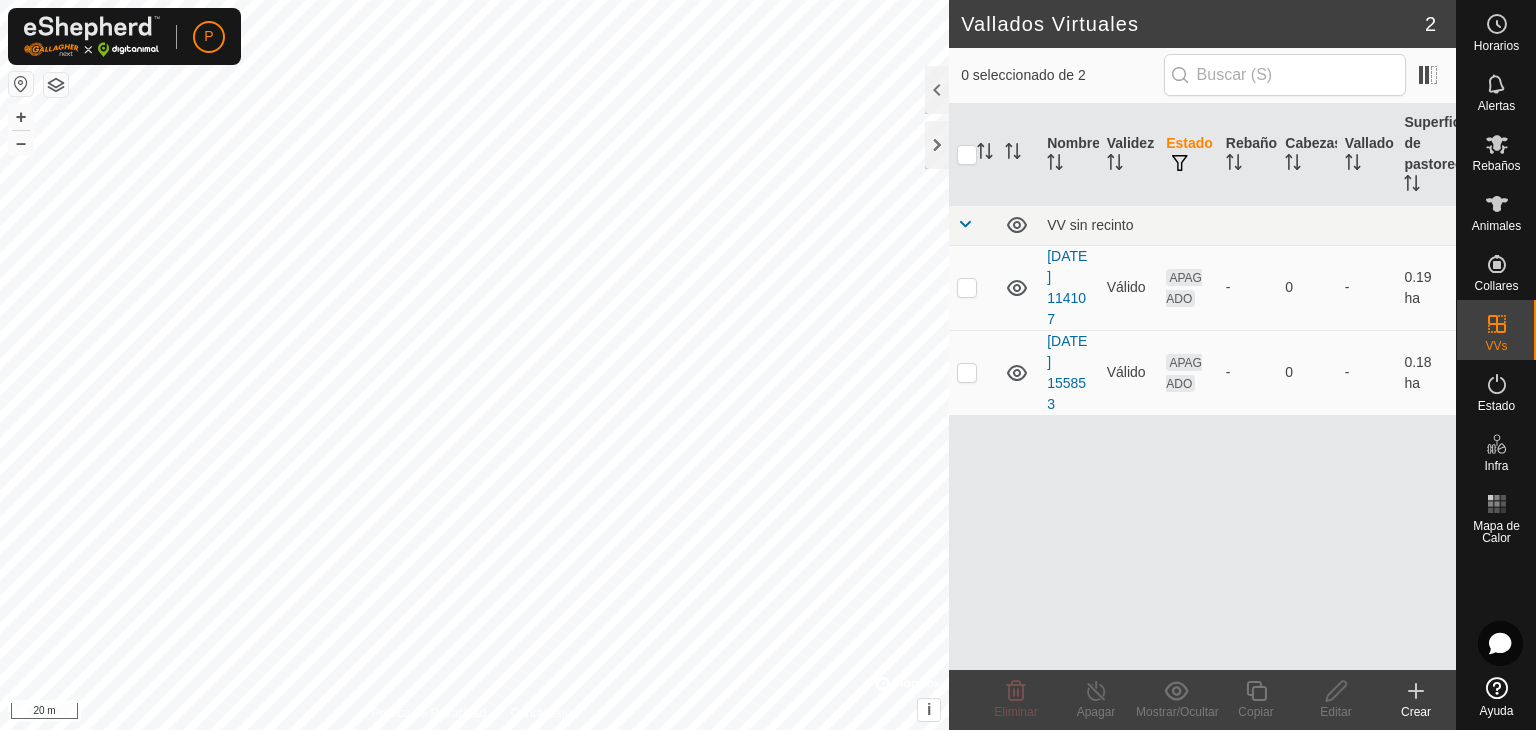 click 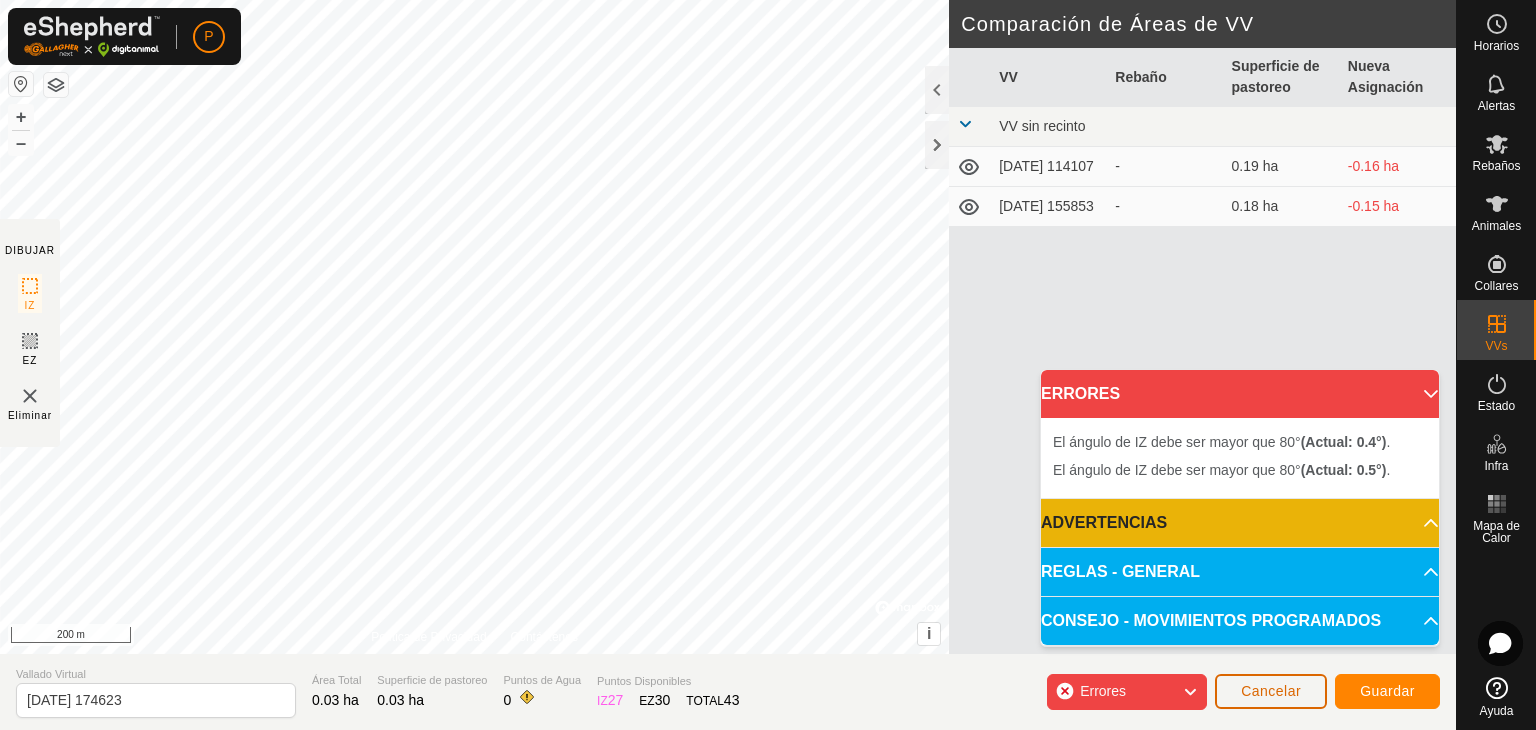 click on "Cancelar" 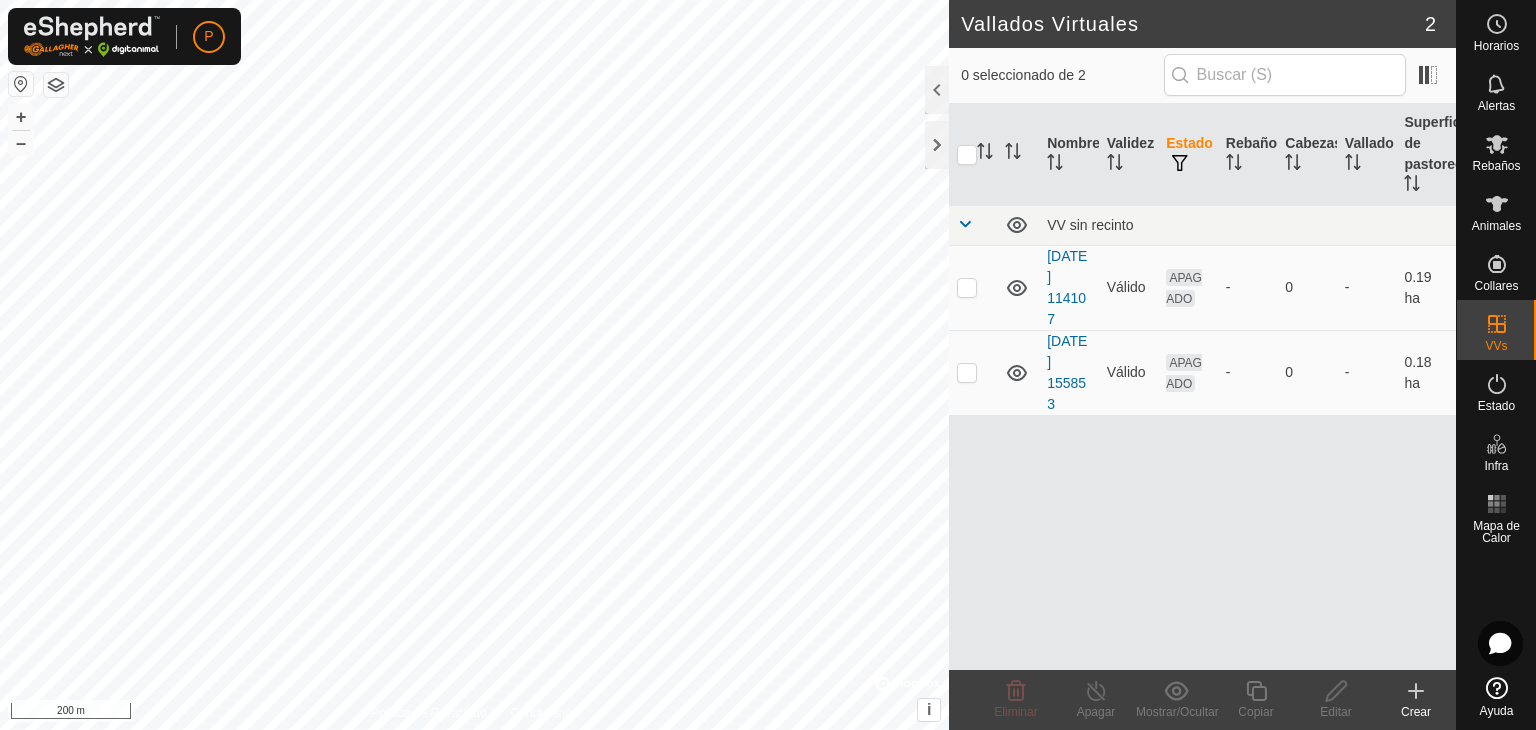 click 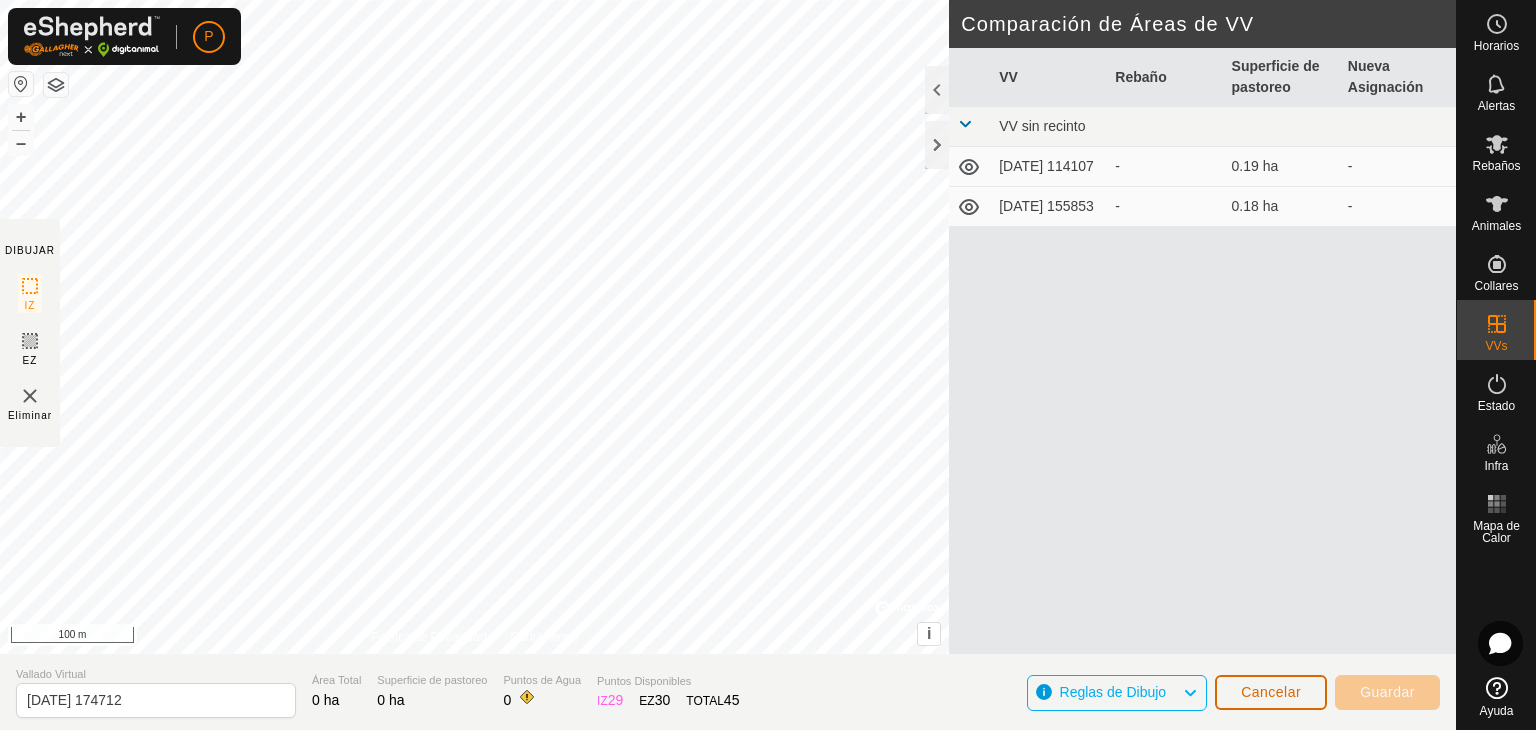 click on "Cancelar" 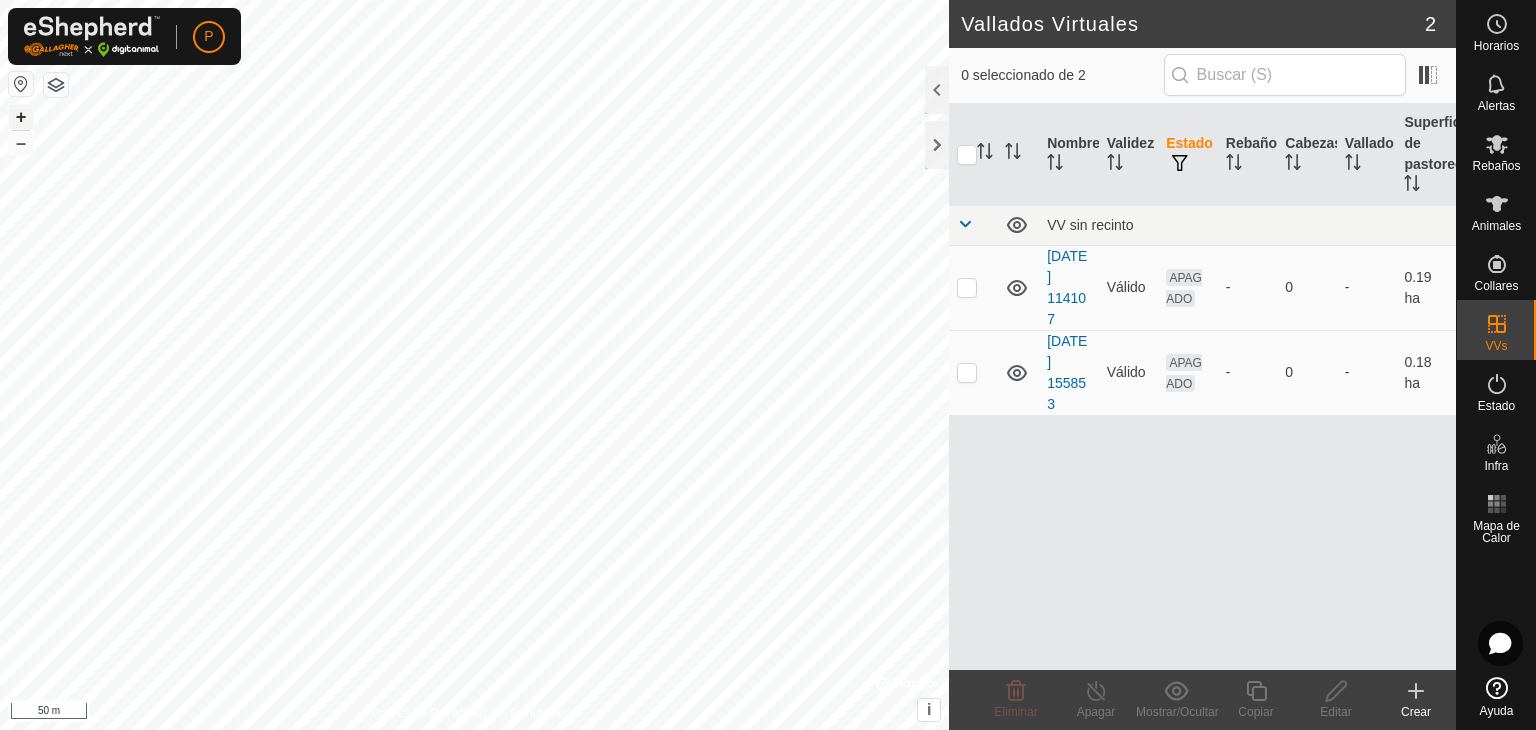click on "+" at bounding box center (21, 117) 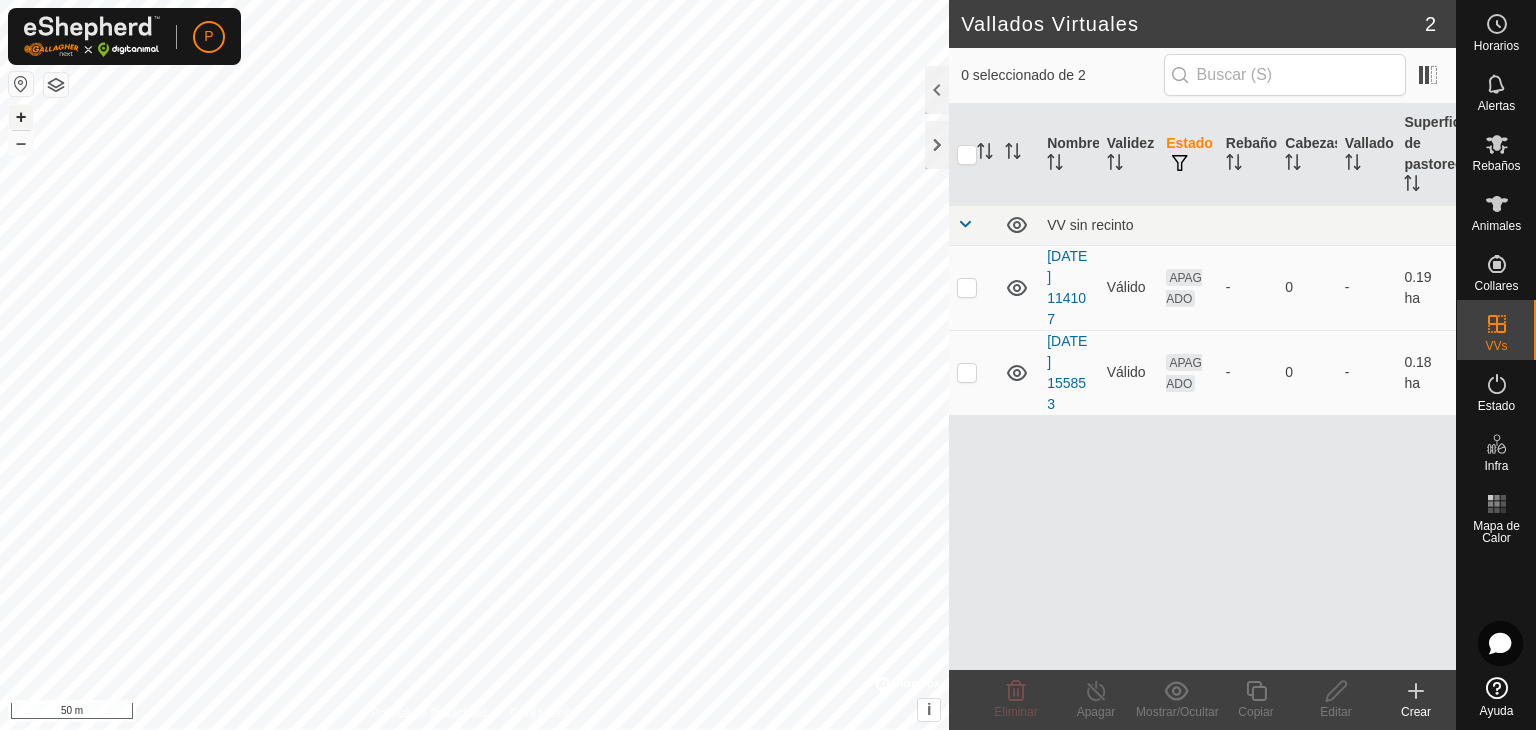 click on "+" at bounding box center [21, 117] 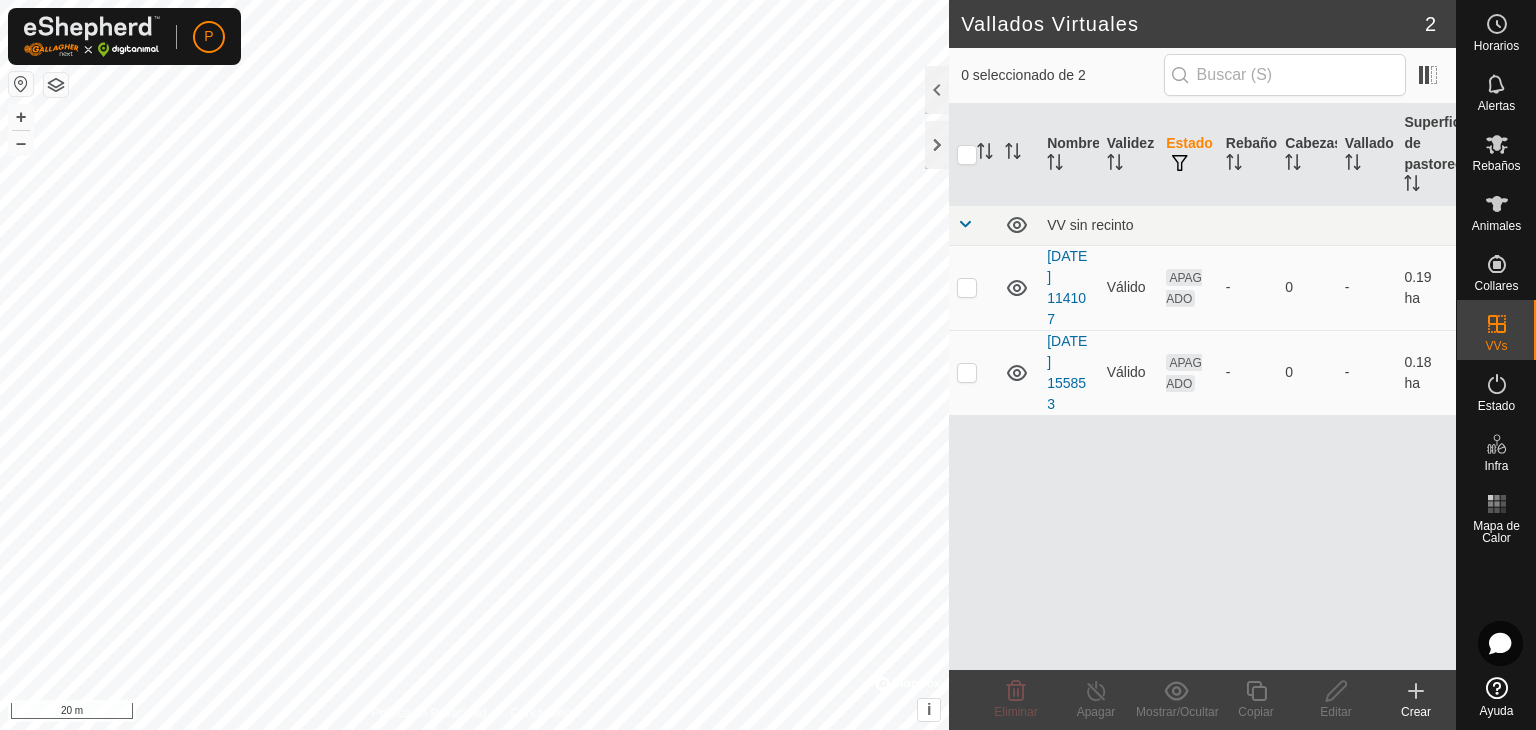click on "P  Horarios Alertas Rebaños Animales Collares VVs Estado Infra Mapa de Calor Ayuda Vallados Virtuales 2 0 seleccionado de 2     Nombre   Validez   Estado   Rebaño   Cabezas   Vallado   Superficie de pastoreo   VV sin recinto  2025-07-16 114107  Válido  APAGADO  -   0   -   0.19 ha  2025-07-16 155853  Válido  APAGADO  -   0   -   0.18 ha  Eliminar  Apagar   Mostrar/Ocultar   Copiar   Editar   Crear  Política de Privacidad Contáctenos + – ⇧ i ©  Mapbox , ©  OpenStreetMap ,  Improve this map 20 m" at bounding box center [768, 365] 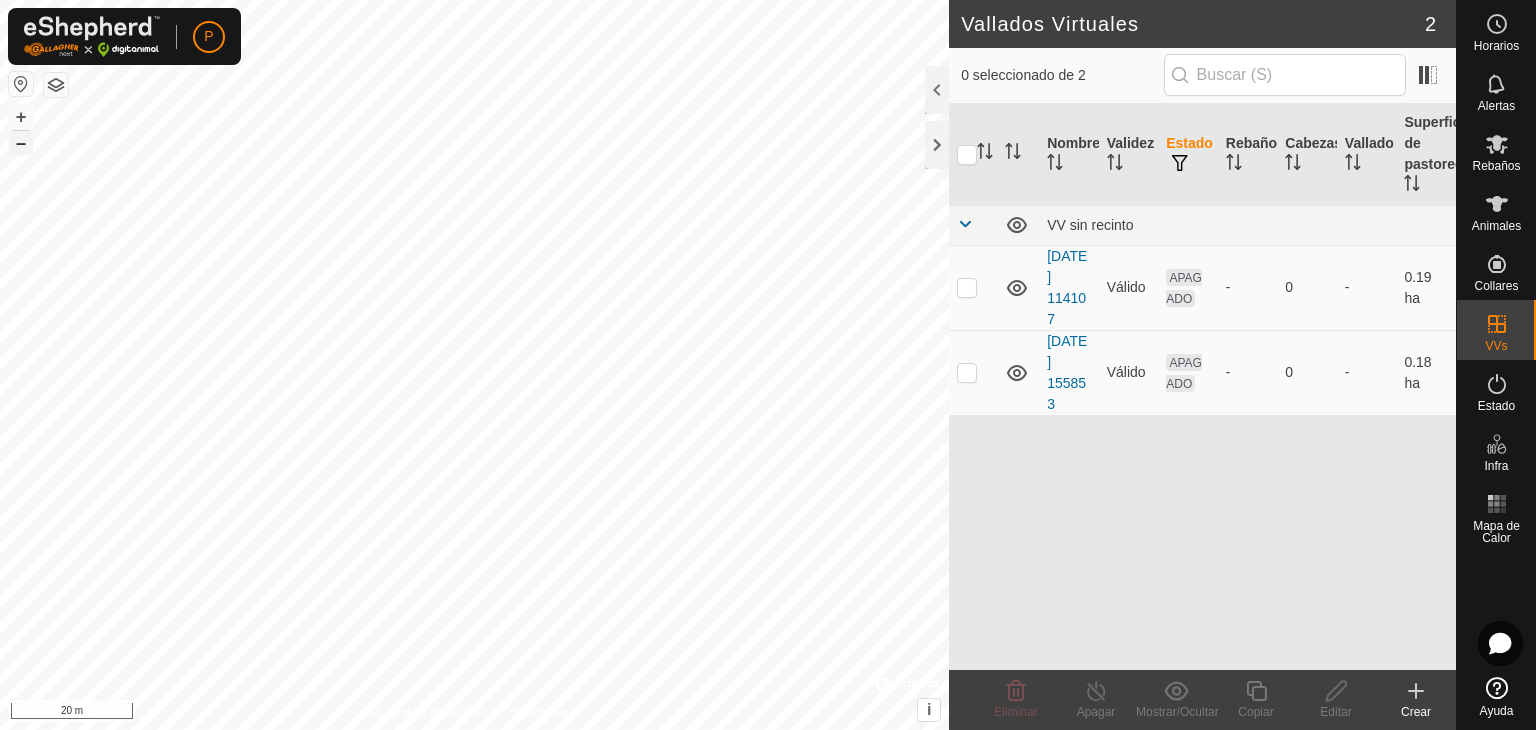 click on "–" at bounding box center [21, 143] 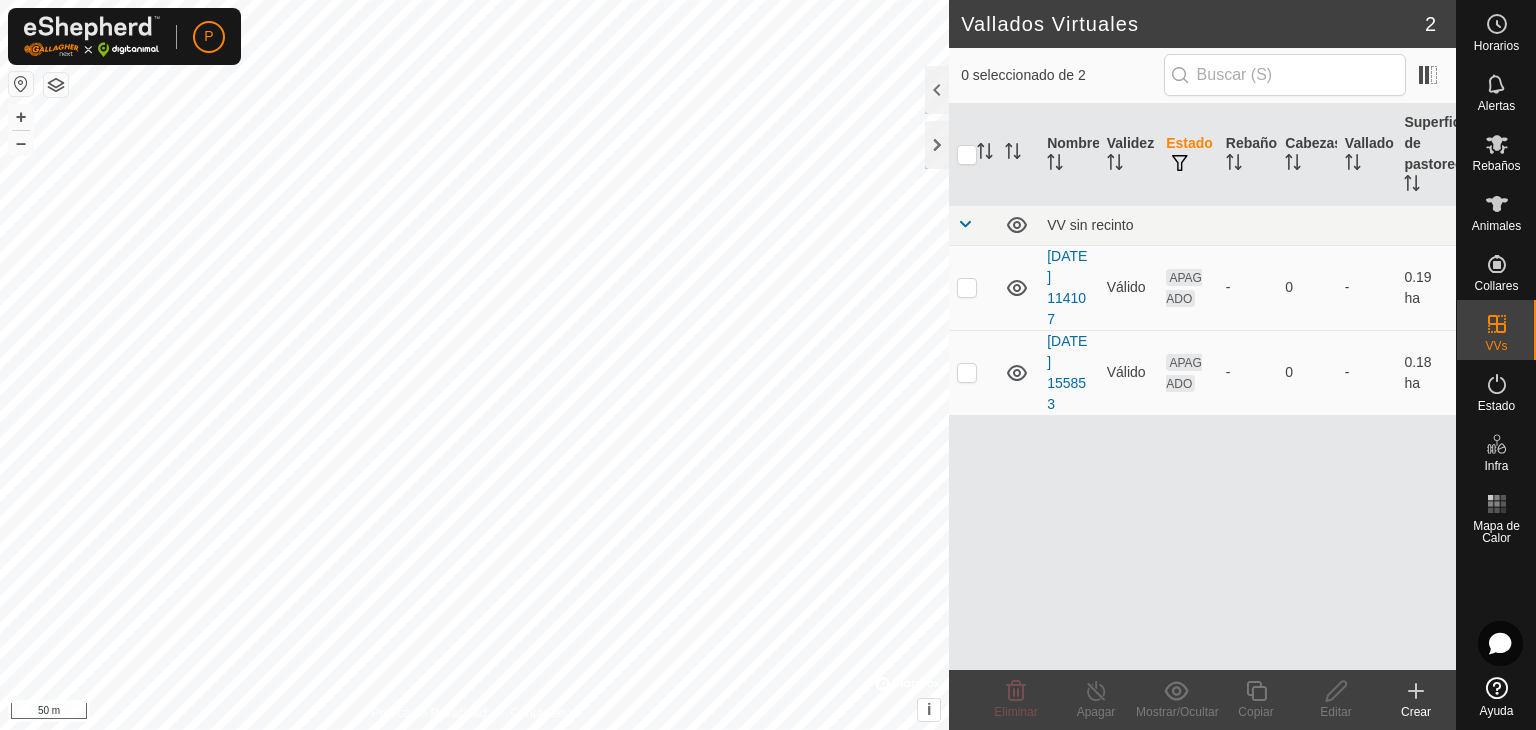 click 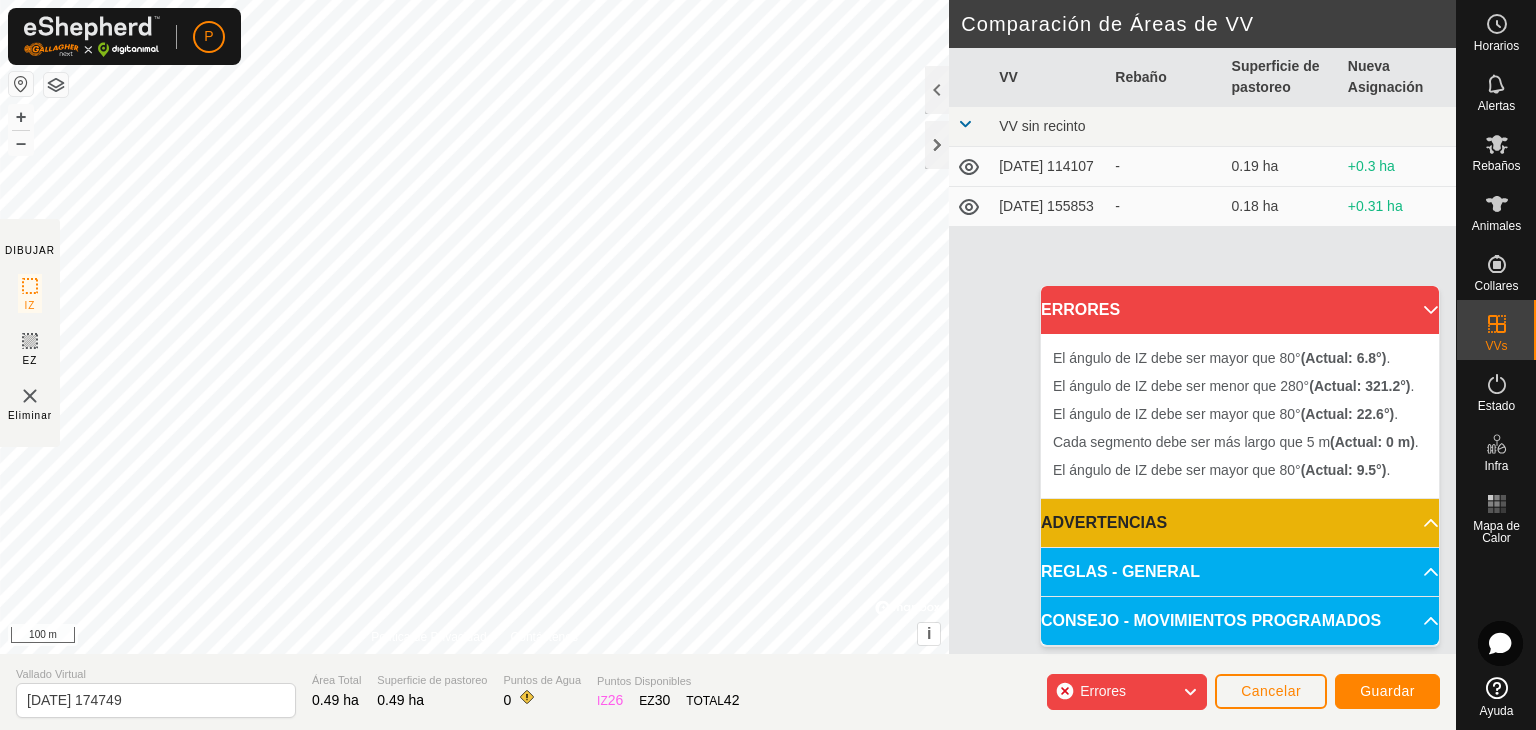 click on "Errores" 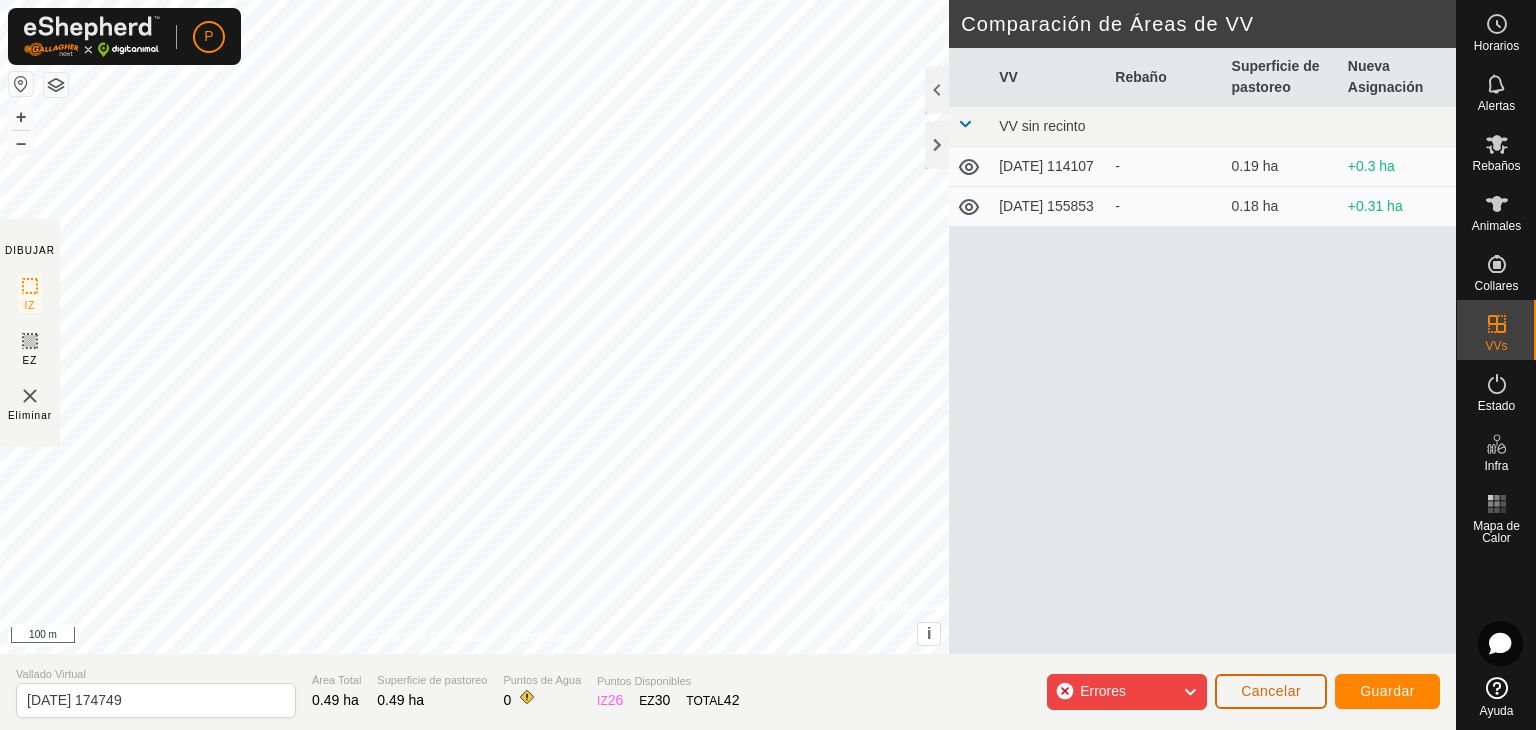 click on "Cancelar" 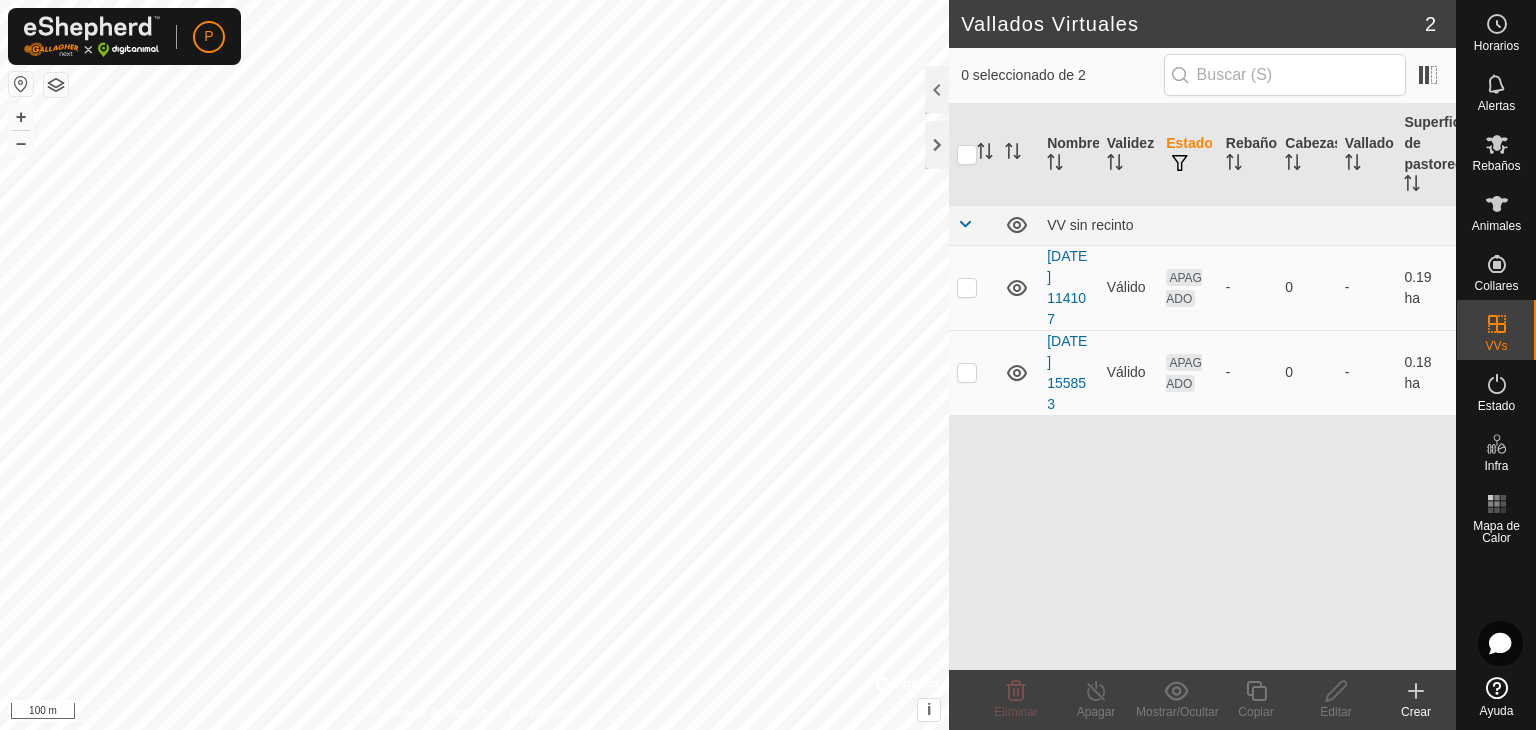 click 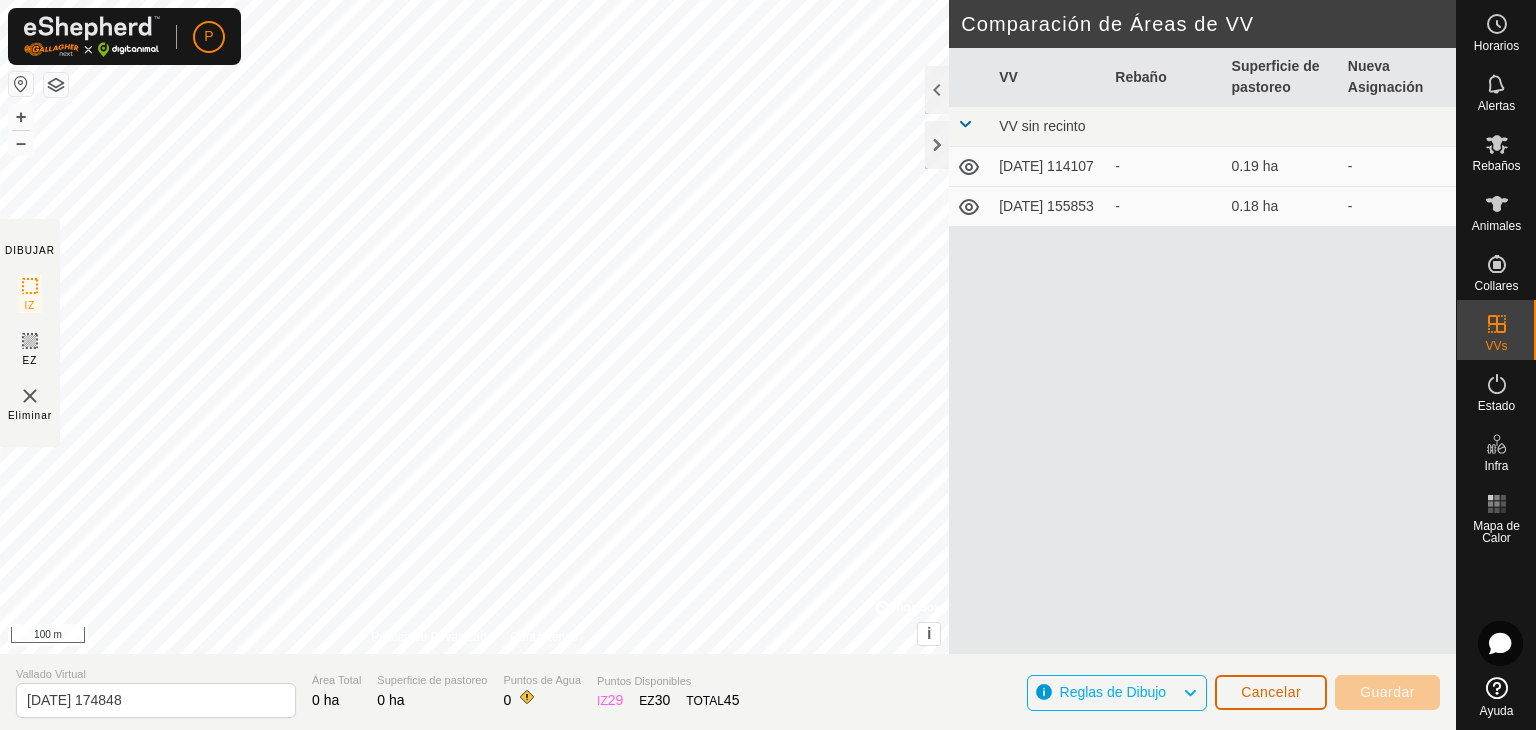 click on "Cancelar" 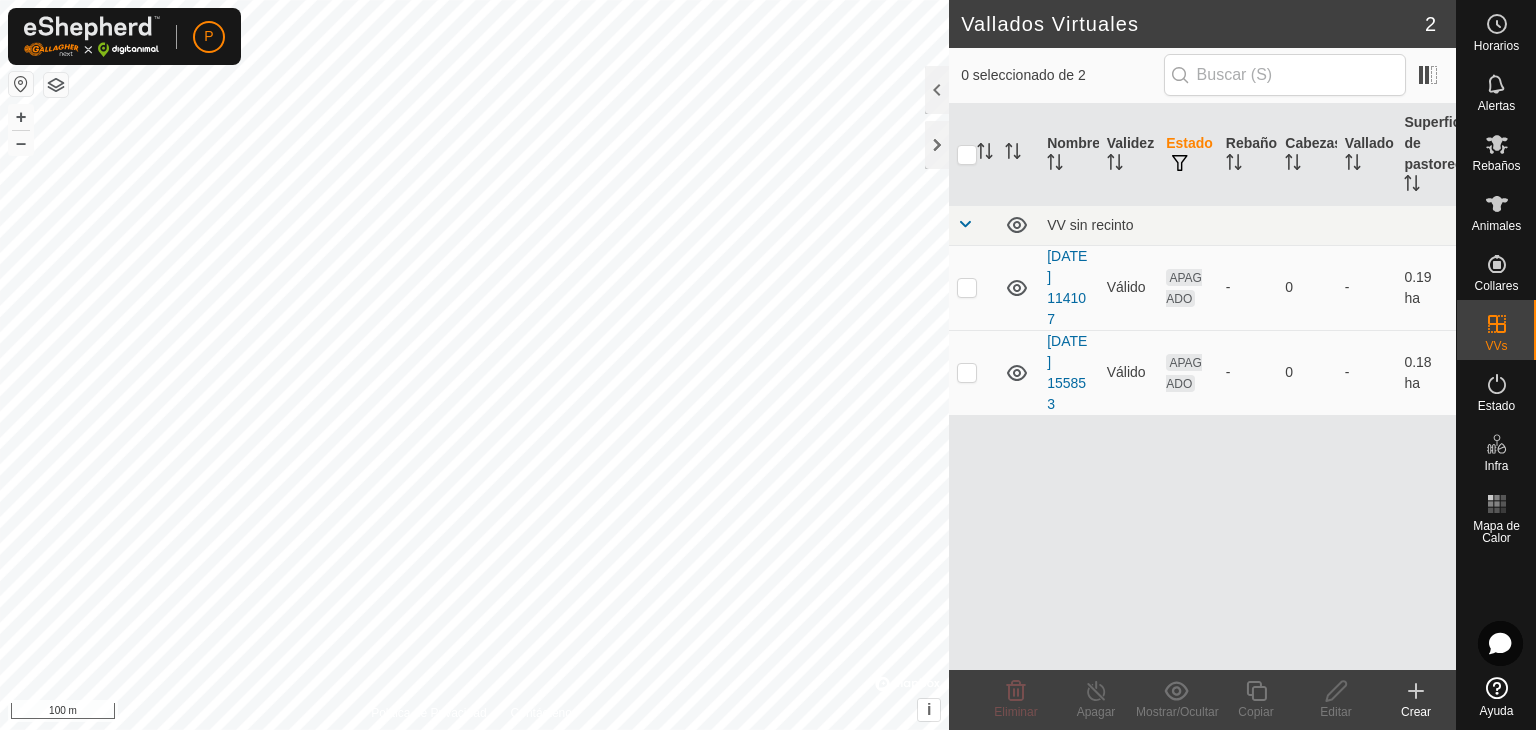 click 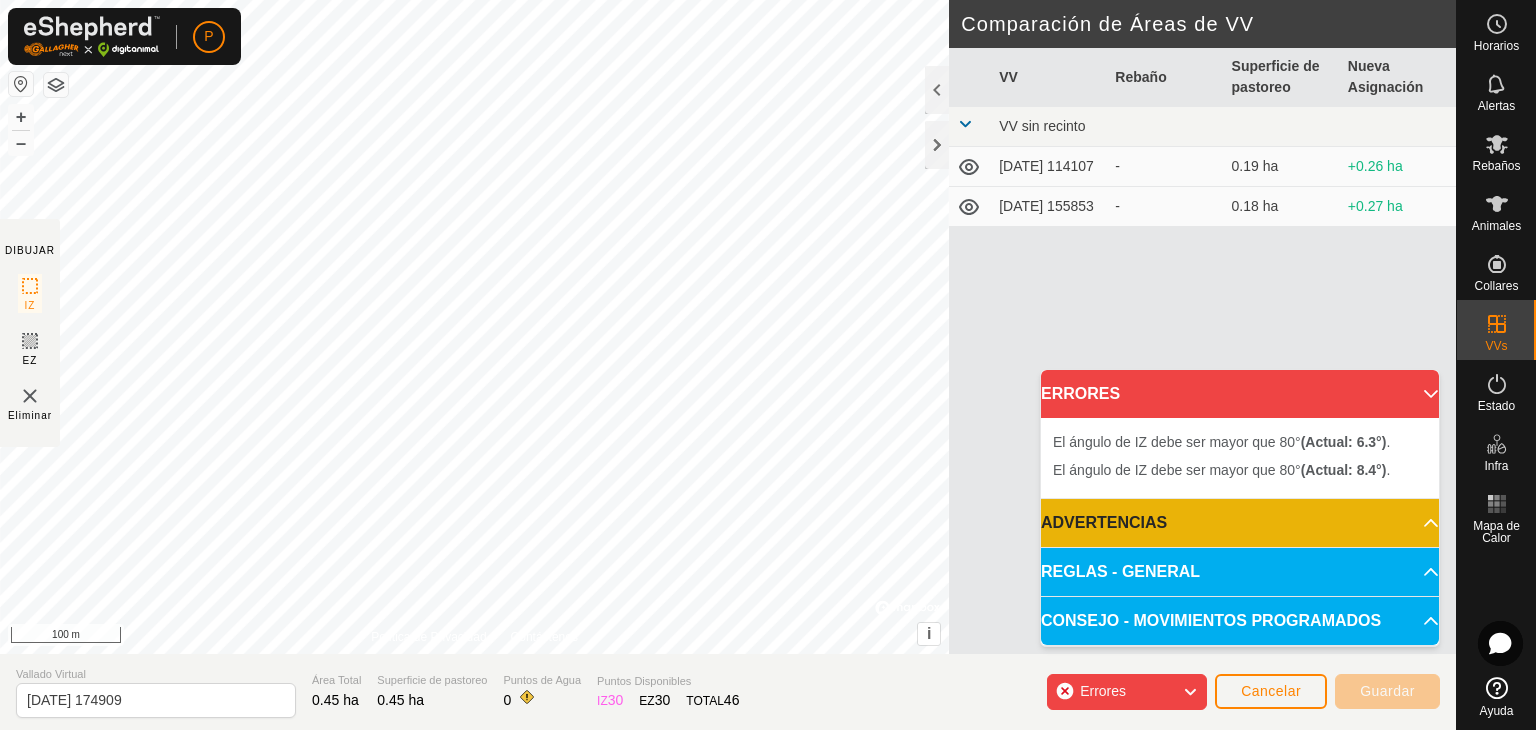 click on "Errores" 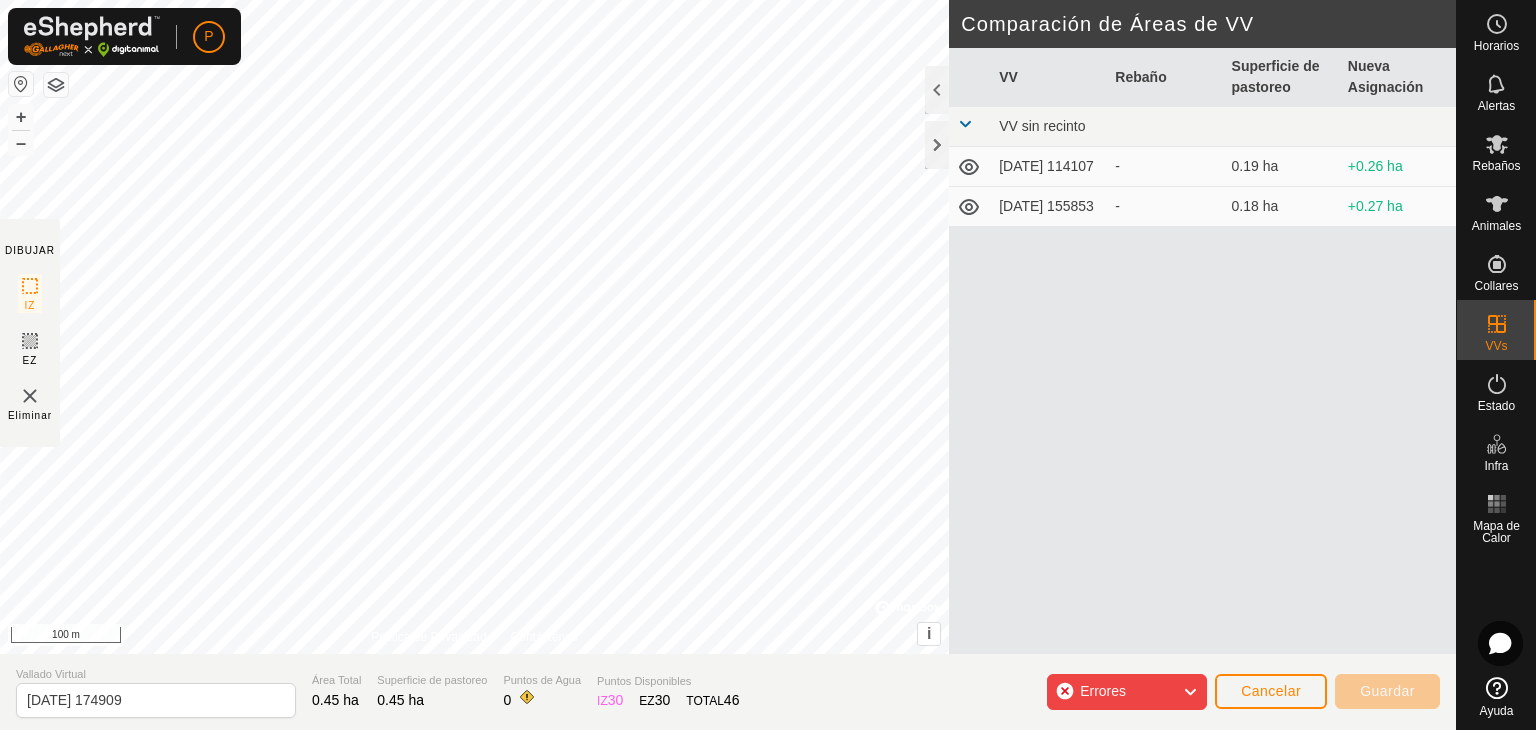 click on "Errores" 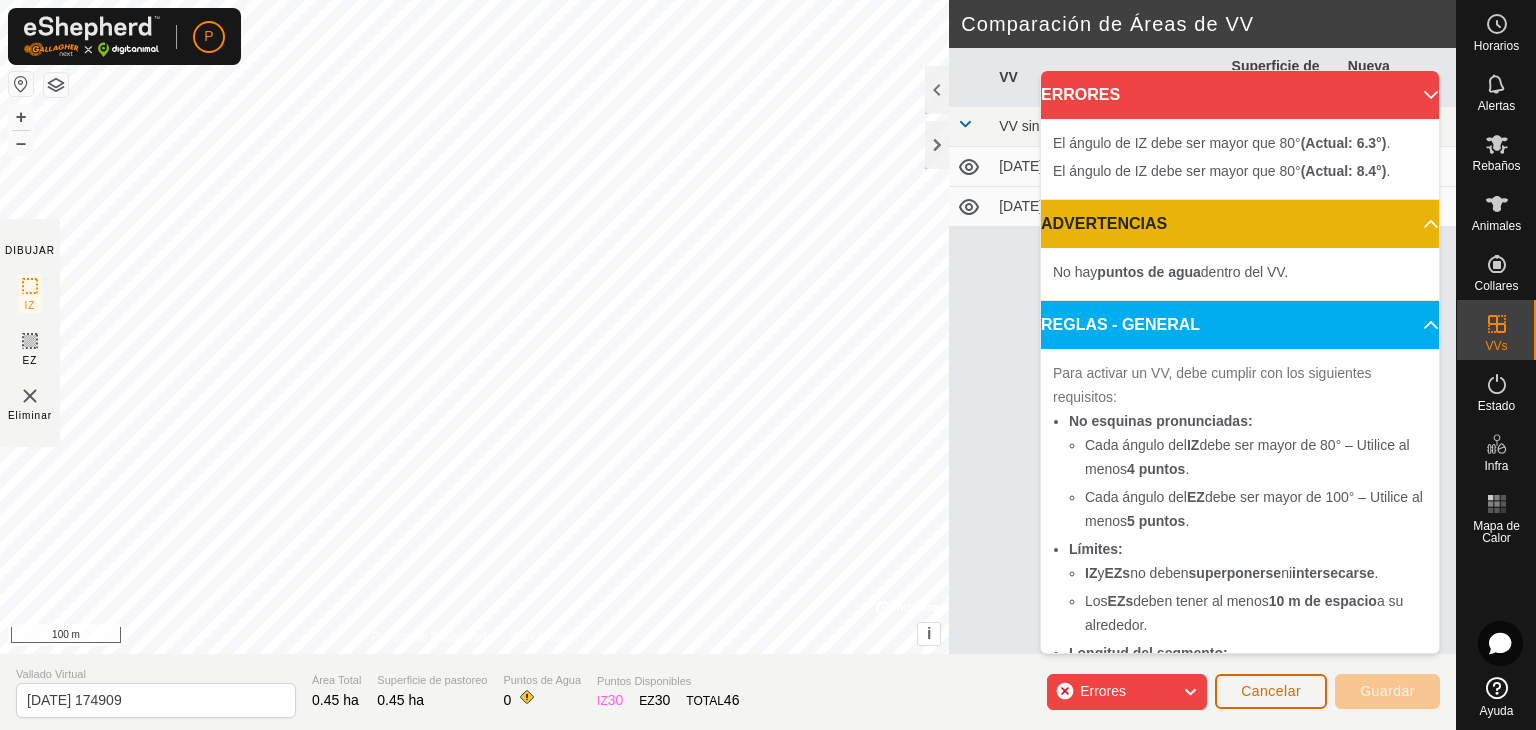 click on "Cancelar" 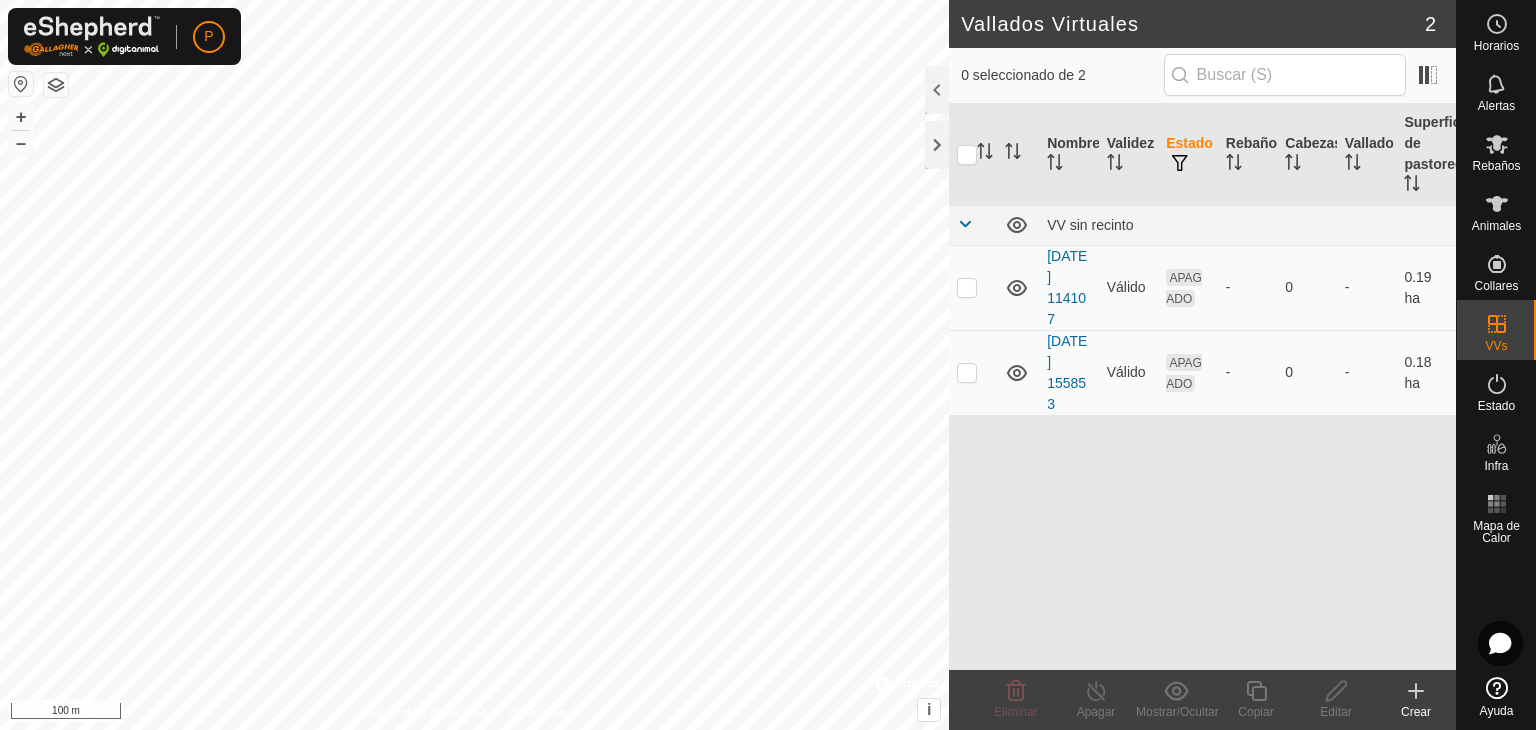 click 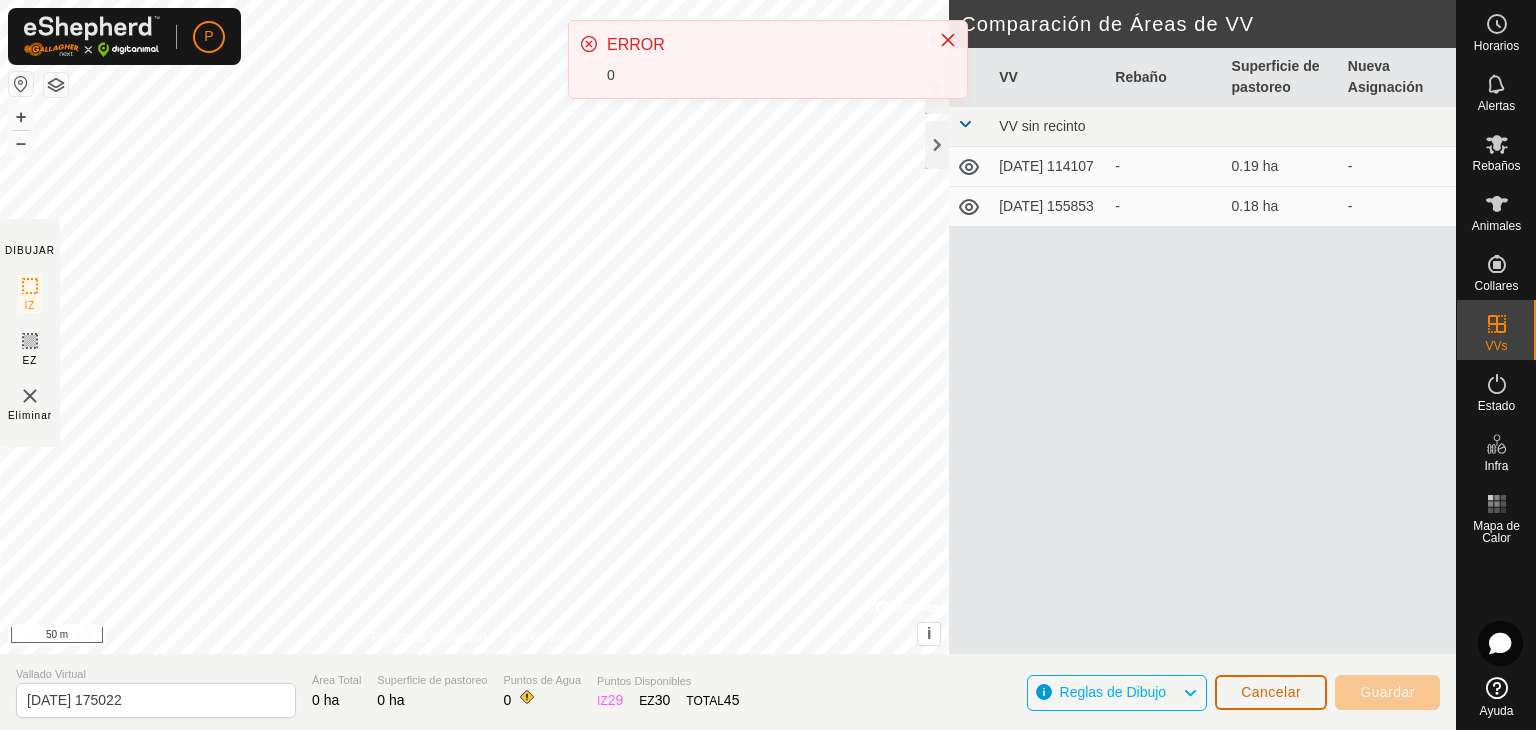 click on "Cancelar" 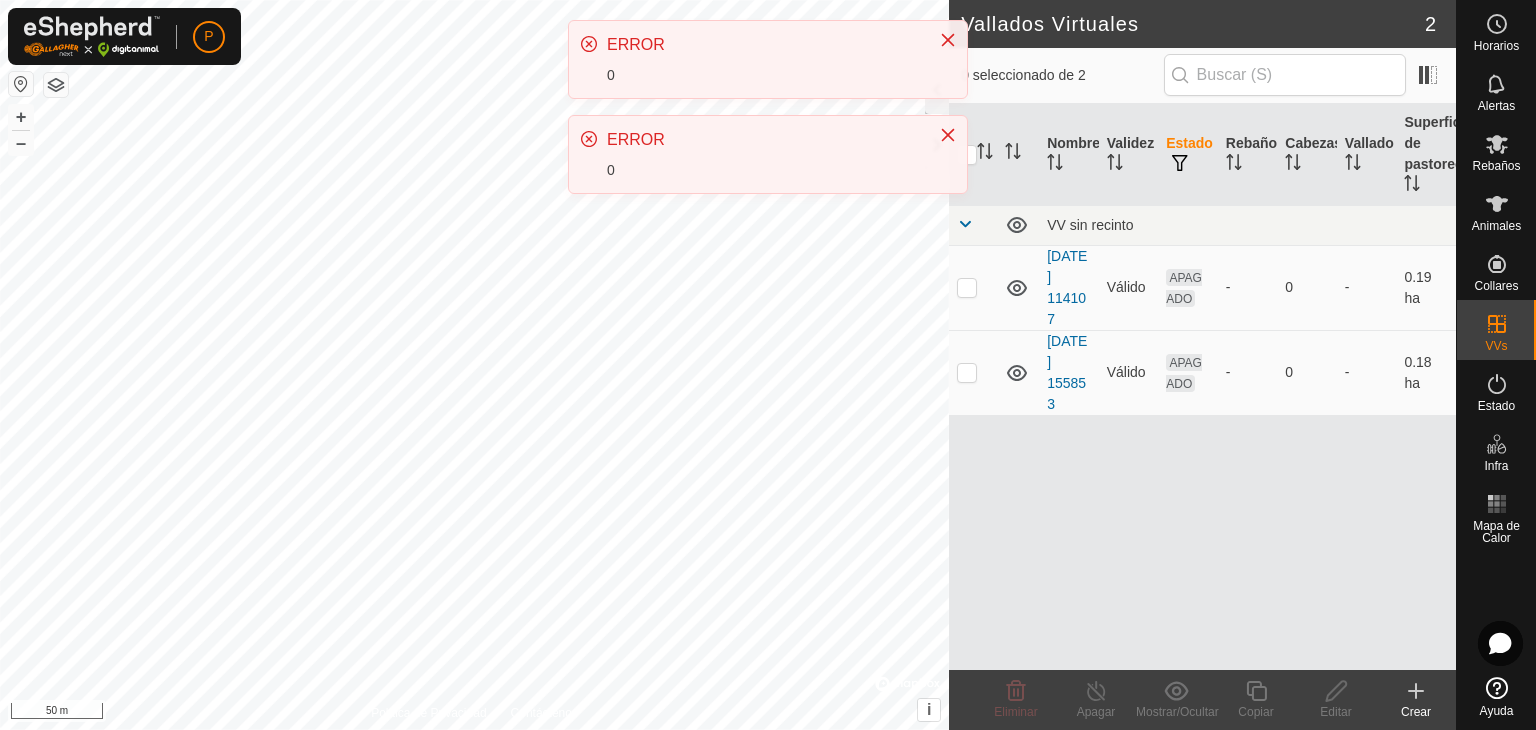 click 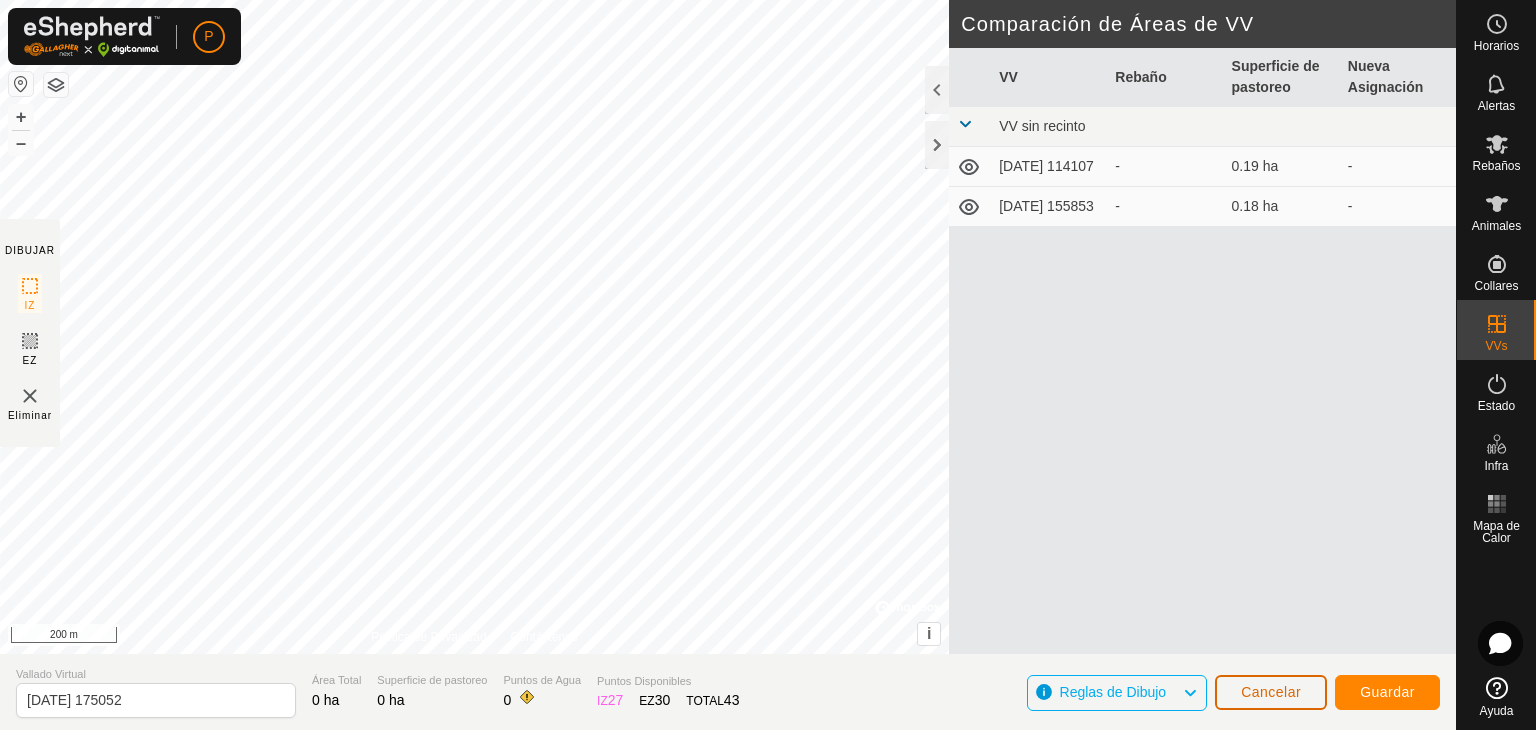 click on "Cancelar" 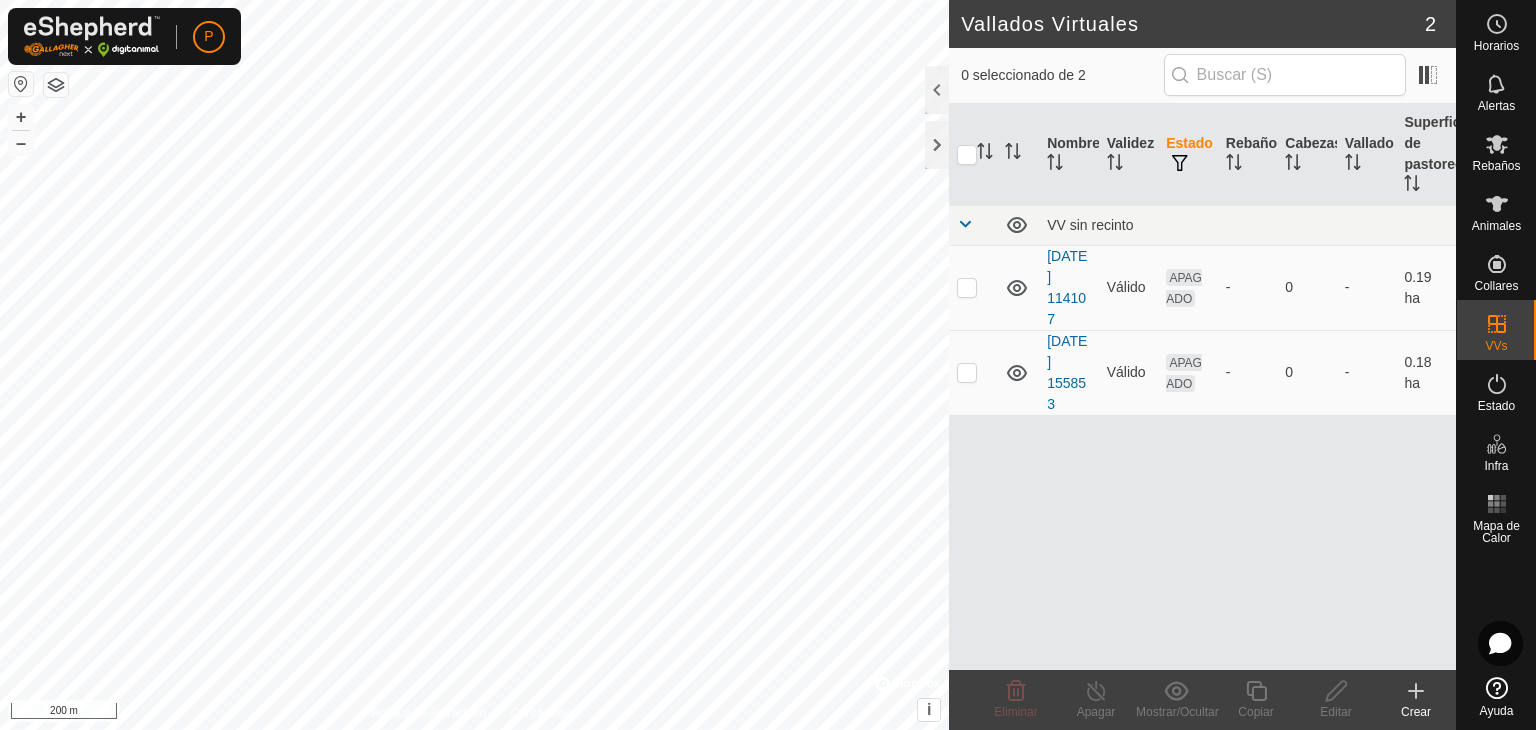 click 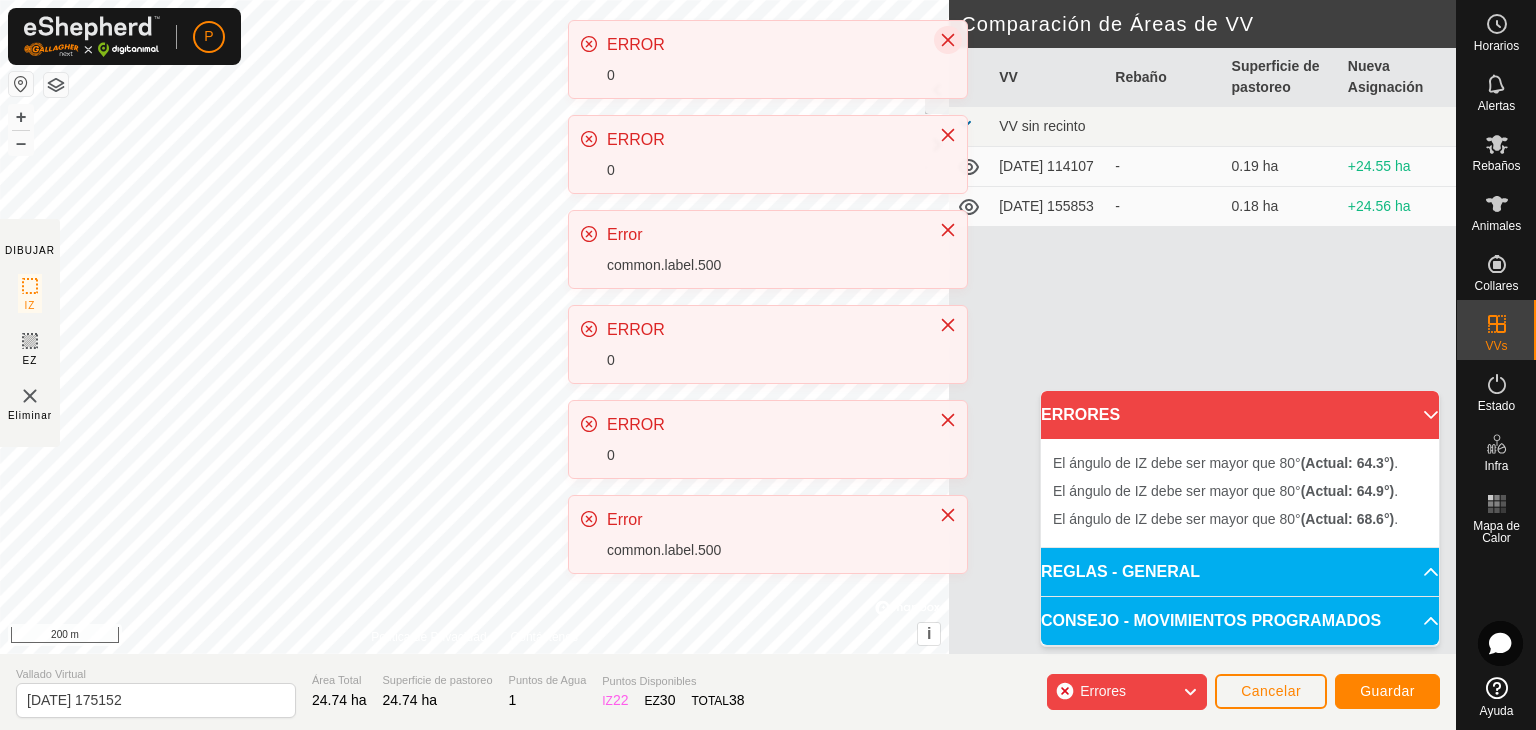 click 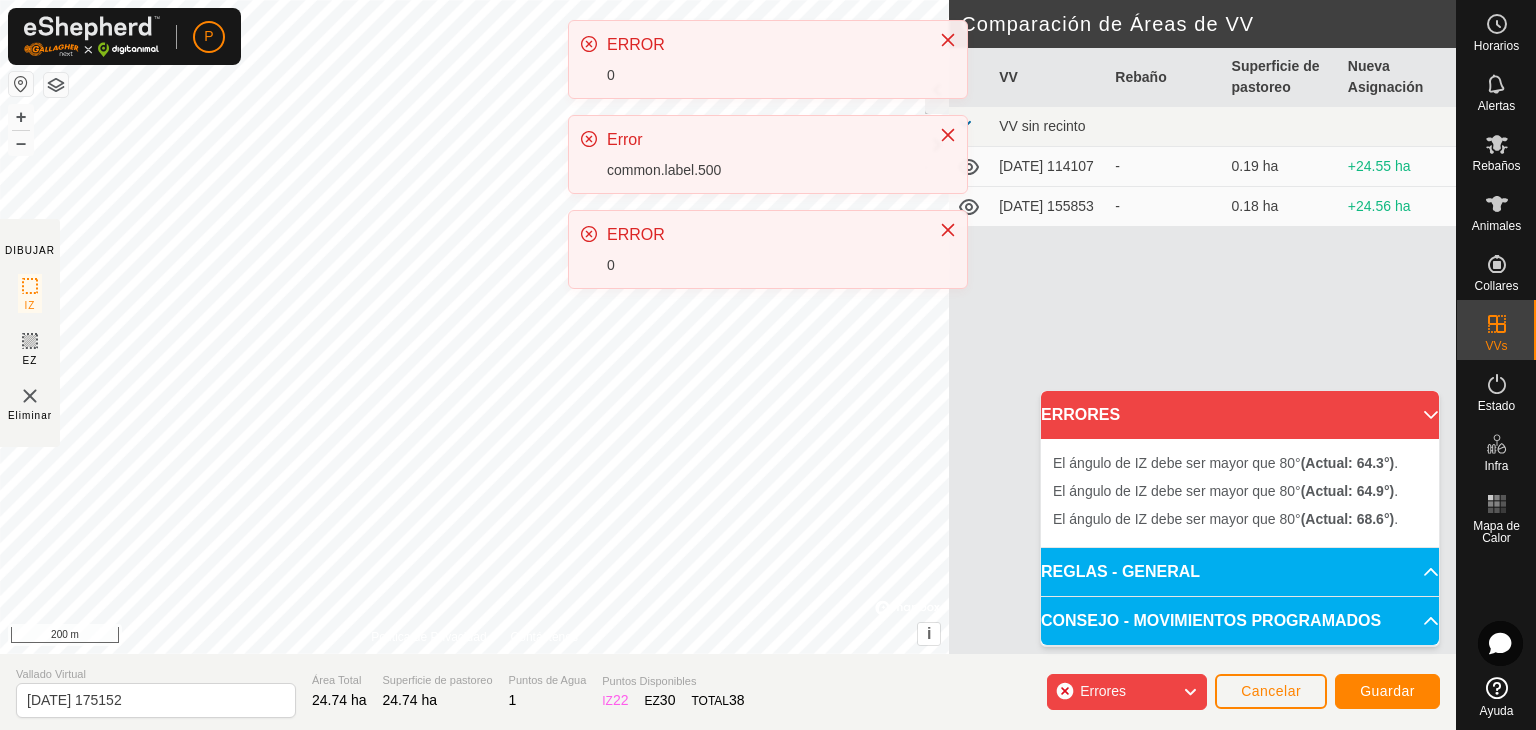 click 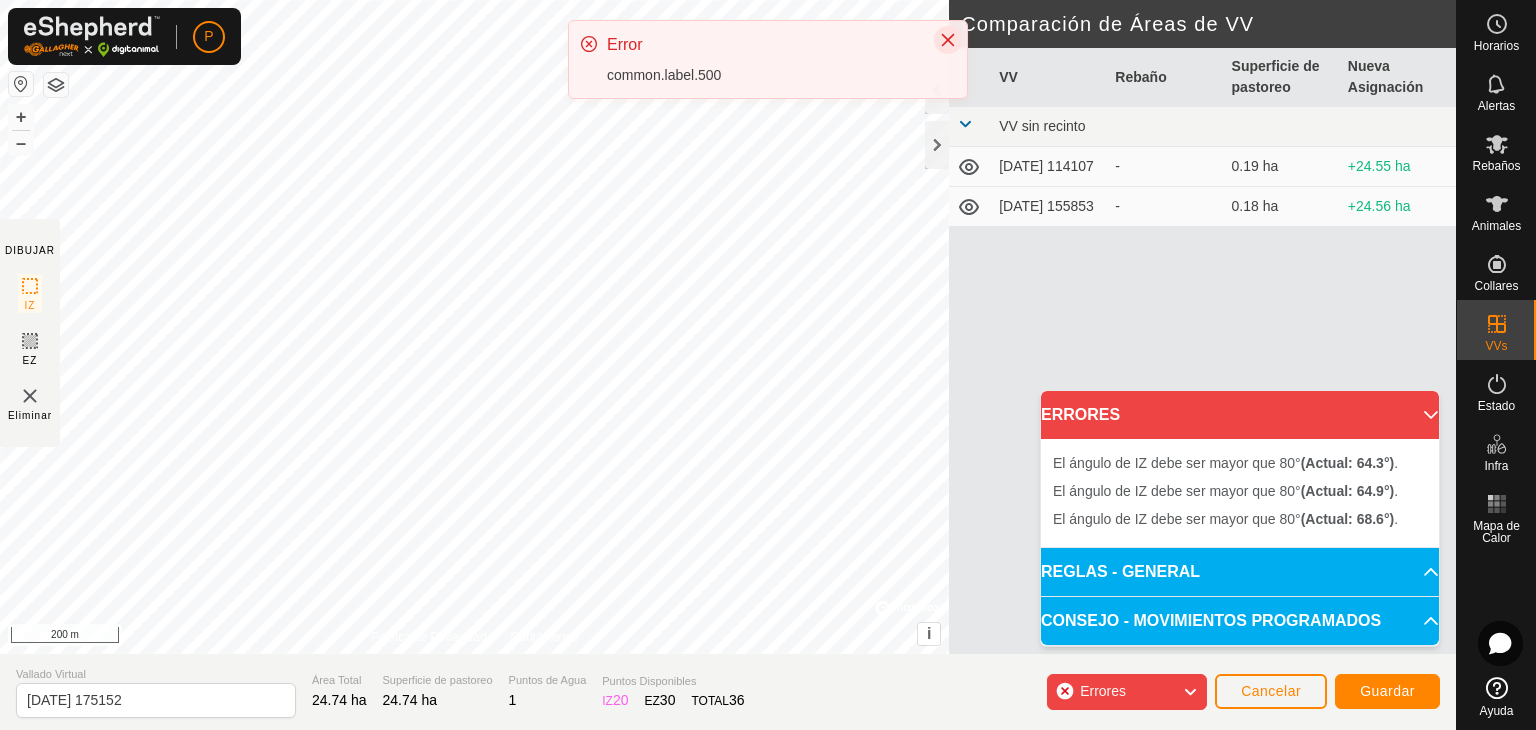 click on "VV   Rebaño   Superficie de pastoreo   Nueva Asignación  VV sin recinto  2025-07-16 114107  -  0.19 ha  +24.55 ha  2025-07-16 155853  -  0.18 ha  +24.56 ha" at bounding box center [1202, 375] 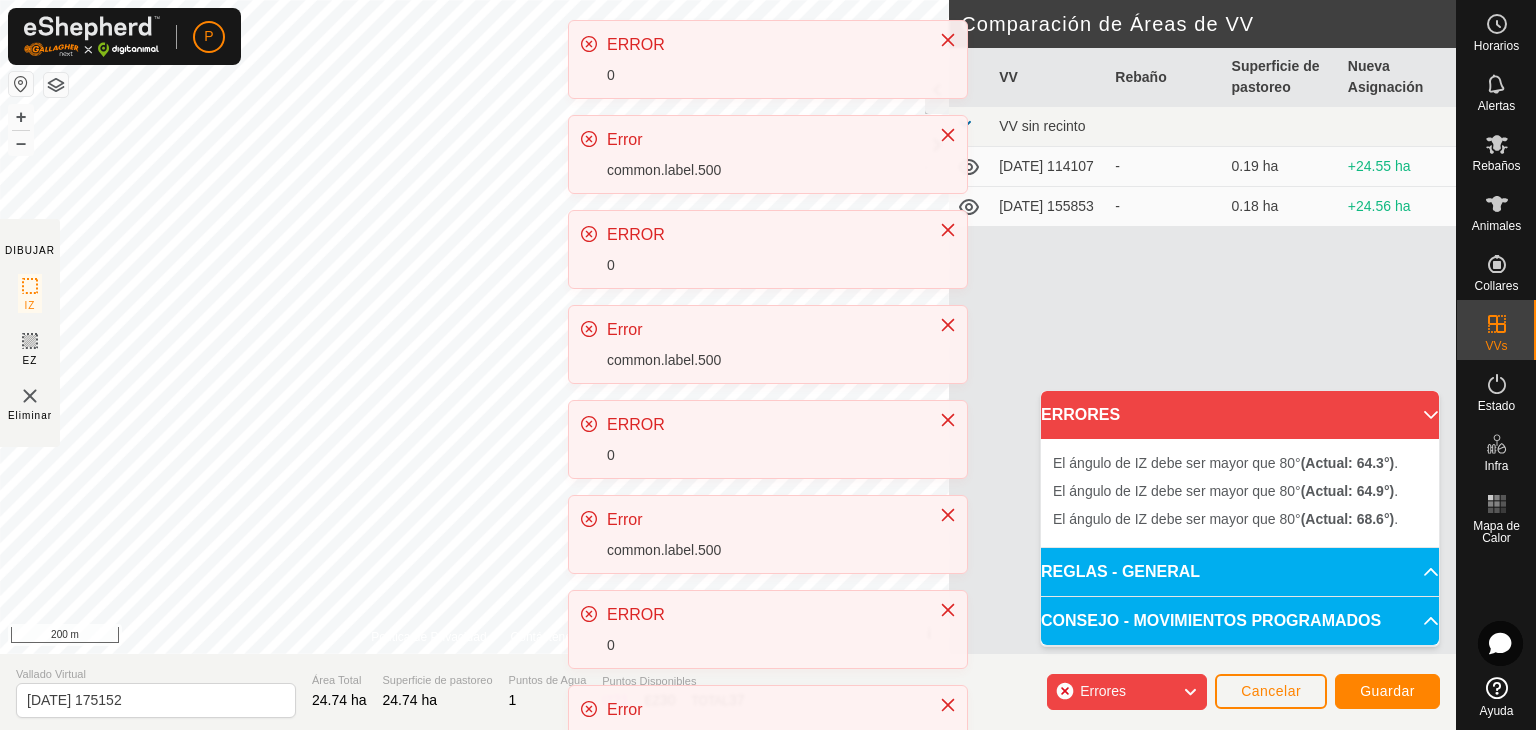 click on "P  Horarios Alertas Rebaños Animales Collares VVs Estado Infra Mapa de Calor Ayuda DIBUJAR IZ EZ Eliminar Política de Privacidad Contáctenos El ángulo de IZ debe ser mayor que 80°  (Actual: 78.7°) . + – ⇧ i ©  Mapbox , ©  OpenStreetMap ,  Improve this map 200 m Comparación de Áreas de VV     VV   Rebaño   Superficie de pastoreo   Nueva Asignación  VV sin recinto  2025-07-16 114107  -  0.19 ha  +24.55 ha  2025-07-16 155853  -  0.18 ha  +24.56 ha Vallado Virtual 2025-07-19 175152 Área Total 24.74 ha Superficie de pastoreo 24.74 ha Puntos de Agua 1 Puntos Disponibles  IZ   21  EZ  30  TOTAL   37 Errores Cancelar Guardar  ERROR  0  Error  common.label.500  ERROR  0  Error  common.label.500  ERROR  0  Error  common.label.500  ERROR  0  Error  common.label.500  ERROR  0  Error  common.label.500  ERROR  0  Error  common.label.500" 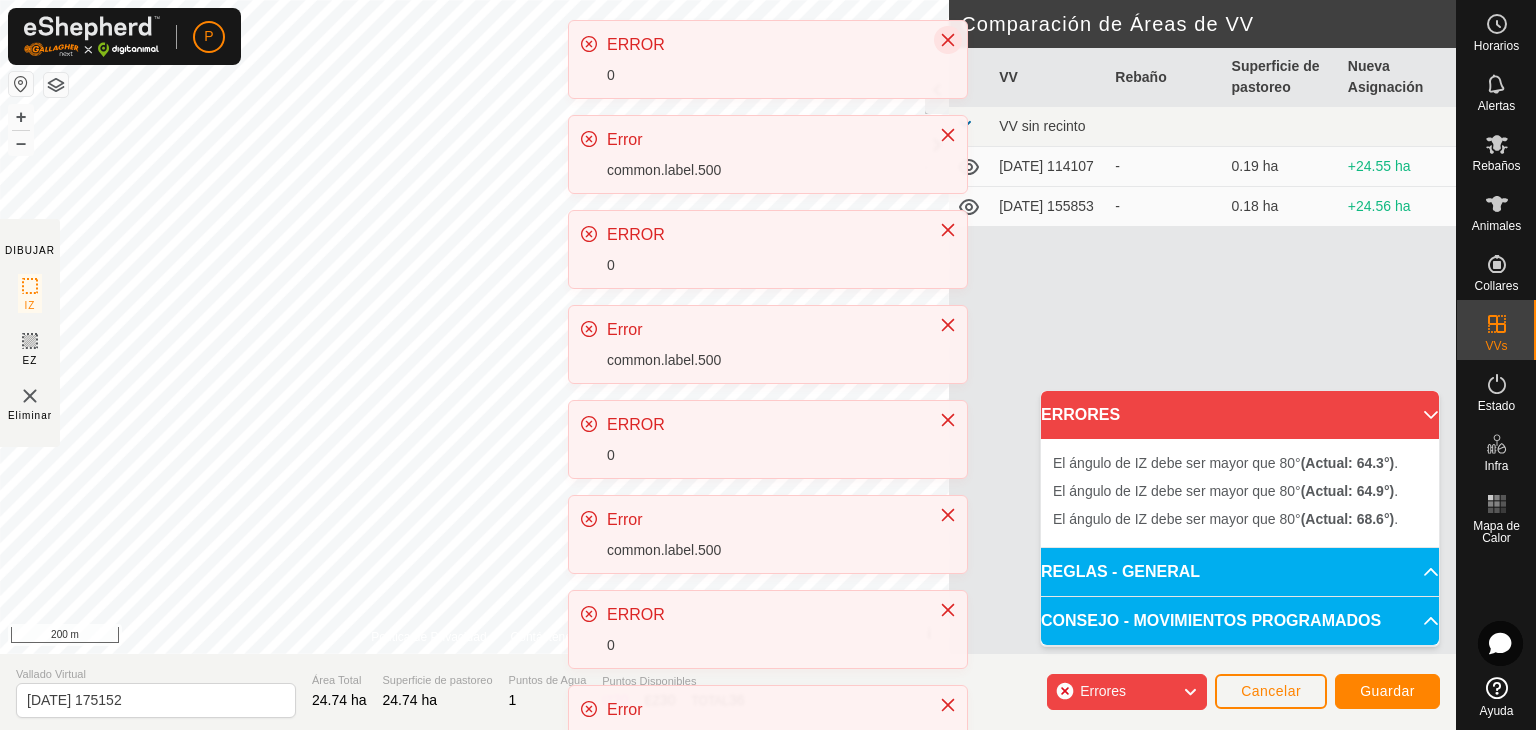 click 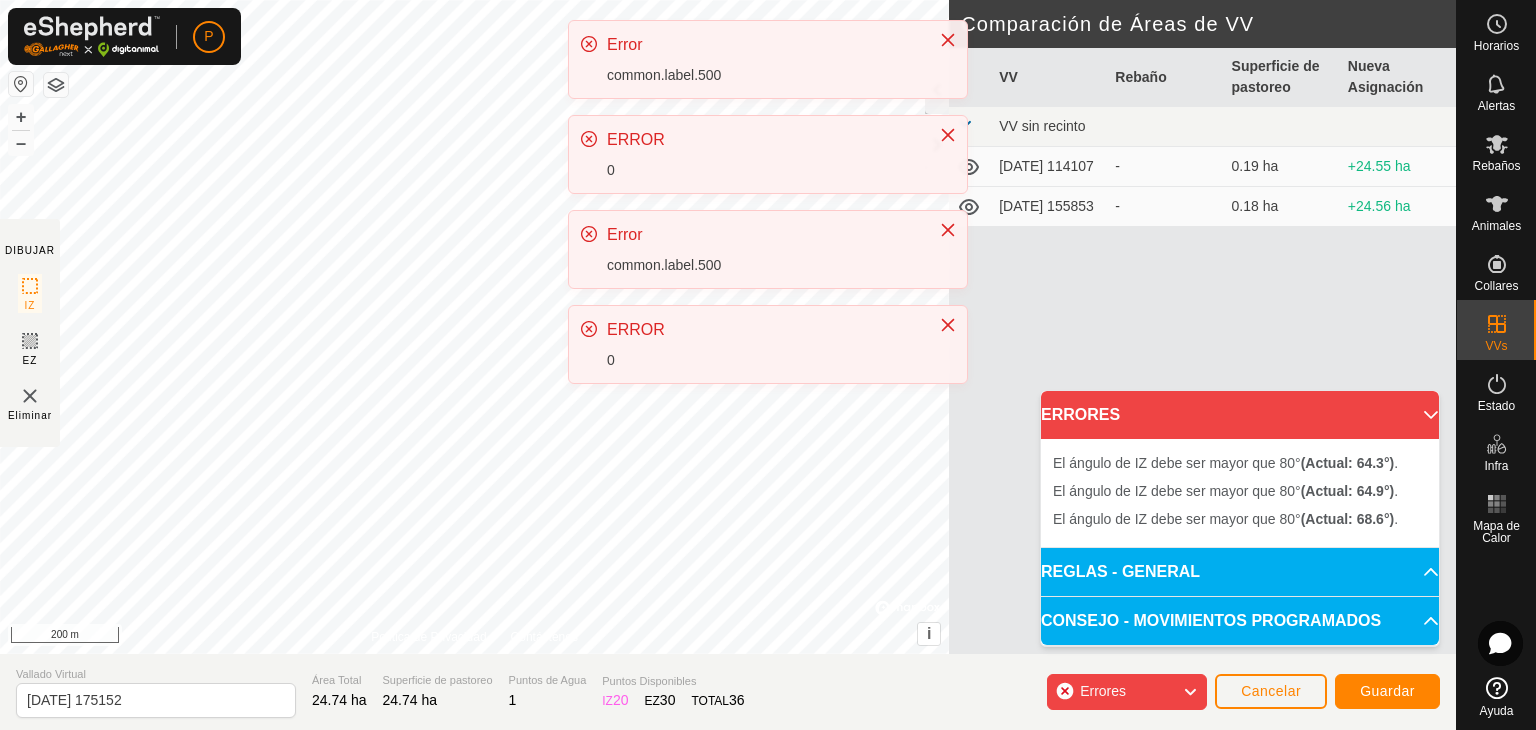 click 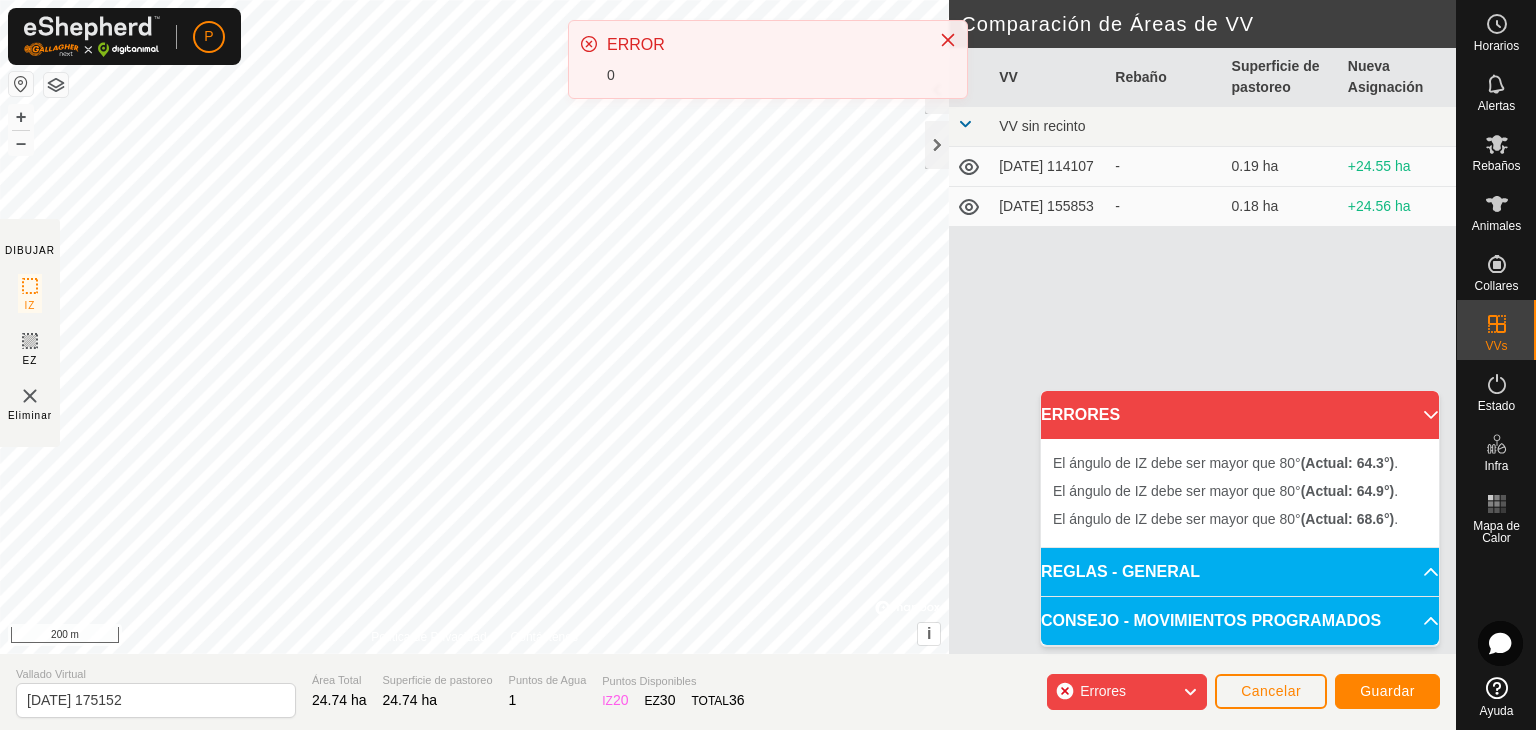 click 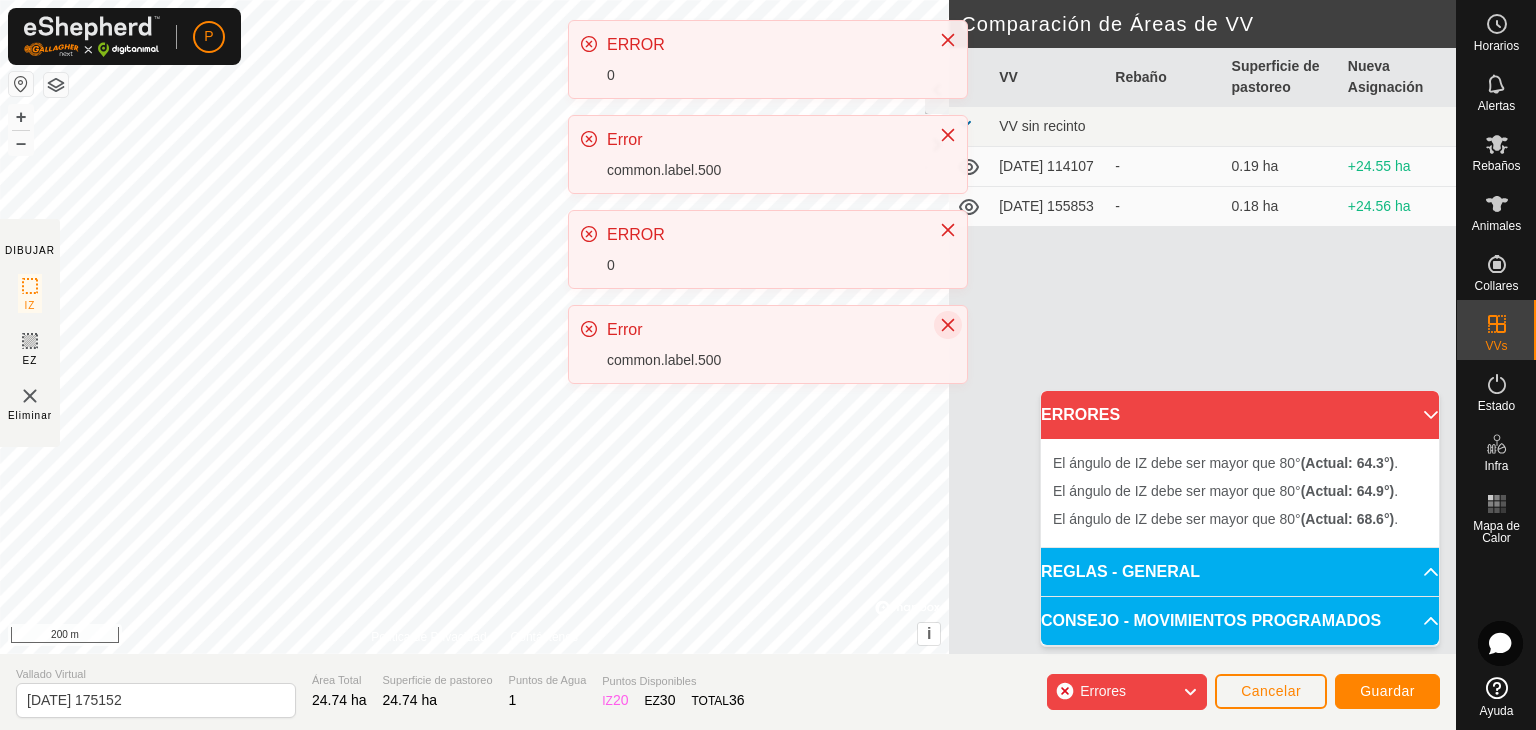 click 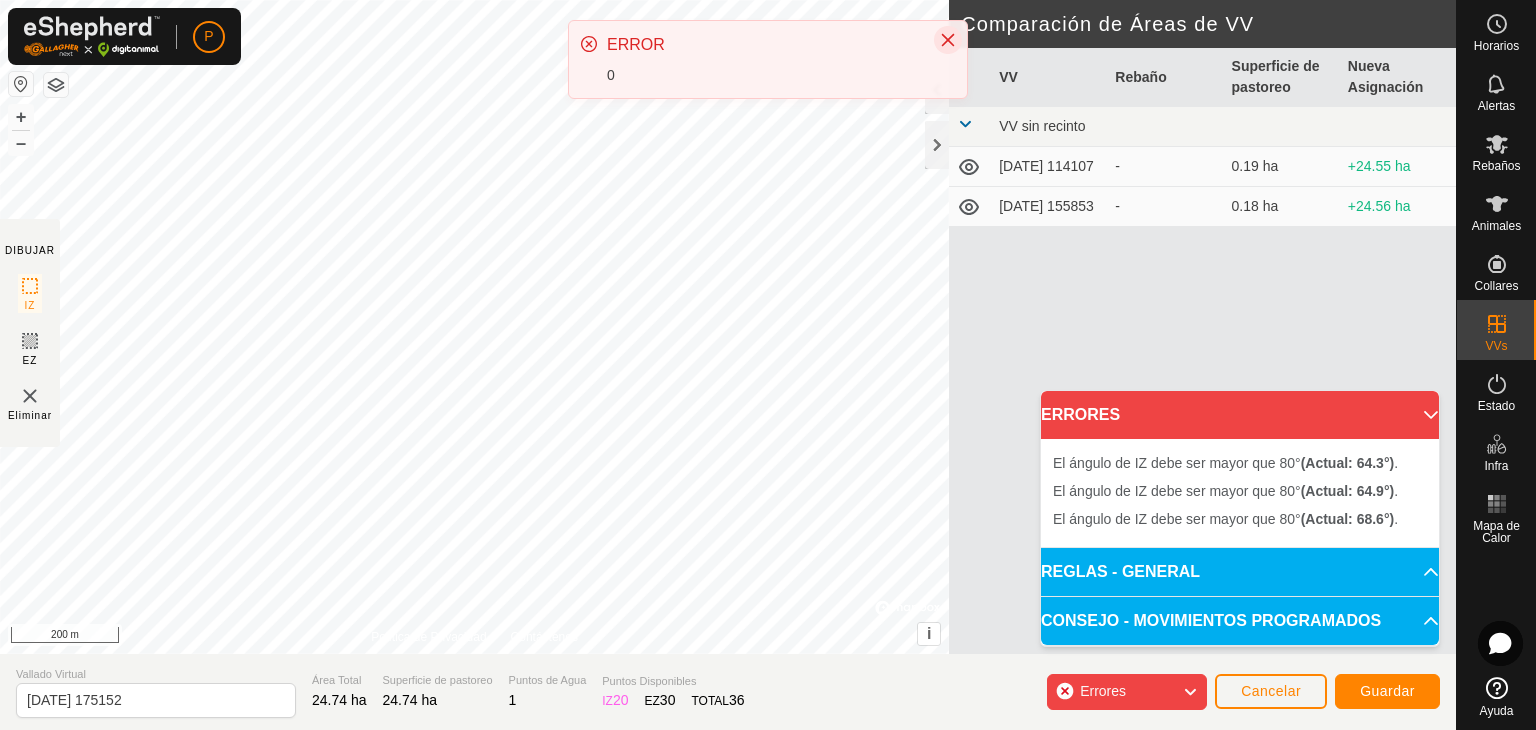 click 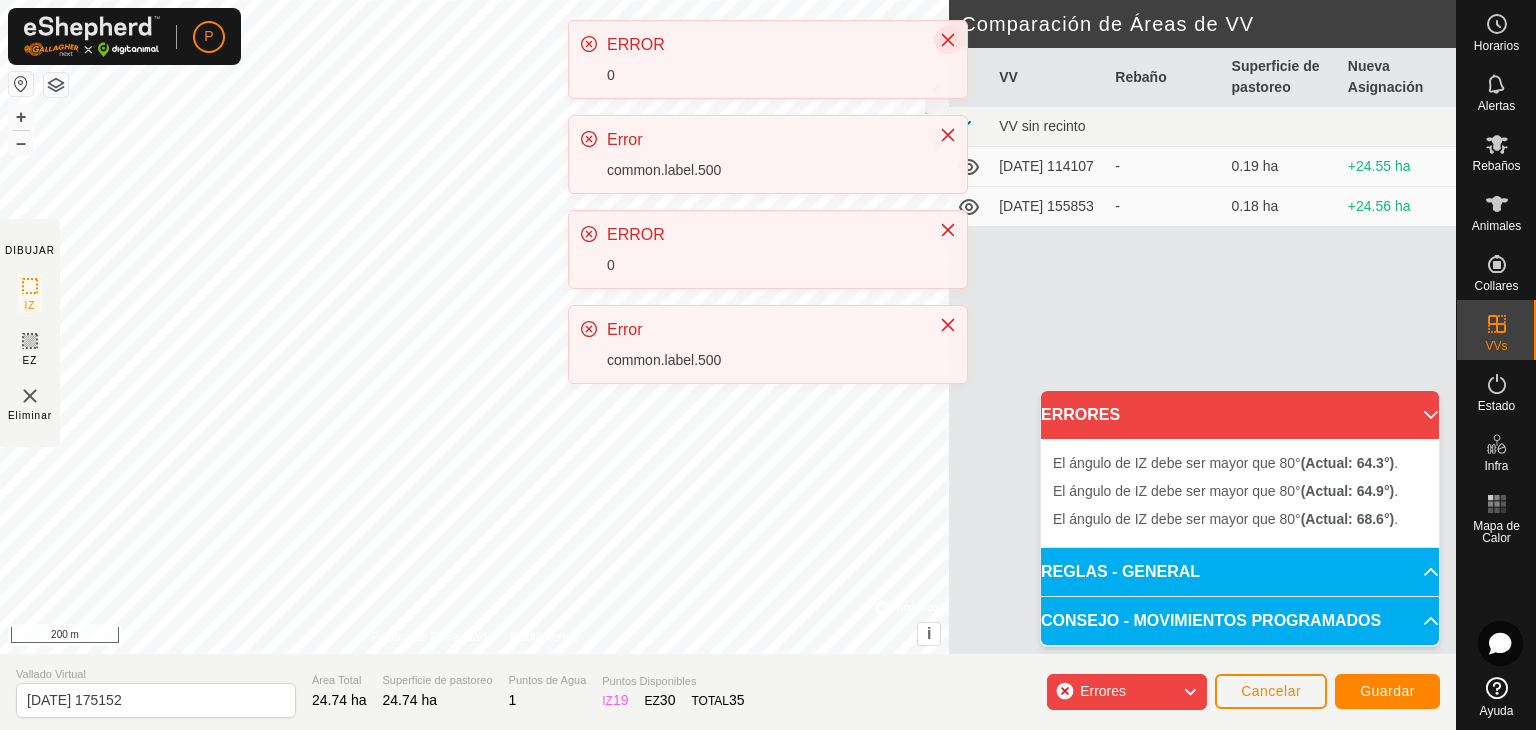 click 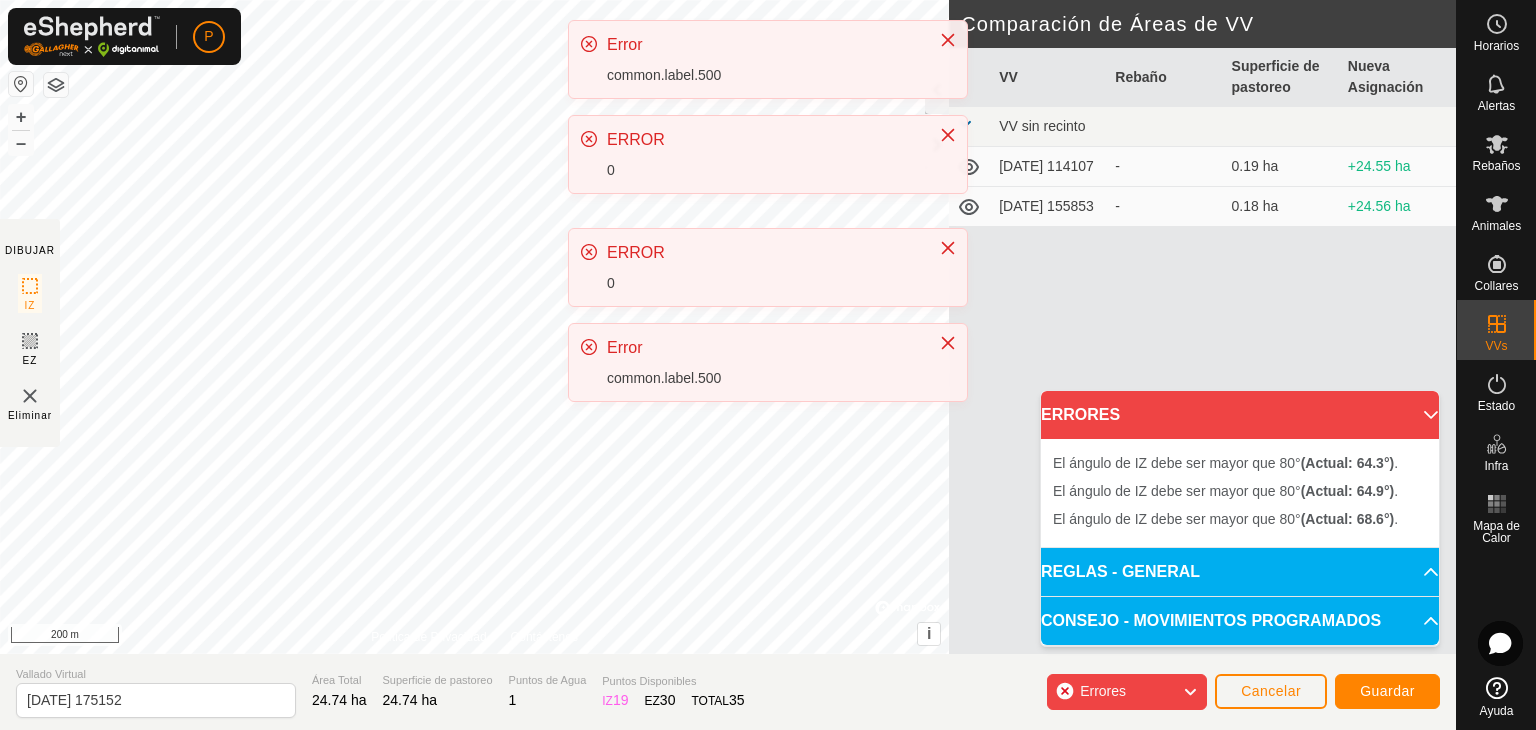 click on "Comparación de Áreas de VV" 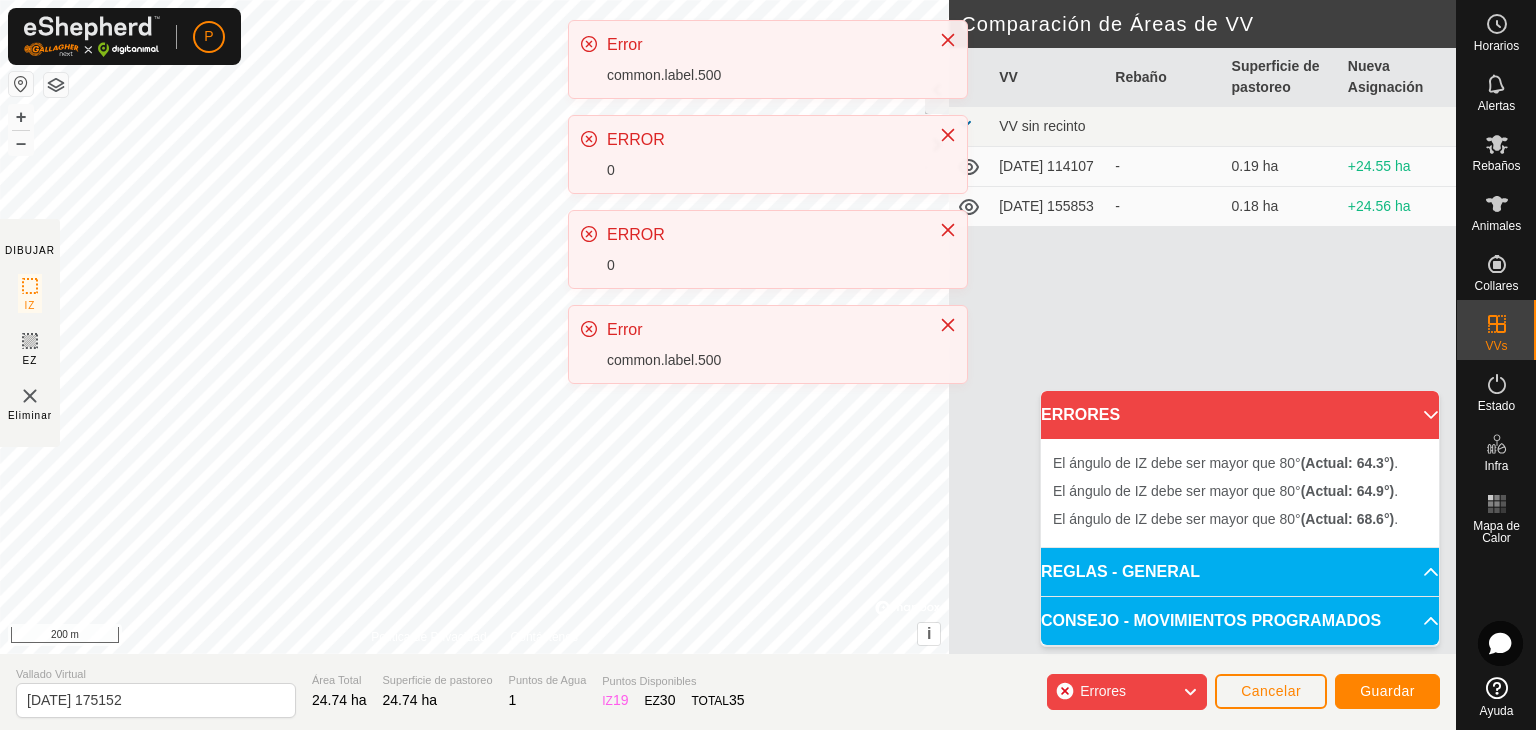 click on "Error  common.label.500" 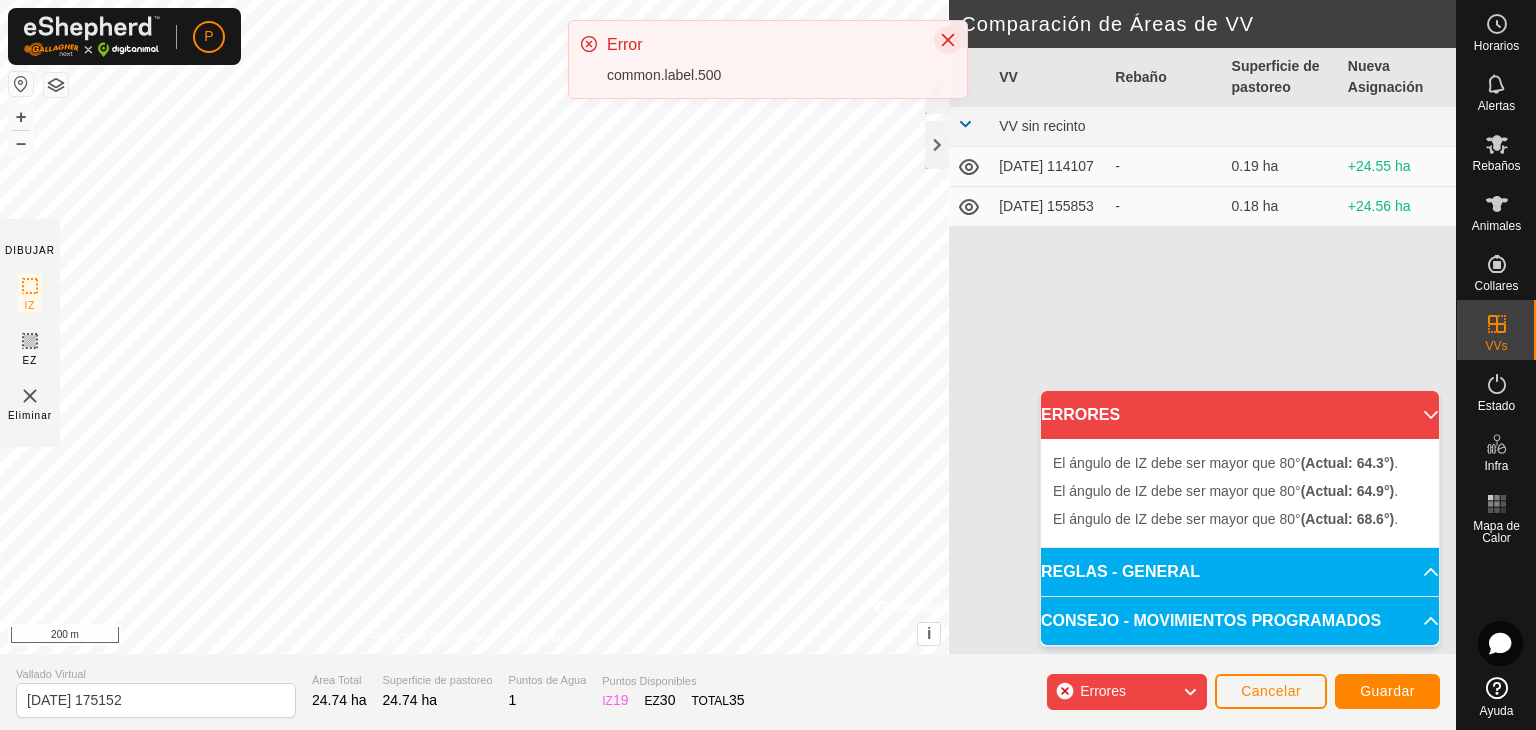 click 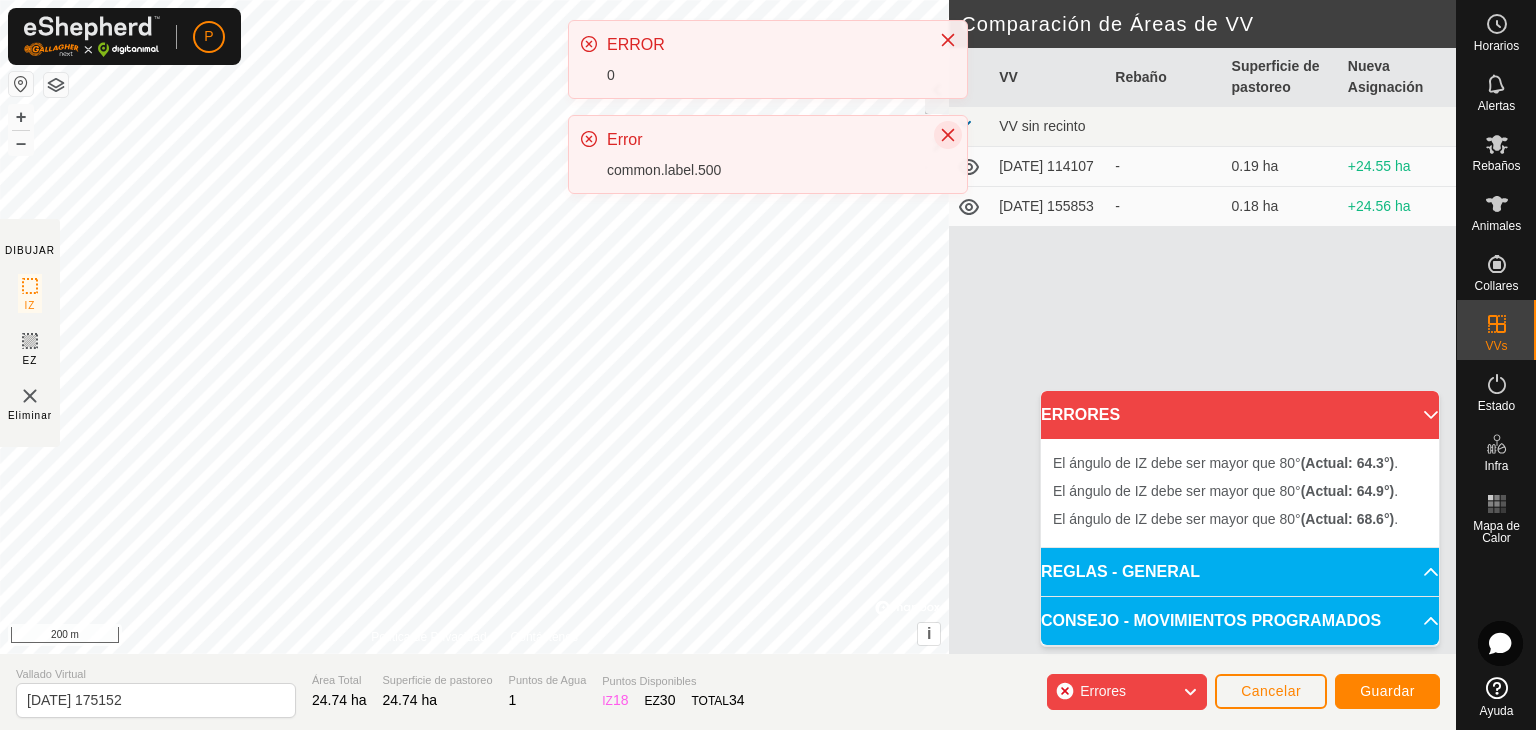 click 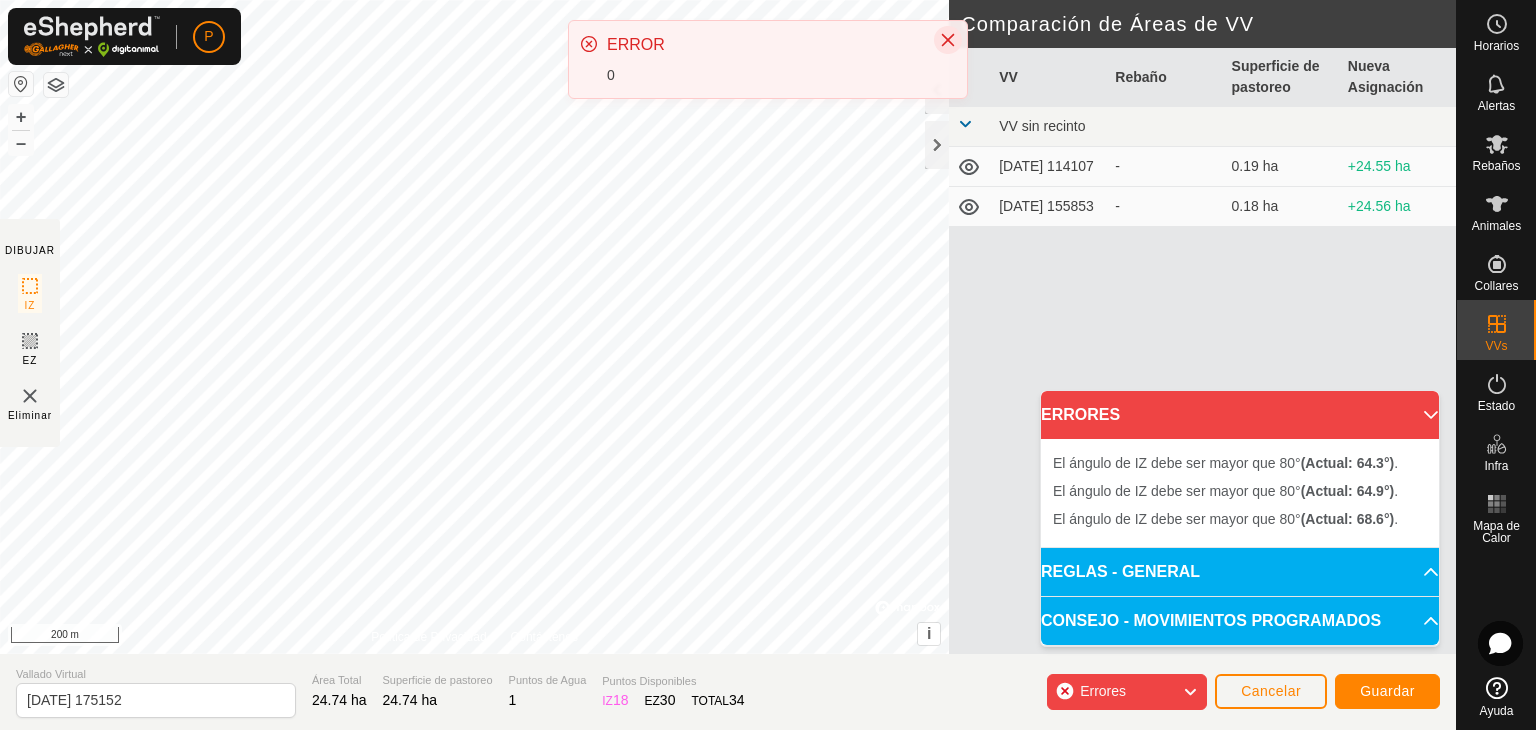 click 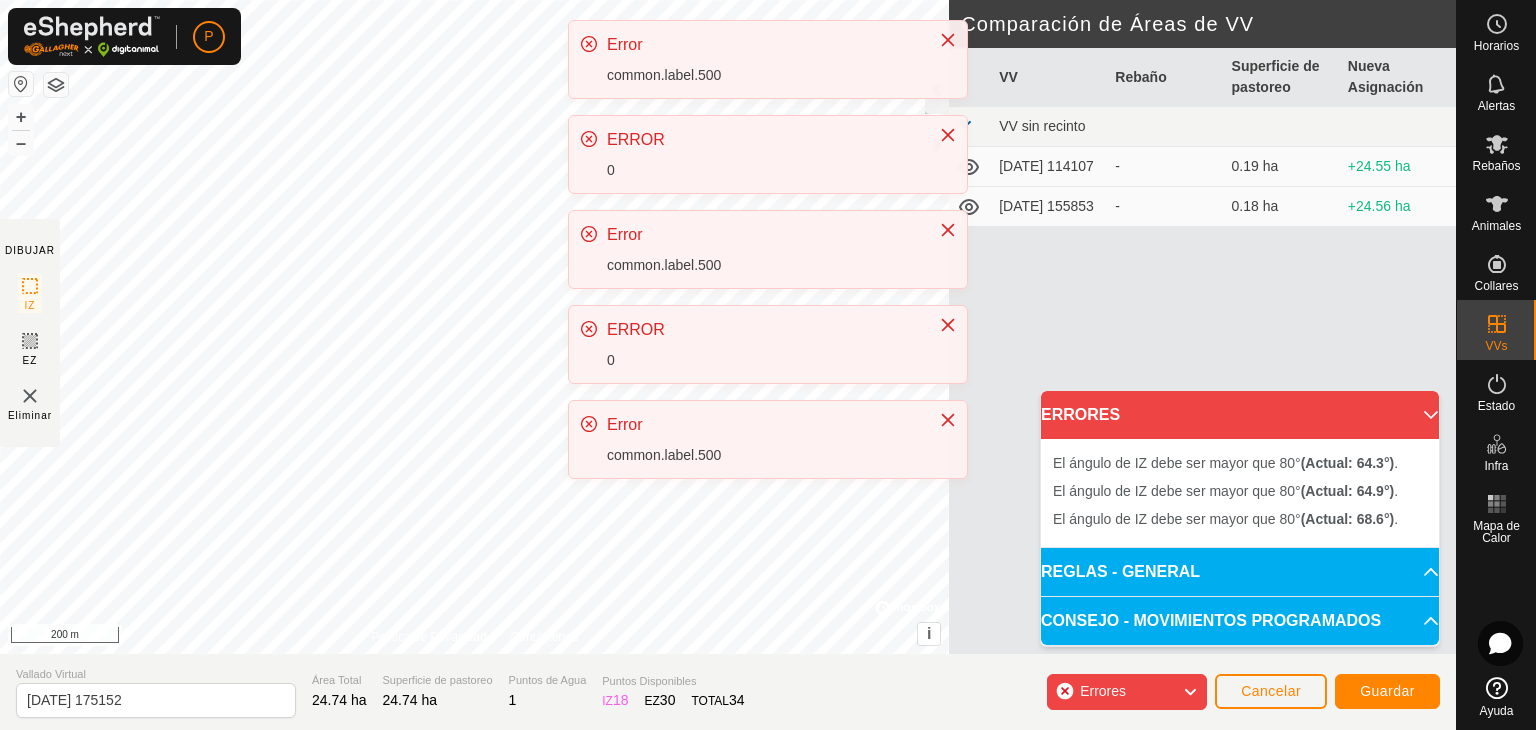 click on "Error  common.label.500" 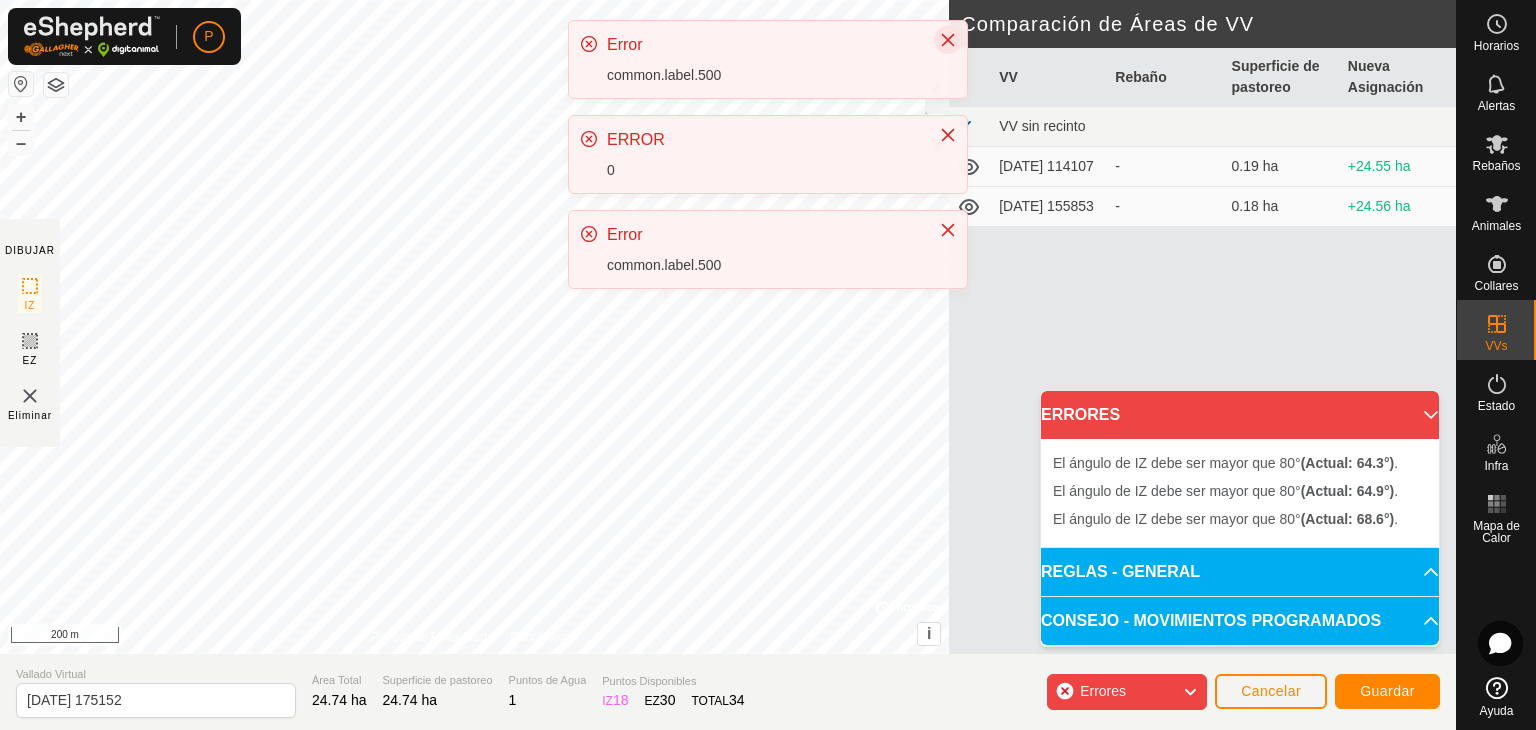 click 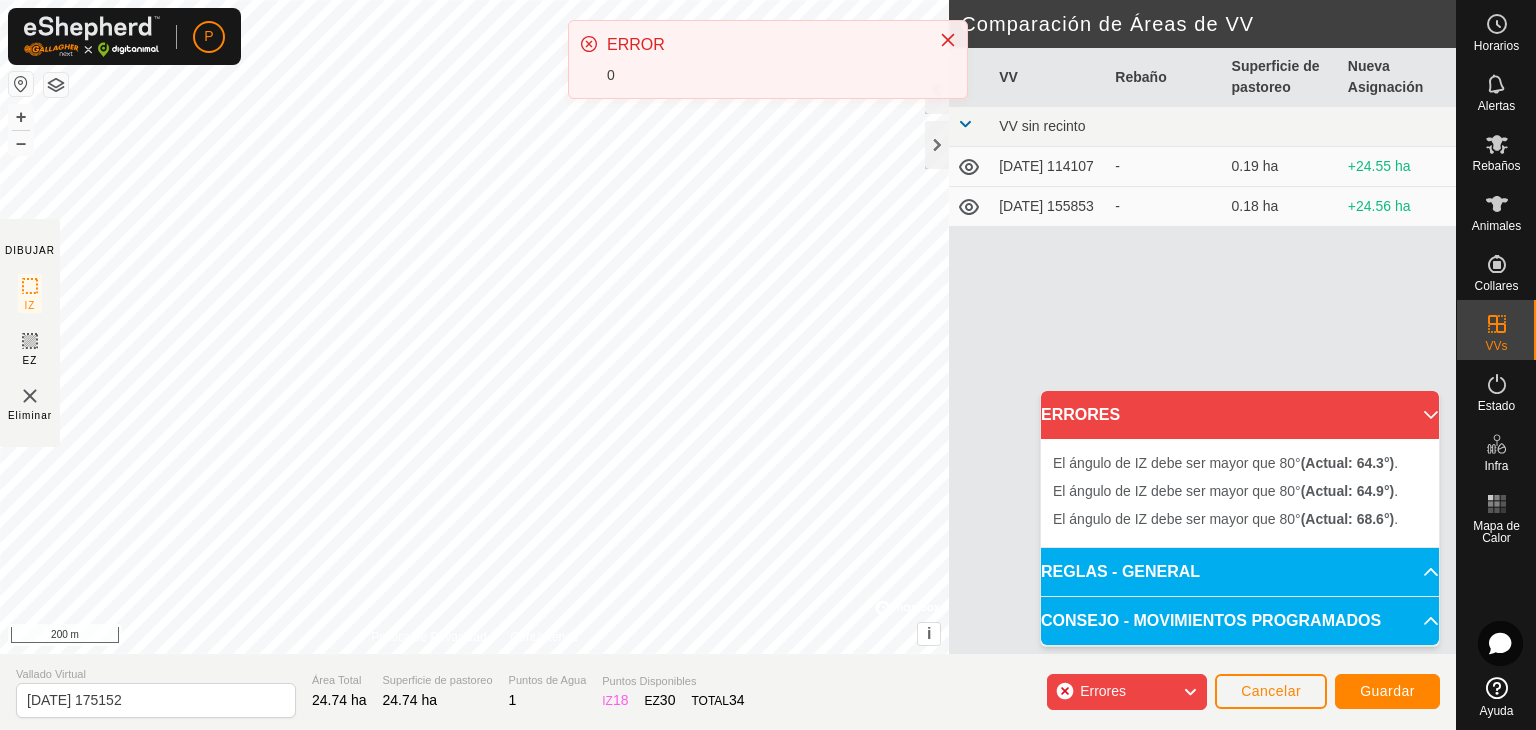 click 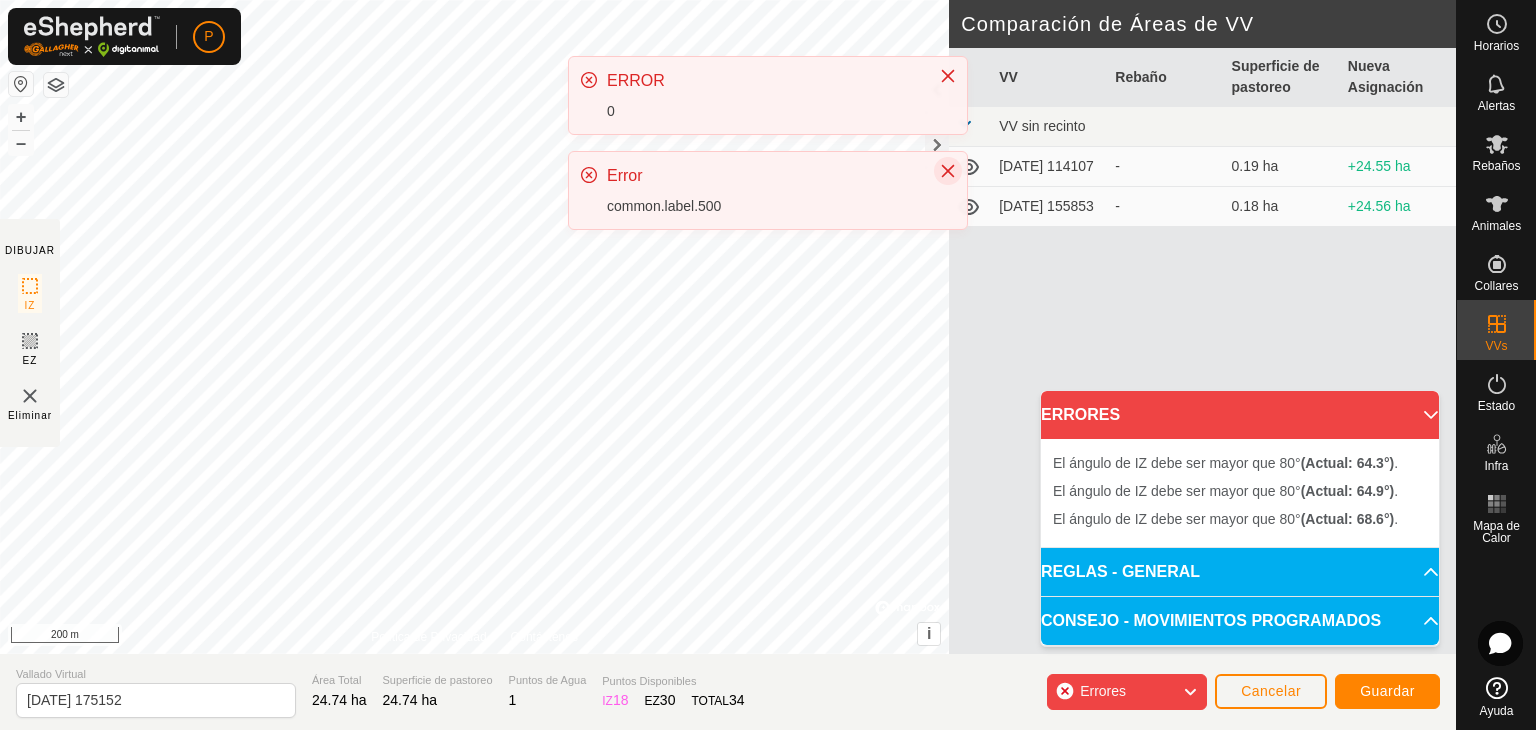 click on "P  Horarios Alertas Rebaños Animales Collares VVs Estado Infra Mapa de Calor Ayuda DIBUJAR IZ EZ Eliminar Política de Privacidad Contáctenos El ángulo de IZ debe ser mayor que 80°  (Actual: 78.7°) . + – ⇧ i ©  Mapbox , ©  OpenStreetMap ,  Improve this map 200 m Comparación de Áreas de VV     VV   Rebaño   Superficie de pastoreo   Nueva Asignación  VV sin recinto  2025-07-16 114107  -  0.19 ha  +24.55 ha  2025-07-16 155853  -  0.18 ha  +24.56 ha Vallado Virtual 2025-07-19 175152 Área Total 24.74 ha Superficie de pastoreo 24.74 ha Puntos de Agua 1 Puntos Disponibles  IZ   18  EZ  30  TOTAL   34 Errores Cancelar Guardar  ERROR  0  Error  common.label.500  ERROR  0  Error  common.label.500" 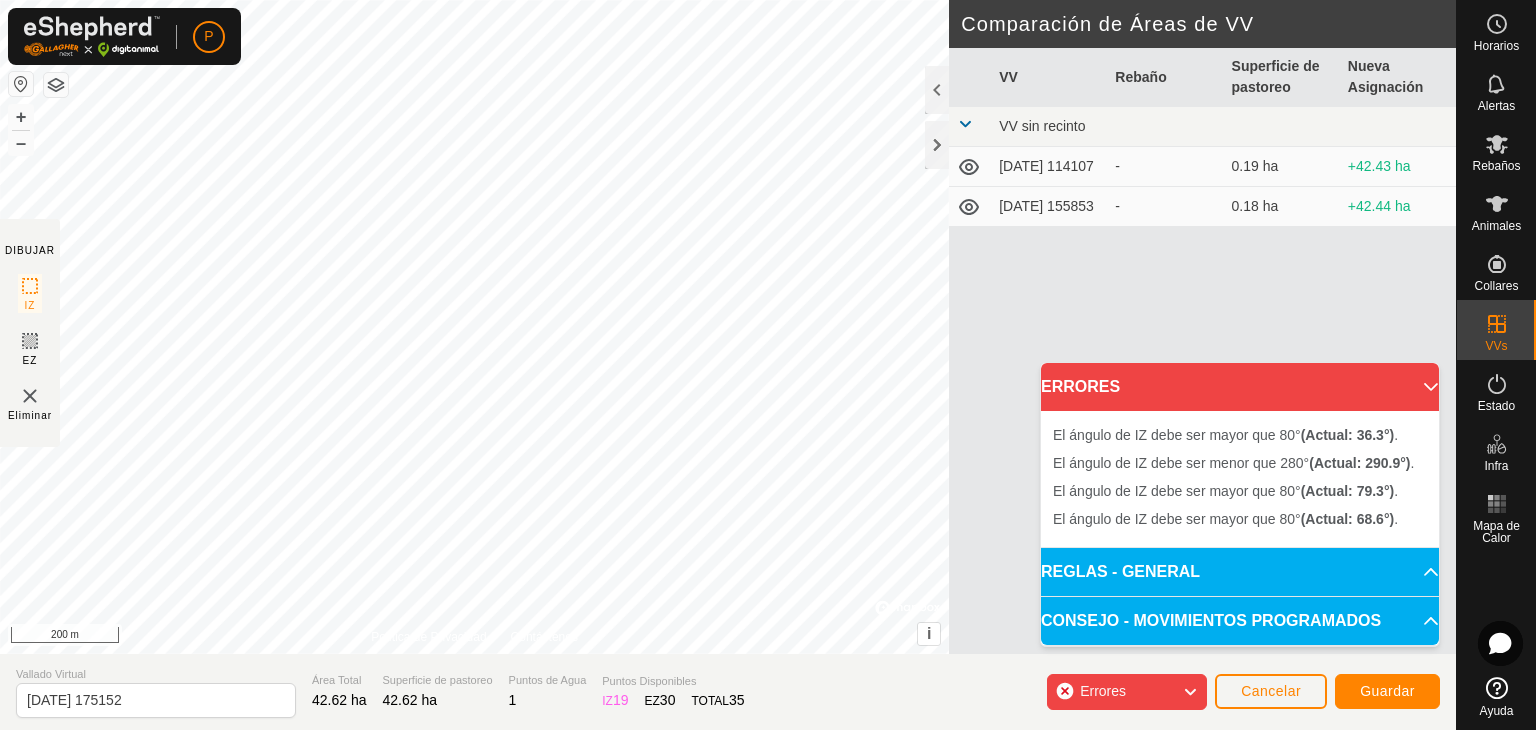 click on "ERRORES" at bounding box center (1240, 387) 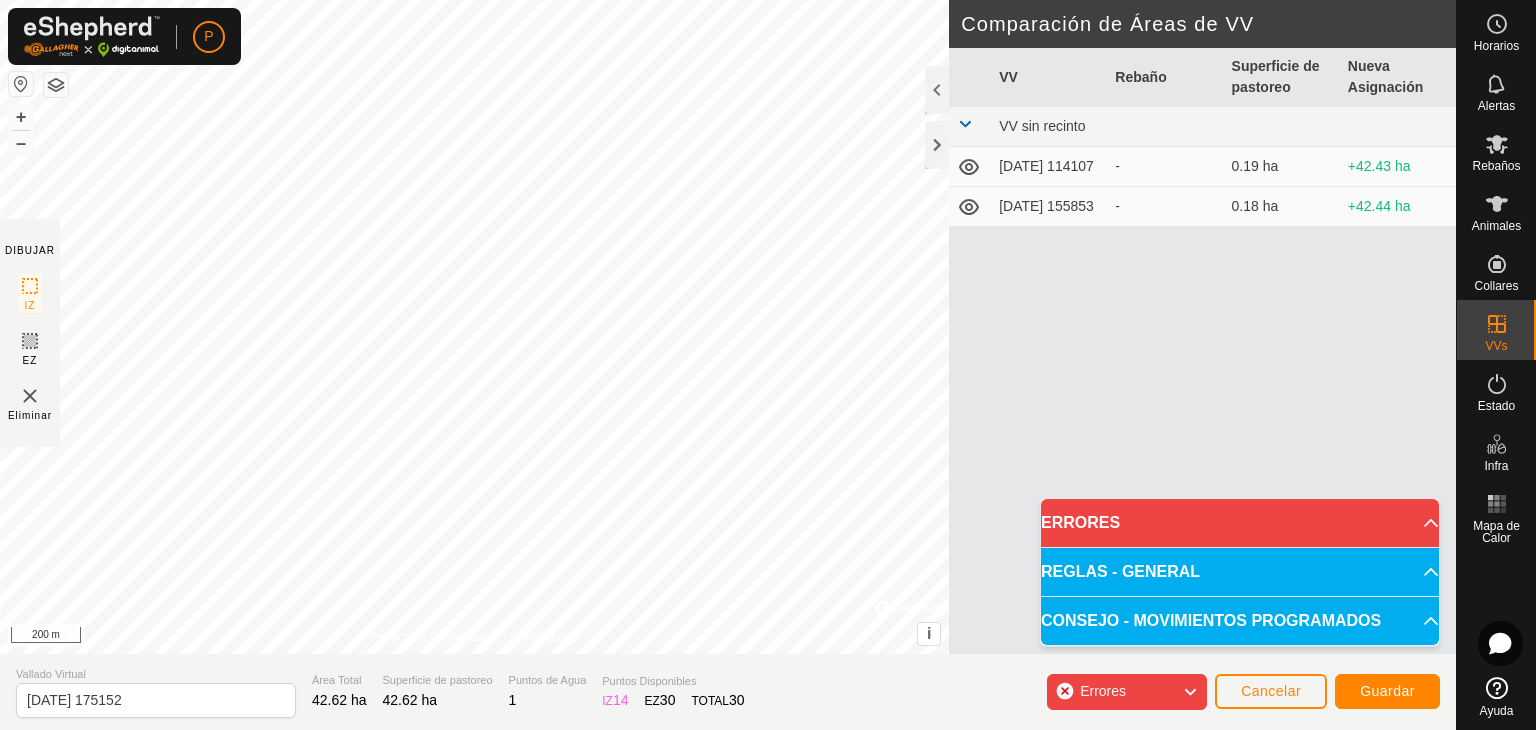 click on "DIBUJAR IZ EZ Eliminar Política de Privacidad Contáctenos El ángulo de IZ debe ser mayor que 80°  (Actual: 36.3°) . + – ⇧ i ©  Mapbox , ©  OpenStreetMap ,  Improve this map 200 m Comparación de Áreas de VV     VV   Rebaño   Superficie de pastoreo   Nueva Asignación  VV sin recinto  2025-07-16 114107  -  0.19 ha  +42.43 ha  2025-07-16 155853  -  0.18 ha  +42.44 ha Vallado Virtual 2025-07-19 175152 Área Total 42.62 ha Superficie de pastoreo 42.62 ha Puntos de Agua 1 Puntos Disponibles  IZ   14  EZ  30  TOTAL   30 Errores Cancelar Guardar" 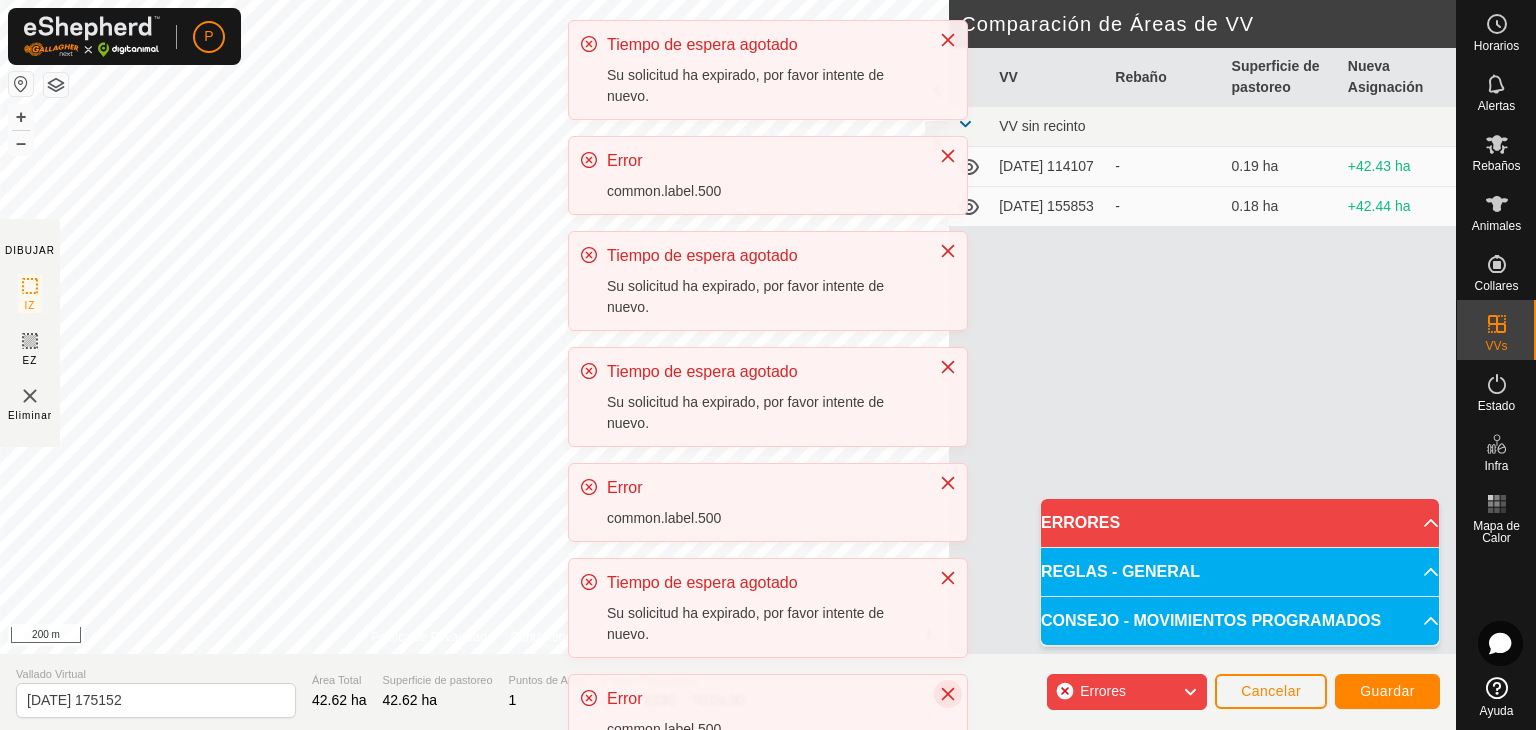 click 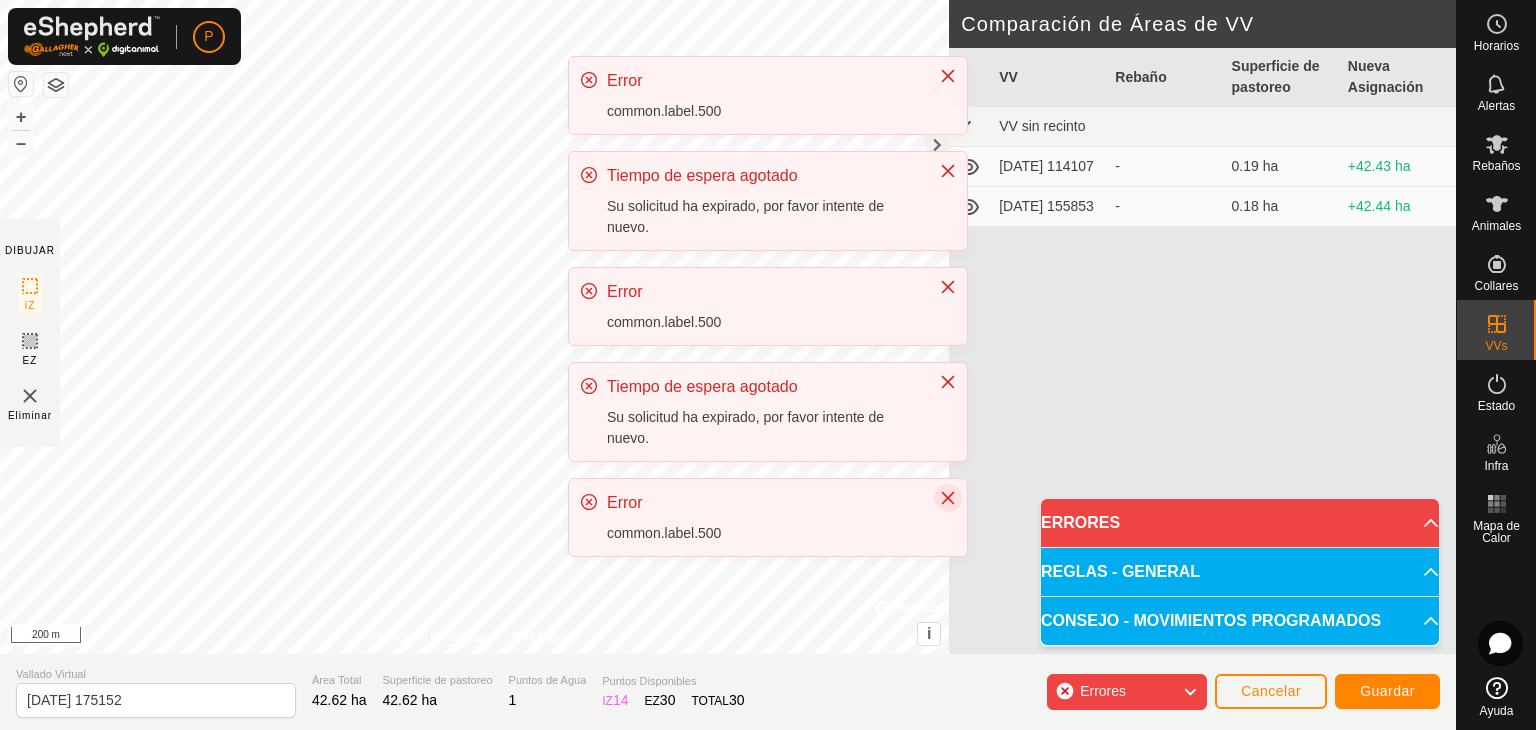 click on "Error  common.label.500" 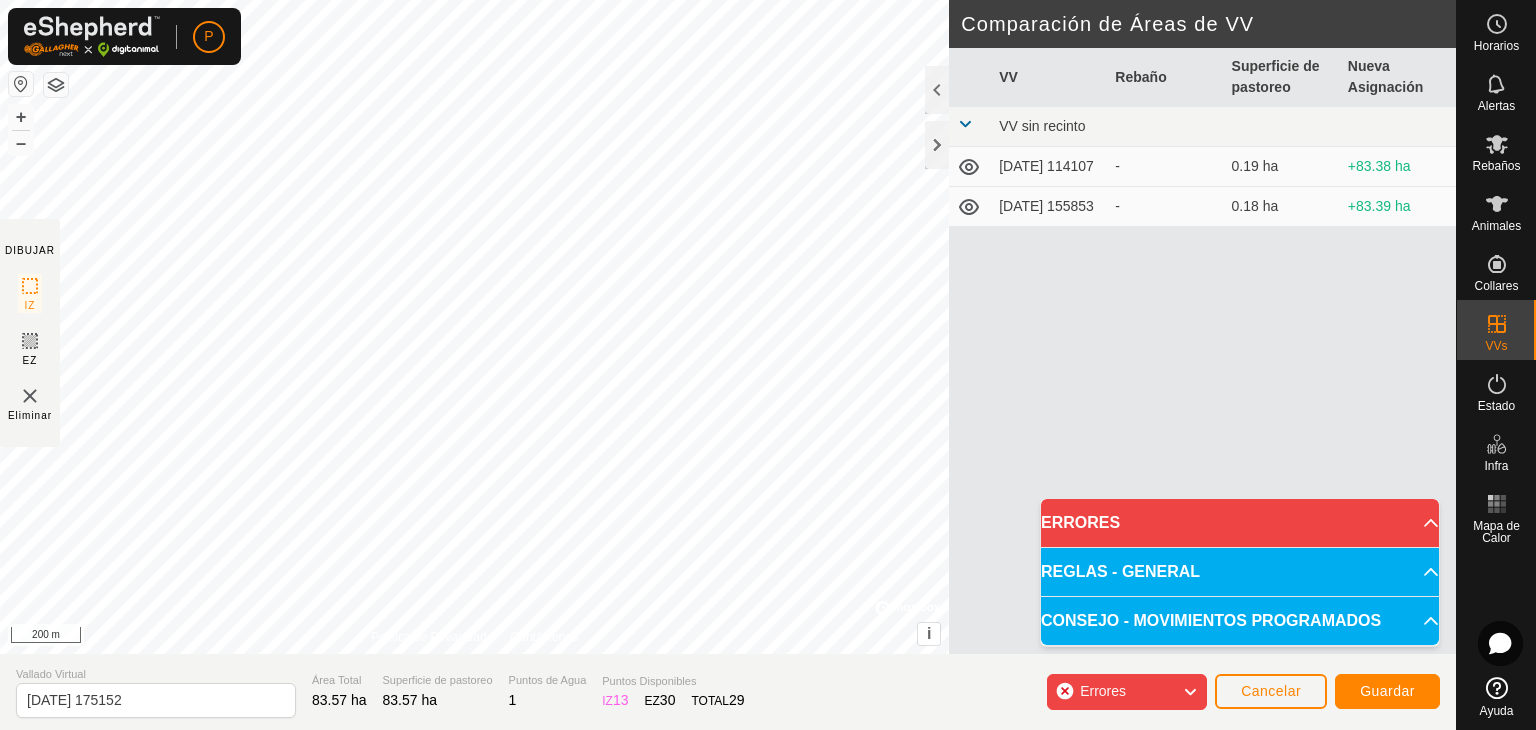 drag, startPoint x: 244, startPoint y: 521, endPoint x: 1193, endPoint y: 690, distance: 963.9305 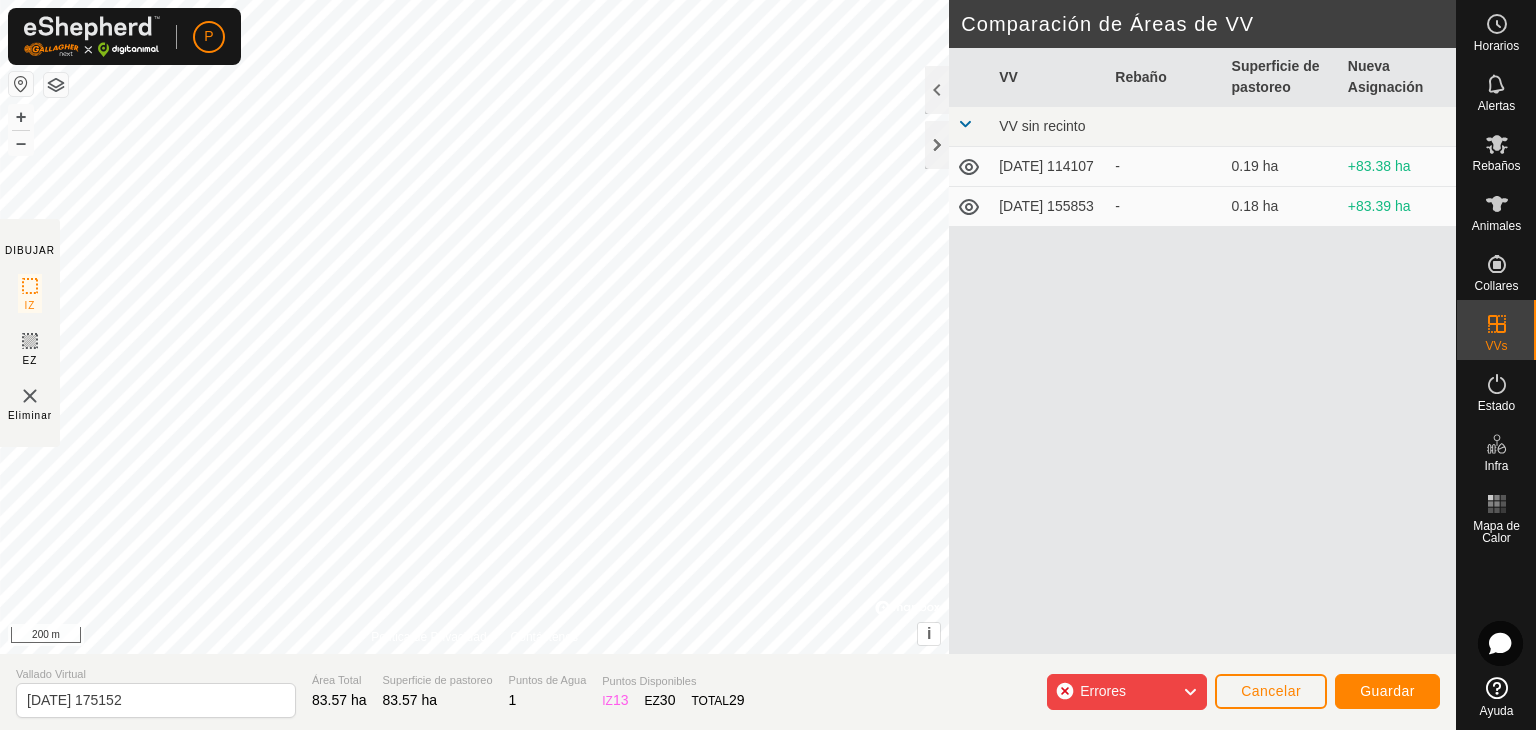 click 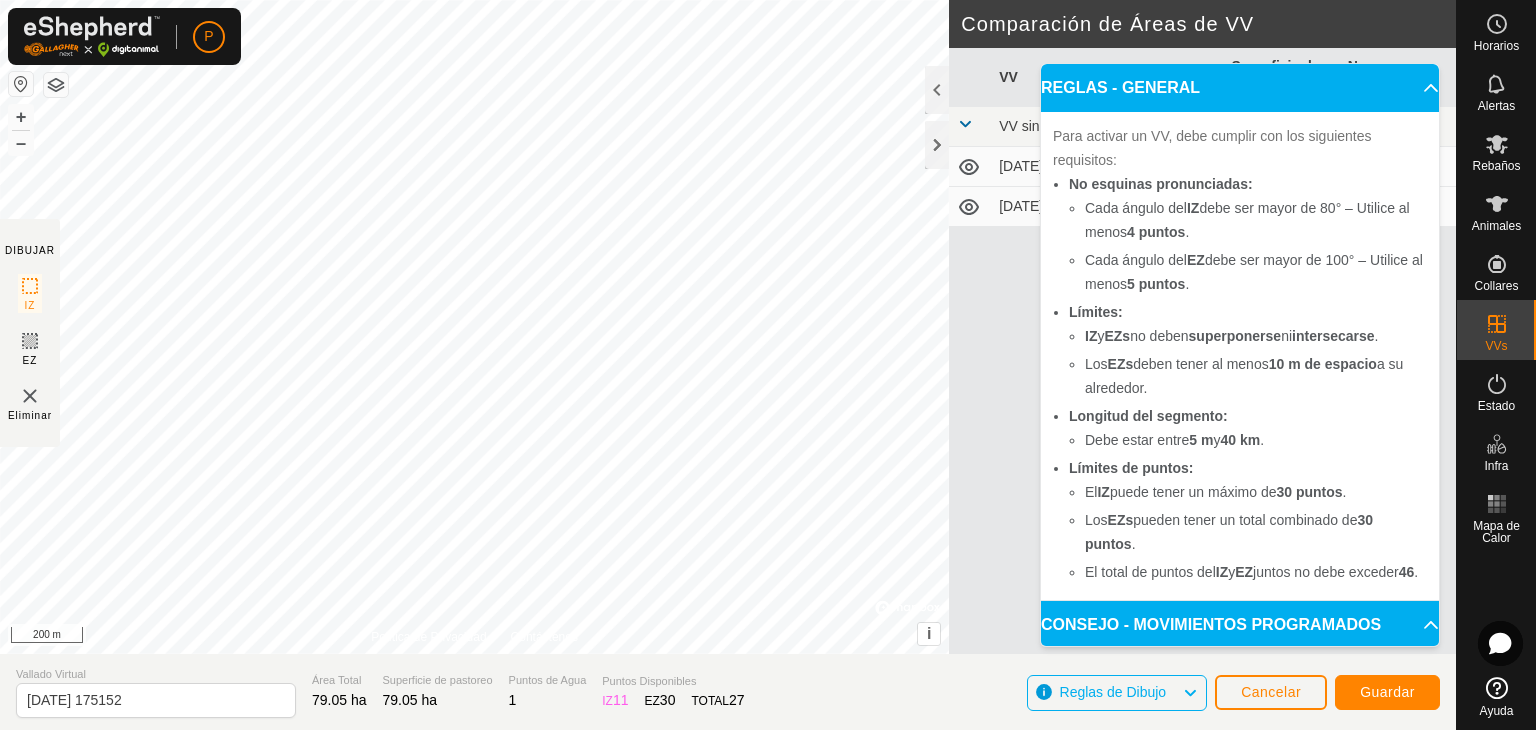 click on "REGLAS - GENERAL" at bounding box center (1240, 88) 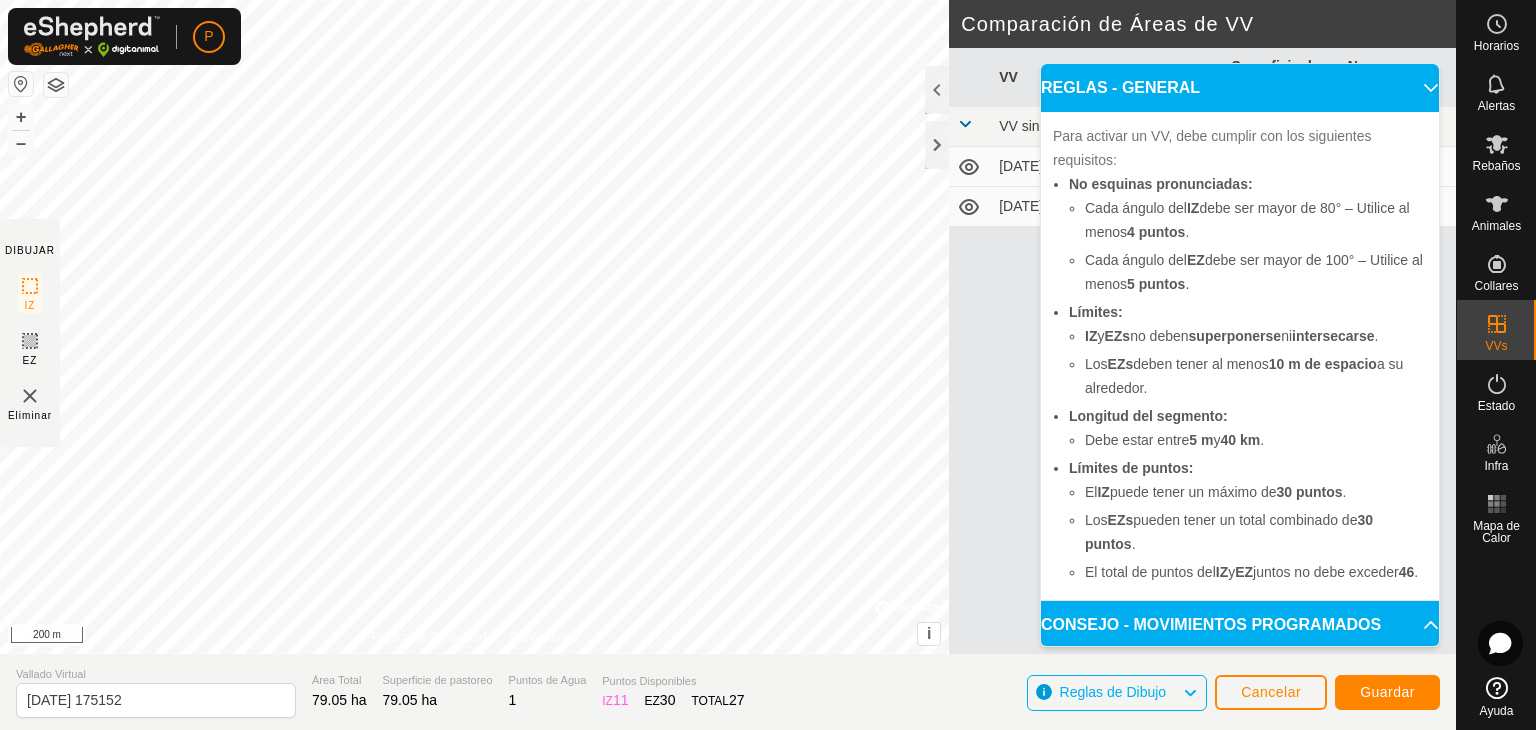 click on "VV   Rebaño   Superficie de pastoreo   Nueva Asignación  VV sin recinto  2025-07-16 114107  -  0.19 ha  +78.86 ha  2025-07-16 155853  -  0.18 ha  +78.87 ha" at bounding box center (1202, 375) 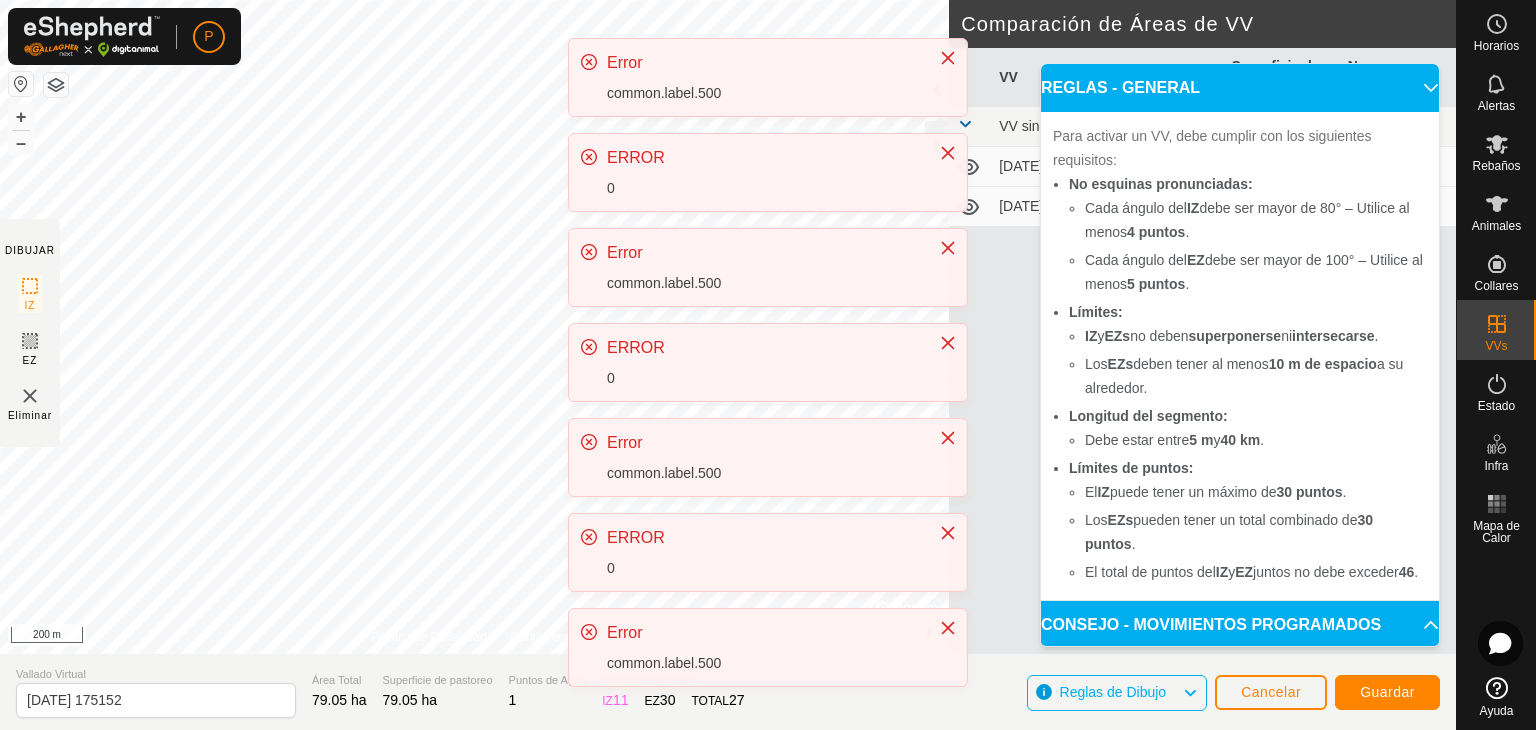 click on "Error  common.label.500" 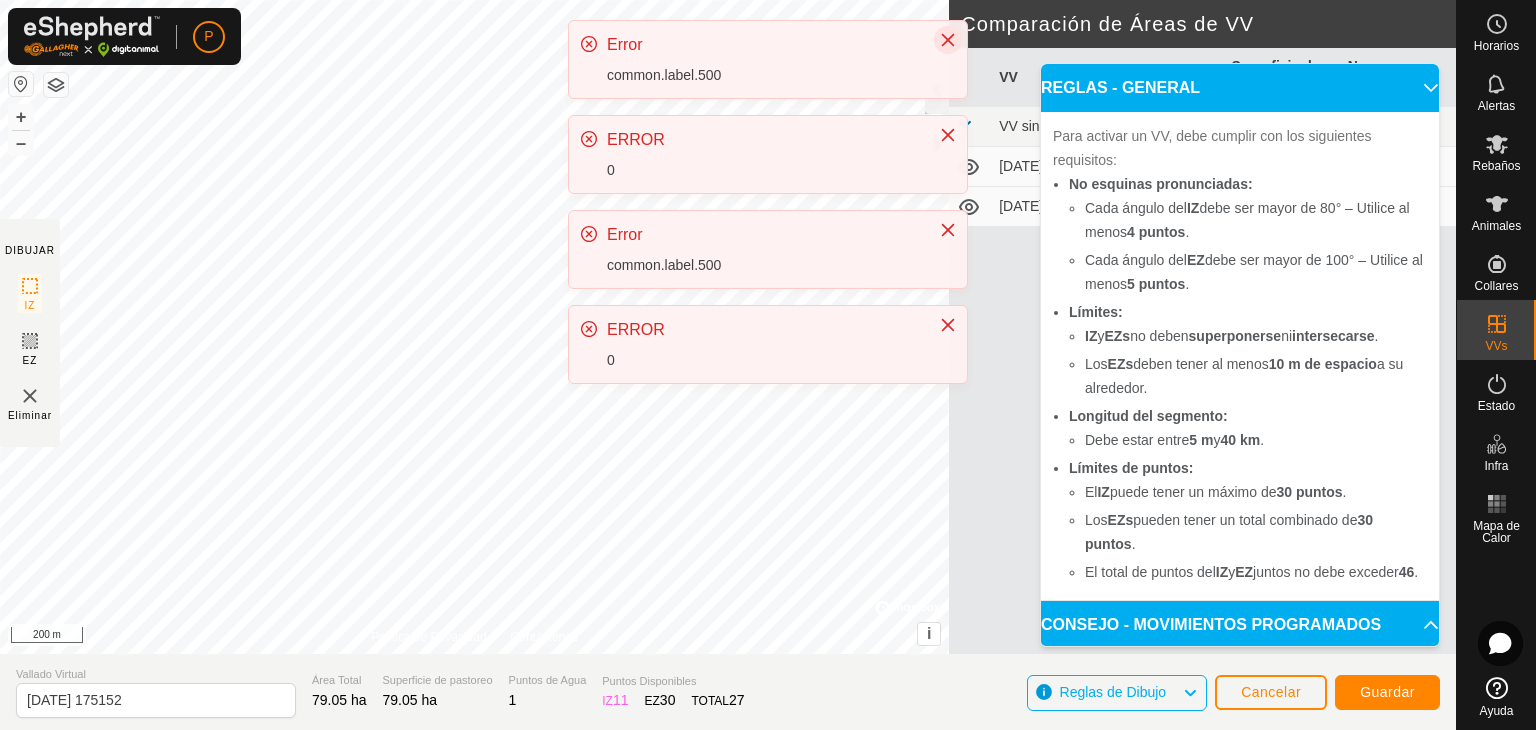 click 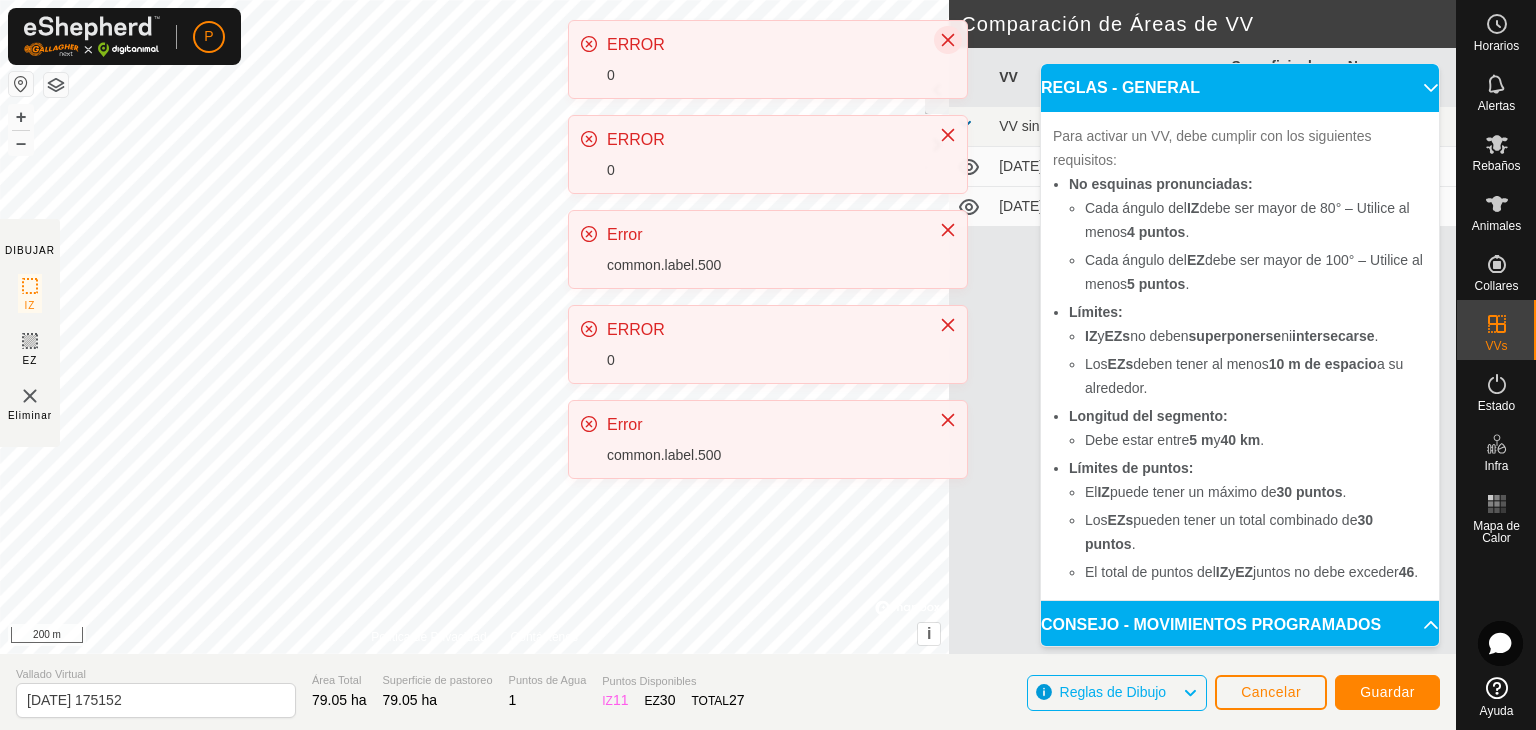 click 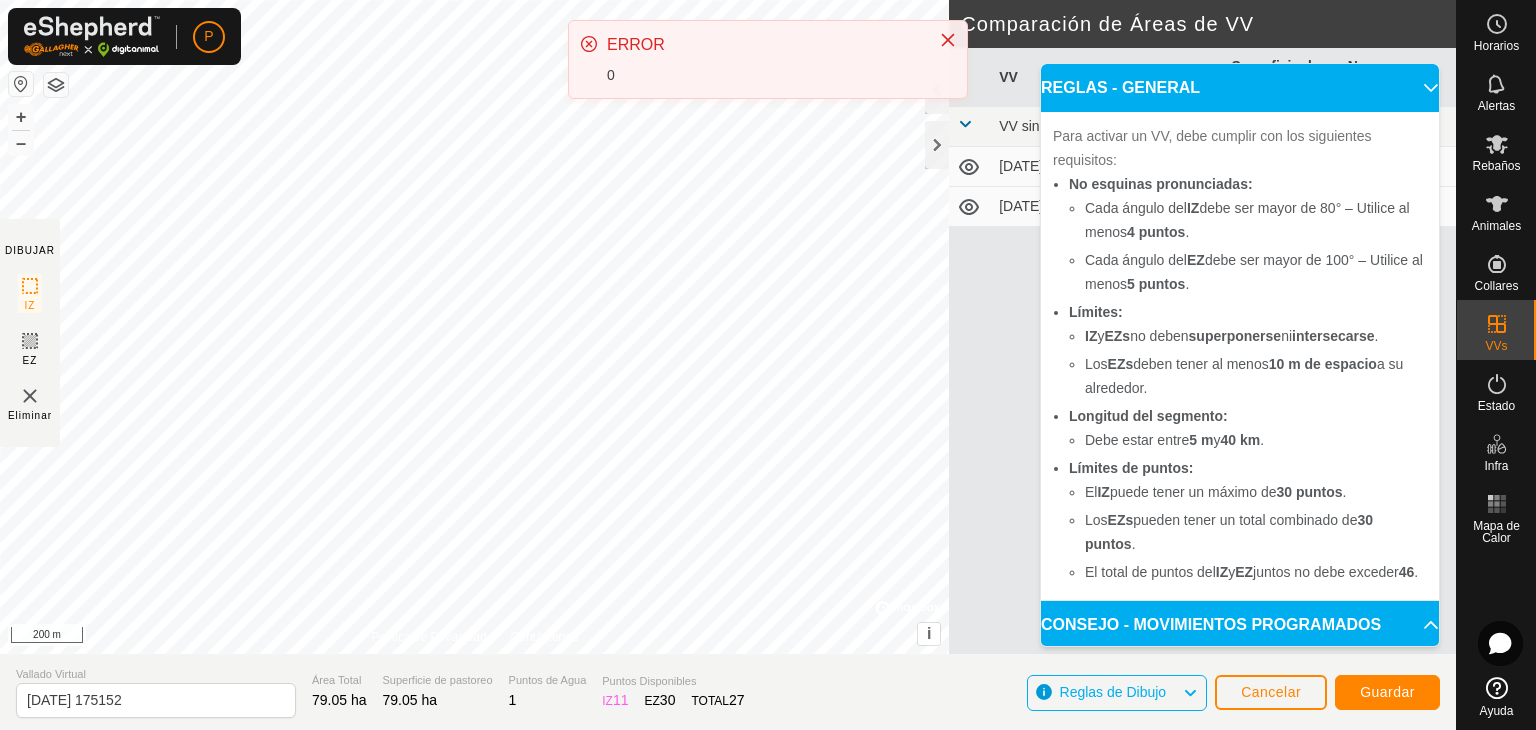 click 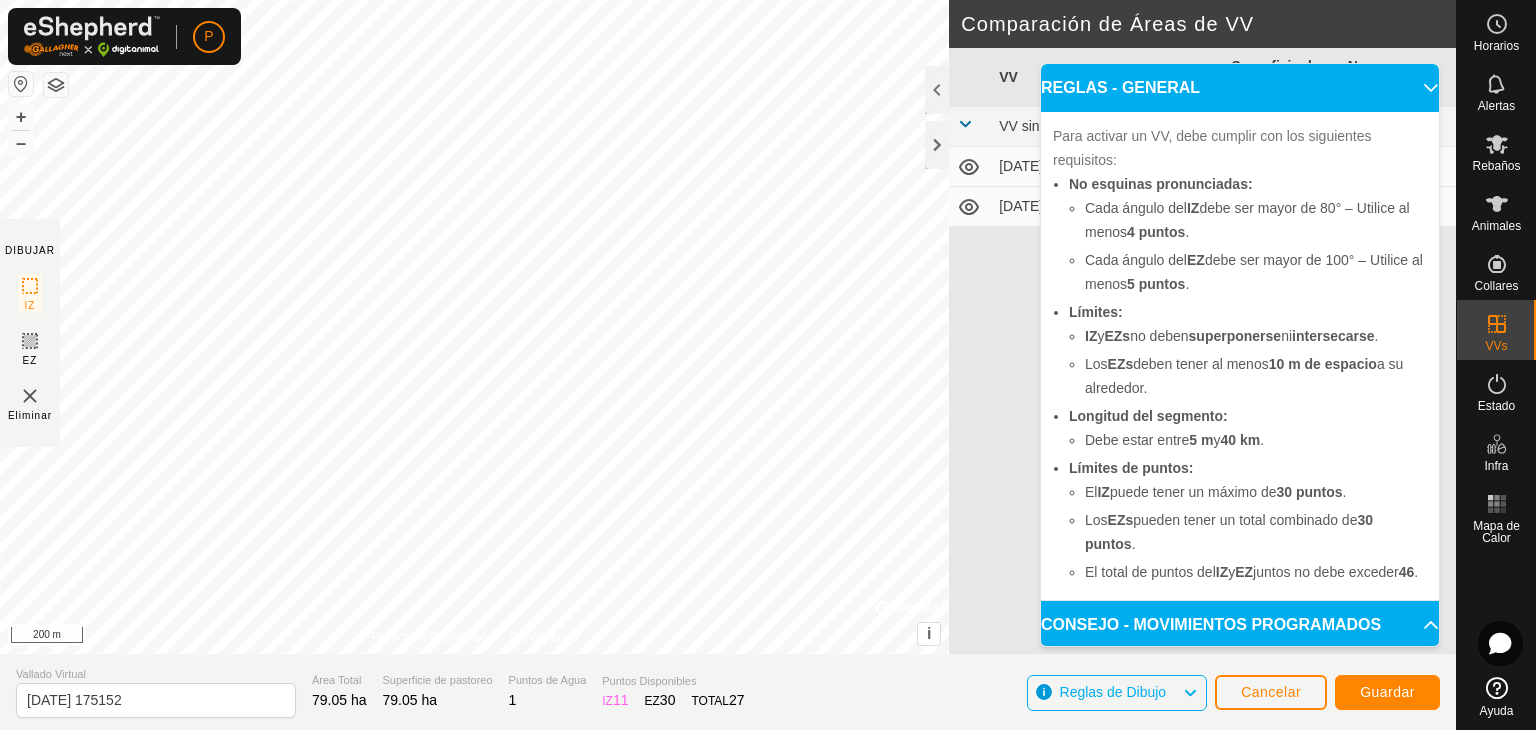 click on "Comparación de Áreas de VV" 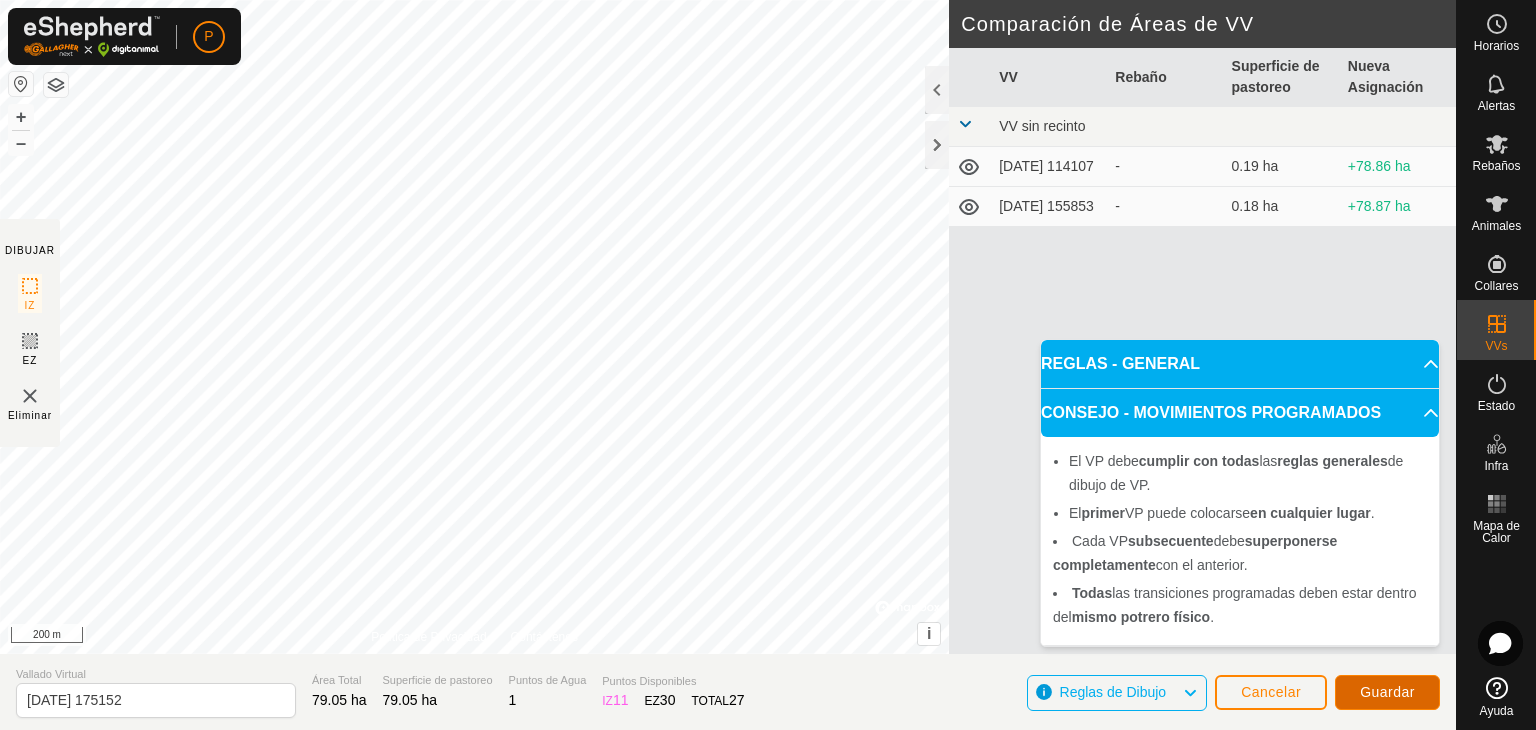 click on "Guardar" 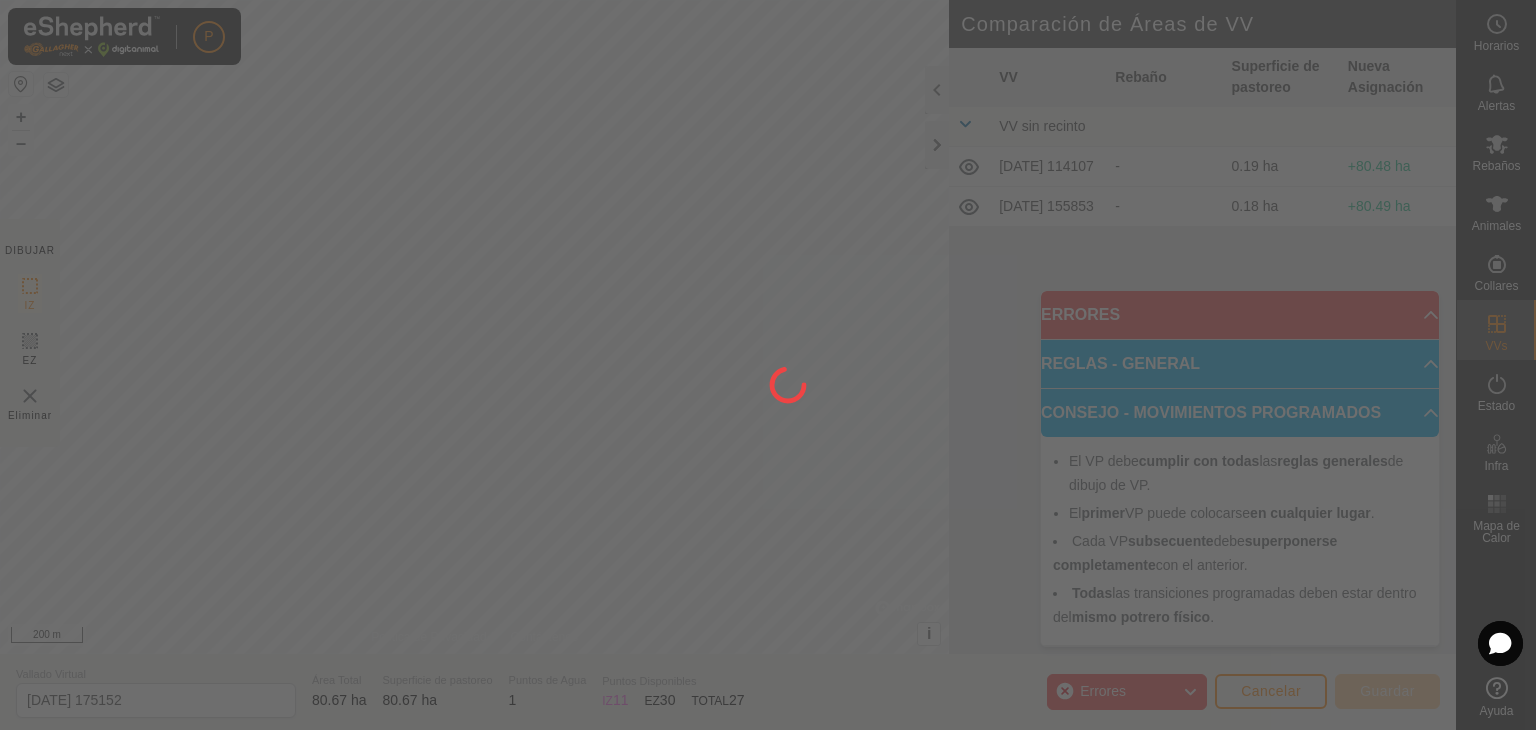 click 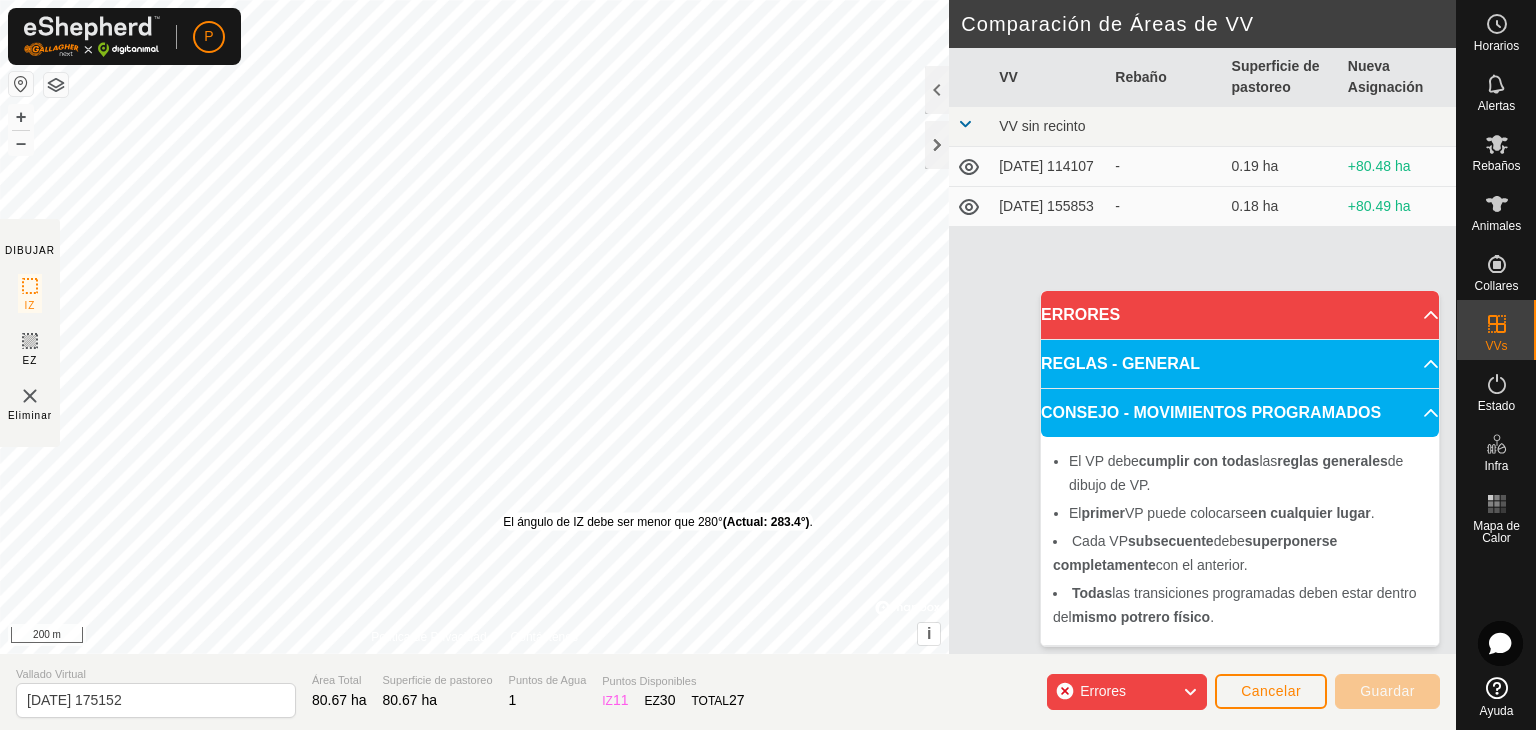 click on "El ángulo de IZ debe ser menor que 280°  (Actual: 283.4°) ." at bounding box center (658, 522) 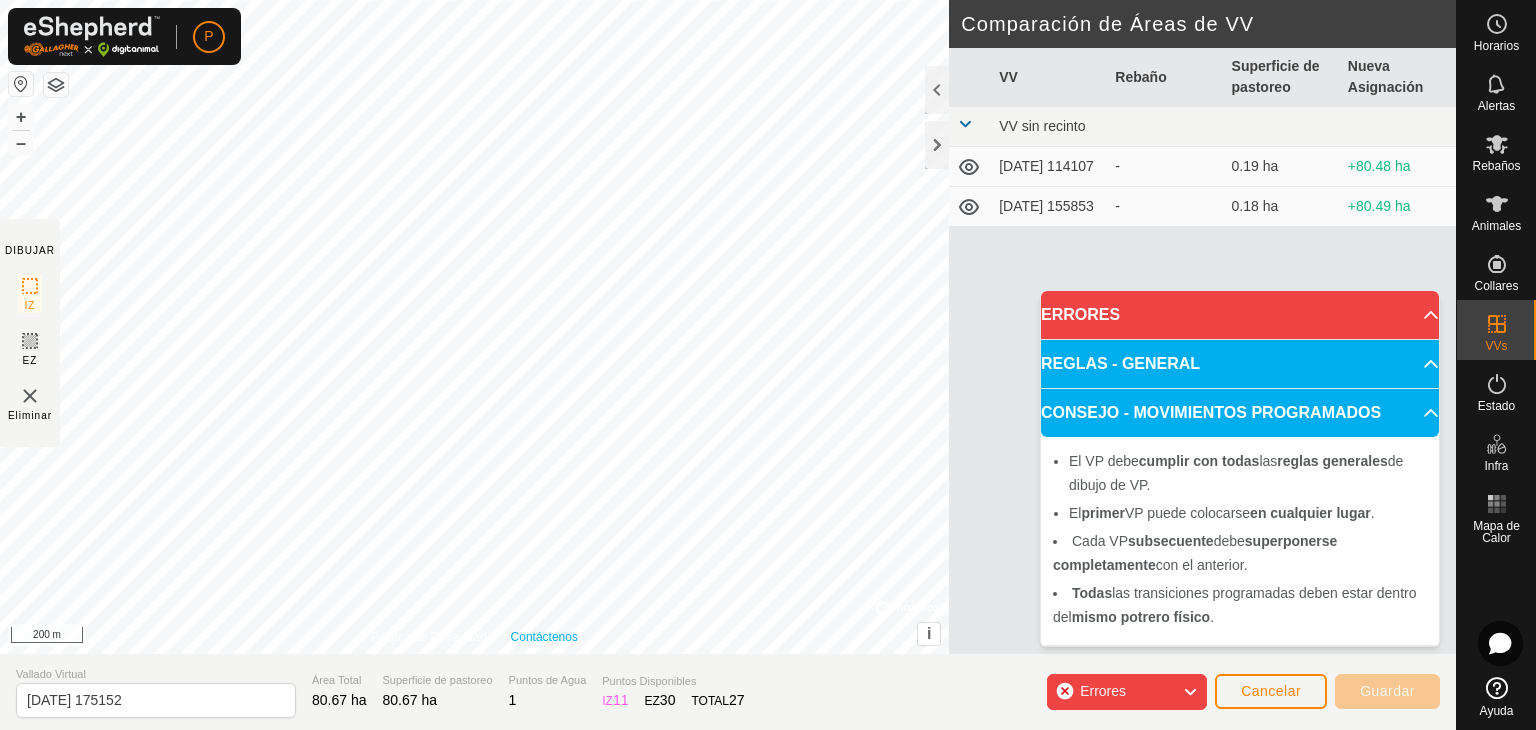 click on "Contáctenos" at bounding box center (544, 637) 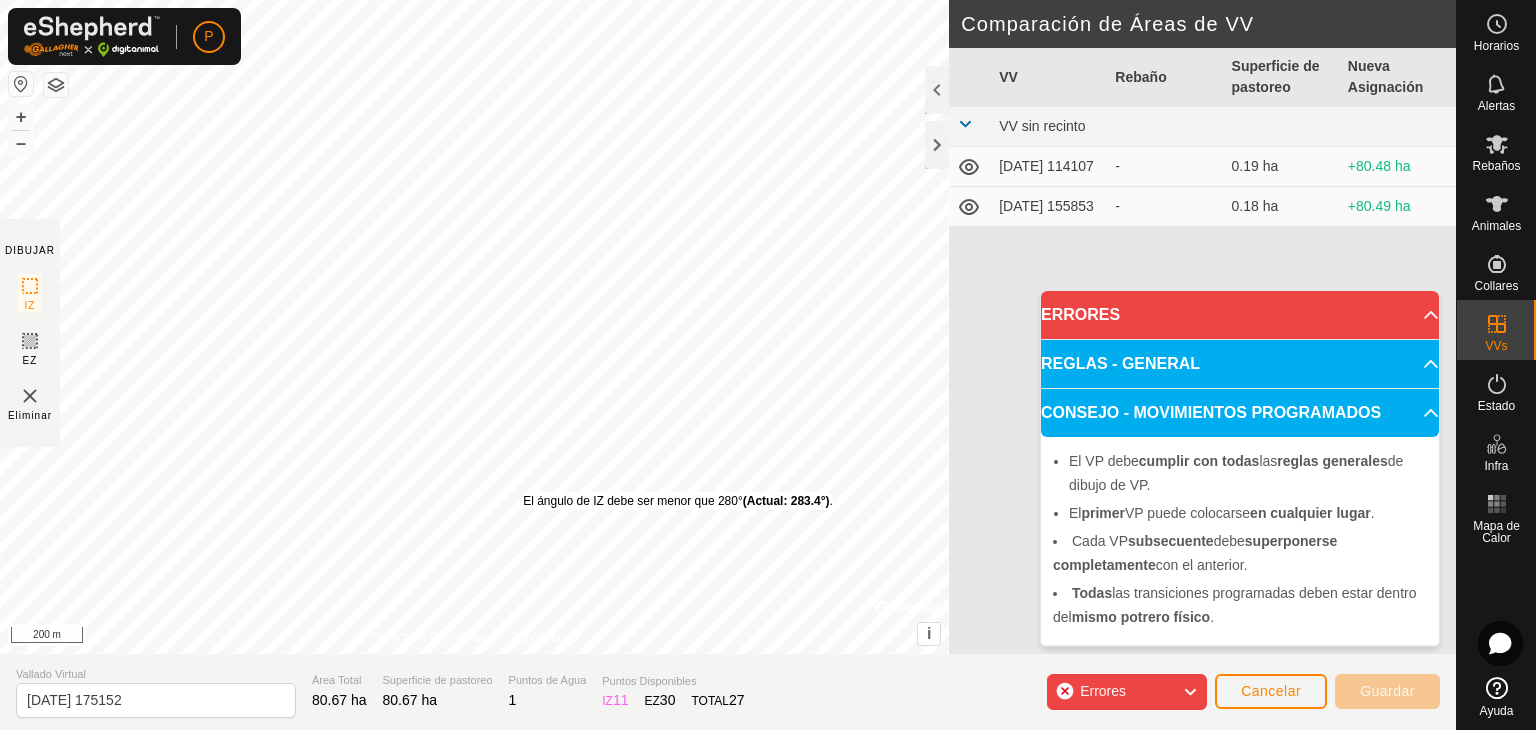 drag, startPoint x: 507, startPoint y: 506, endPoint x: 522, endPoint y: 491, distance: 21.213203 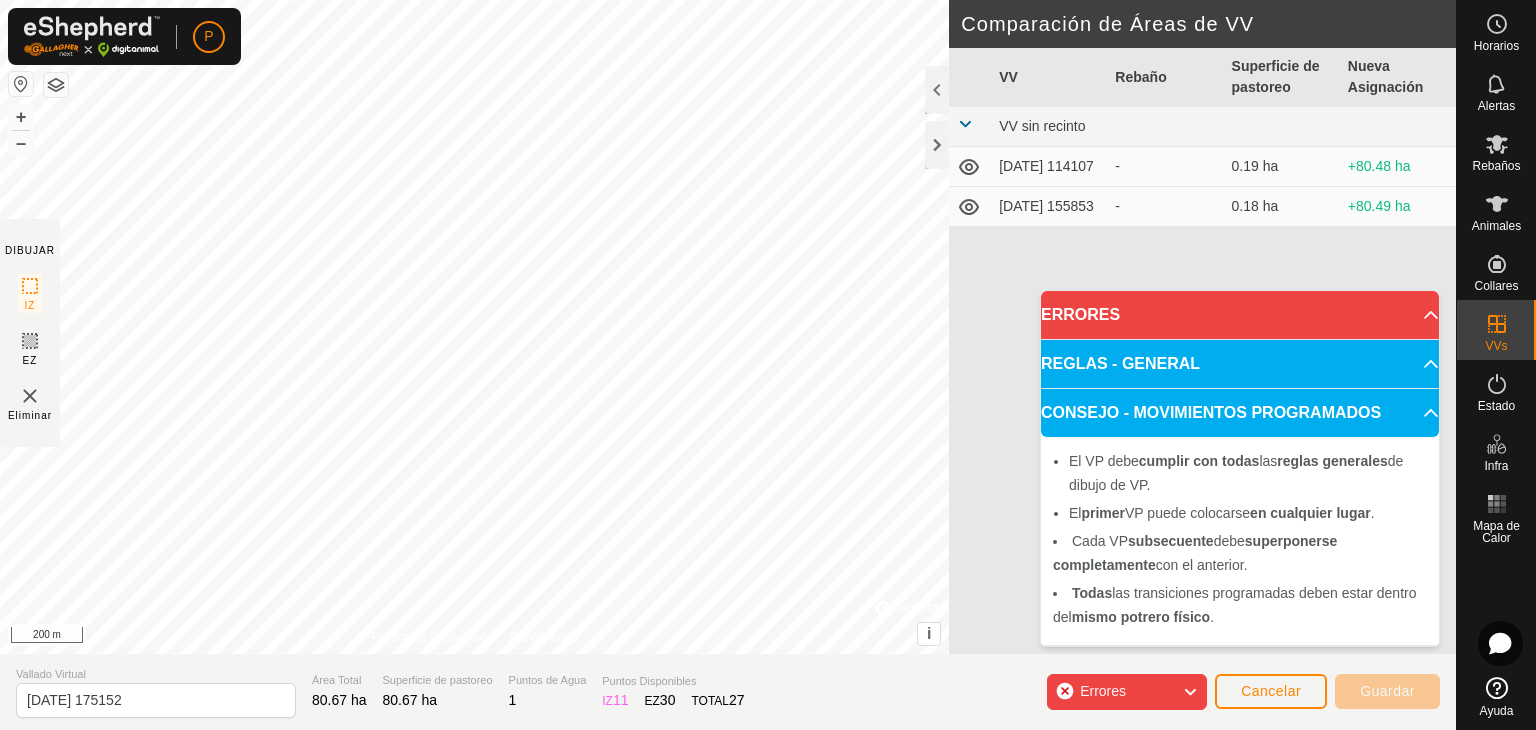 click on "Errores" 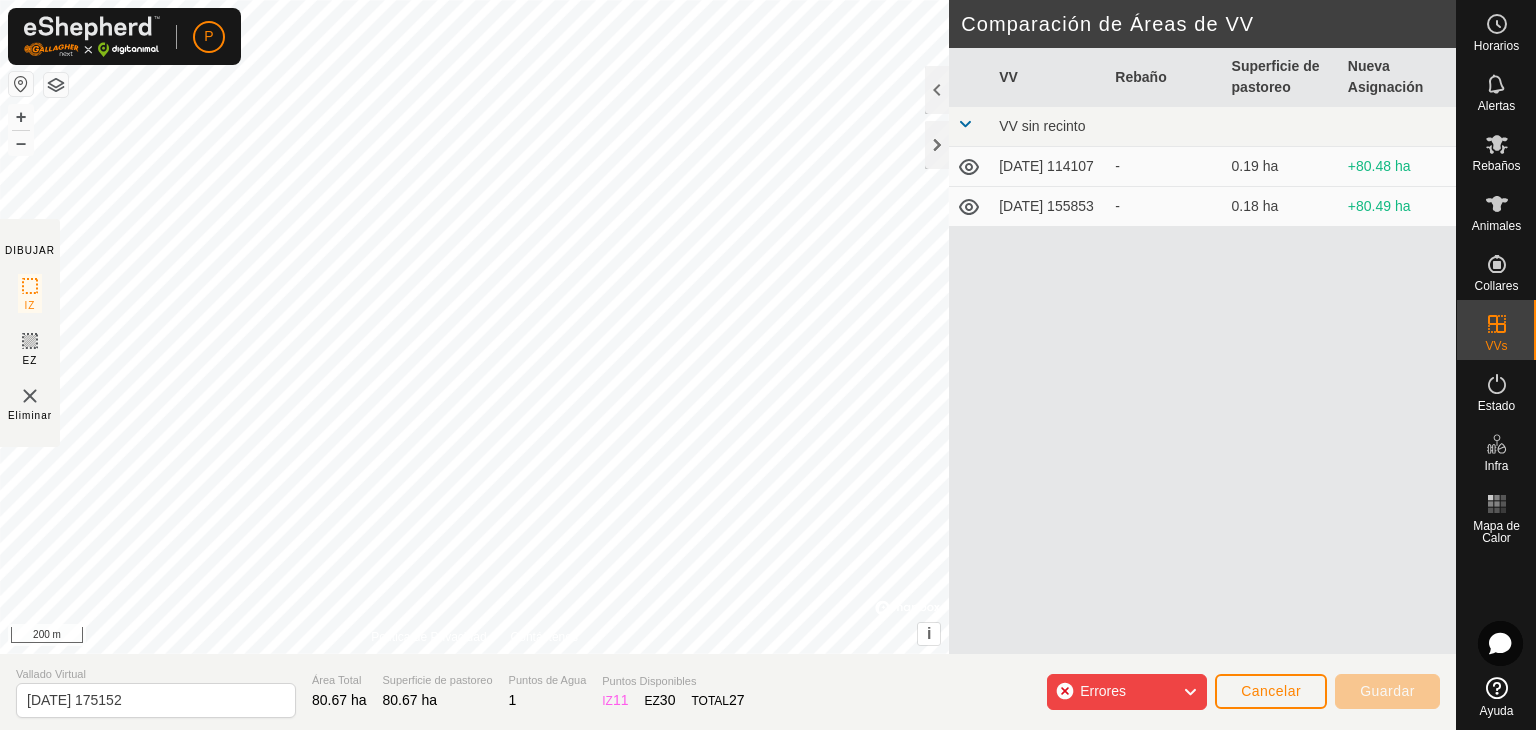 click on "Errores" 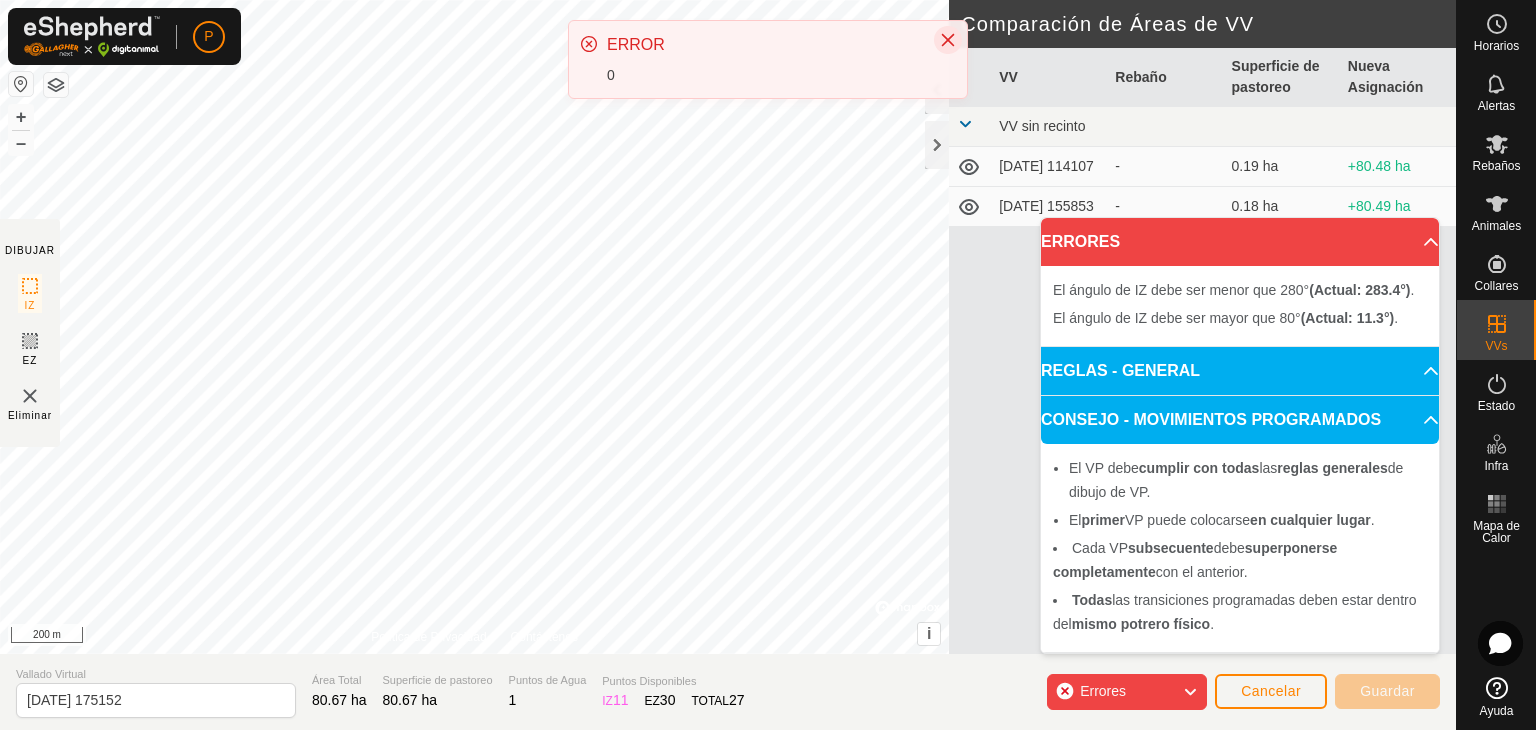 click 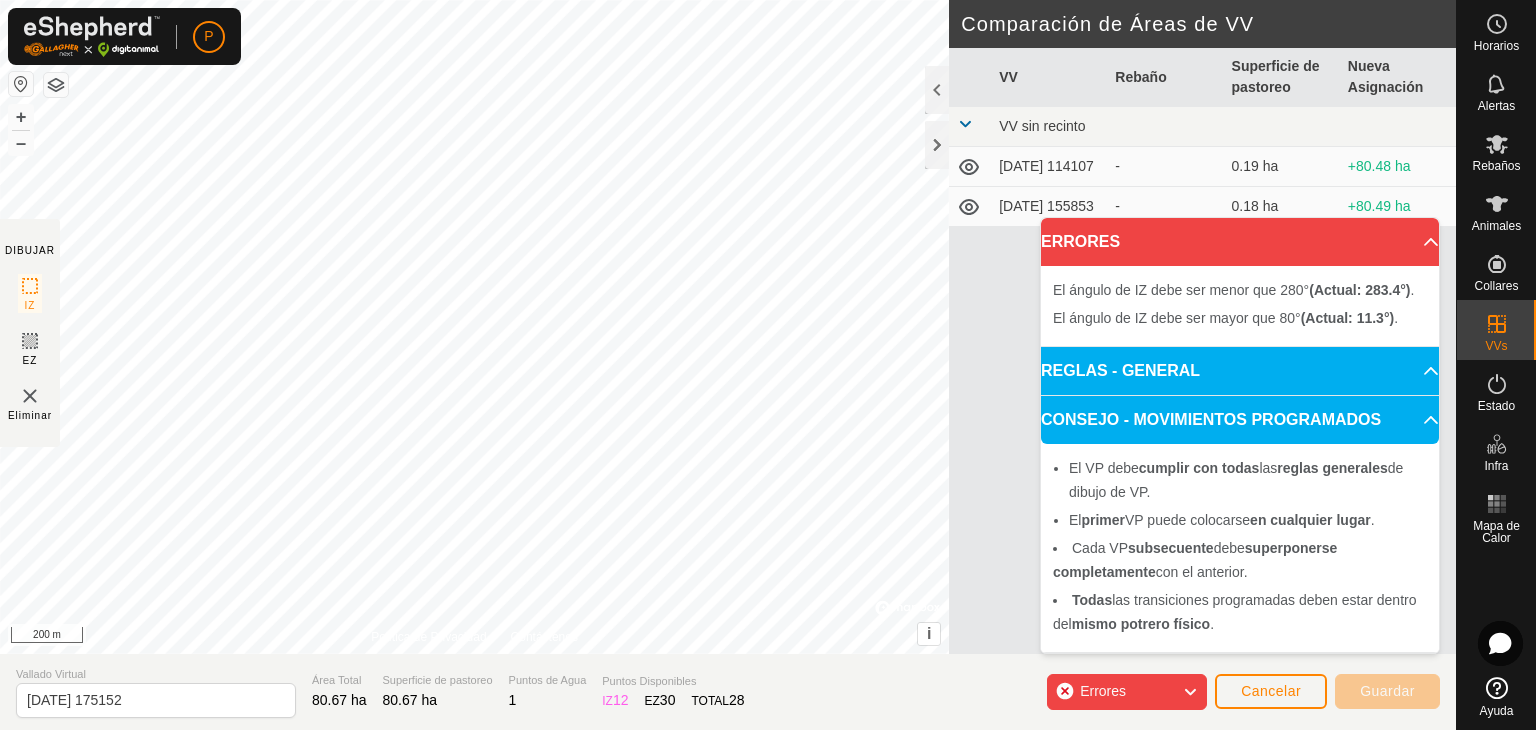 click on "(Actual: 11.3°)" at bounding box center [1348, 318] 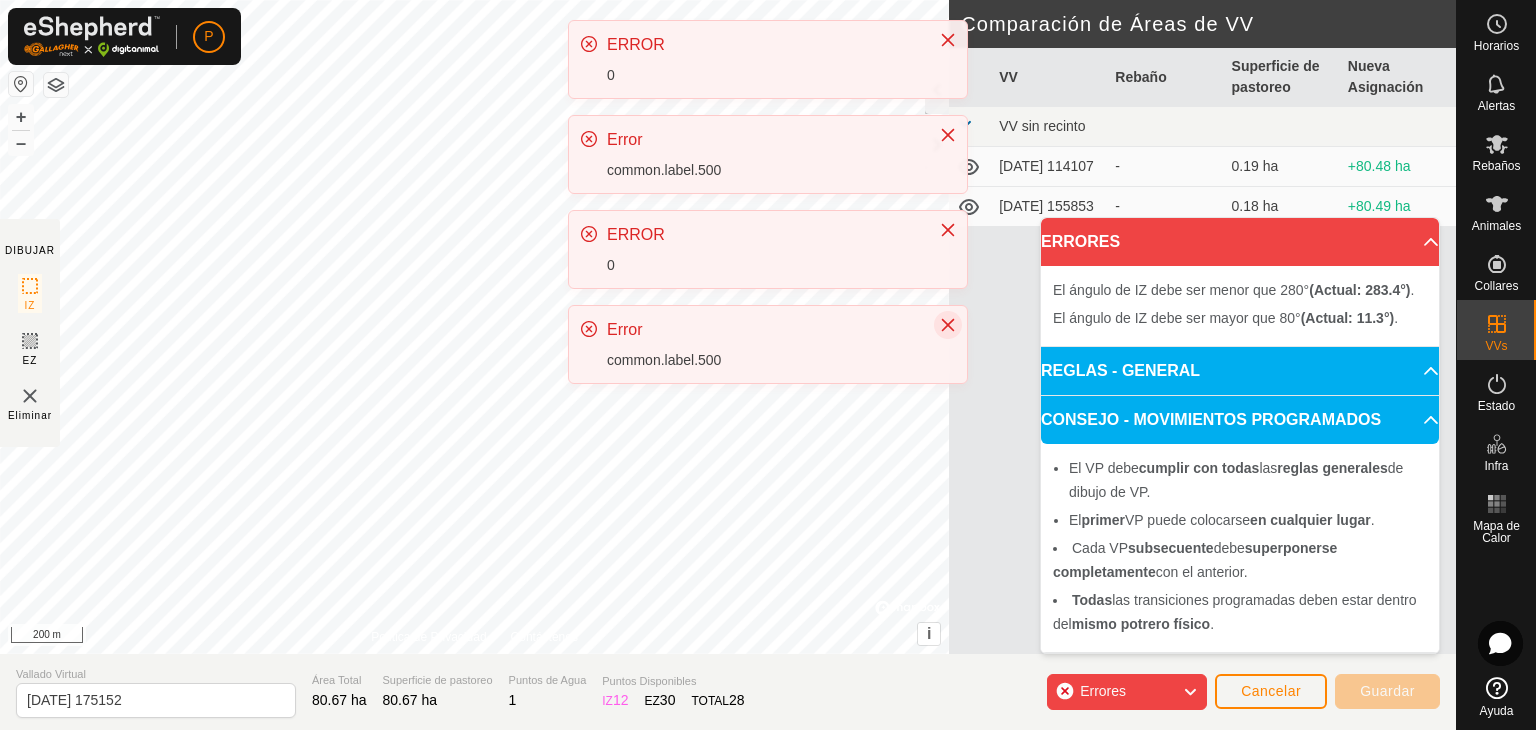 click 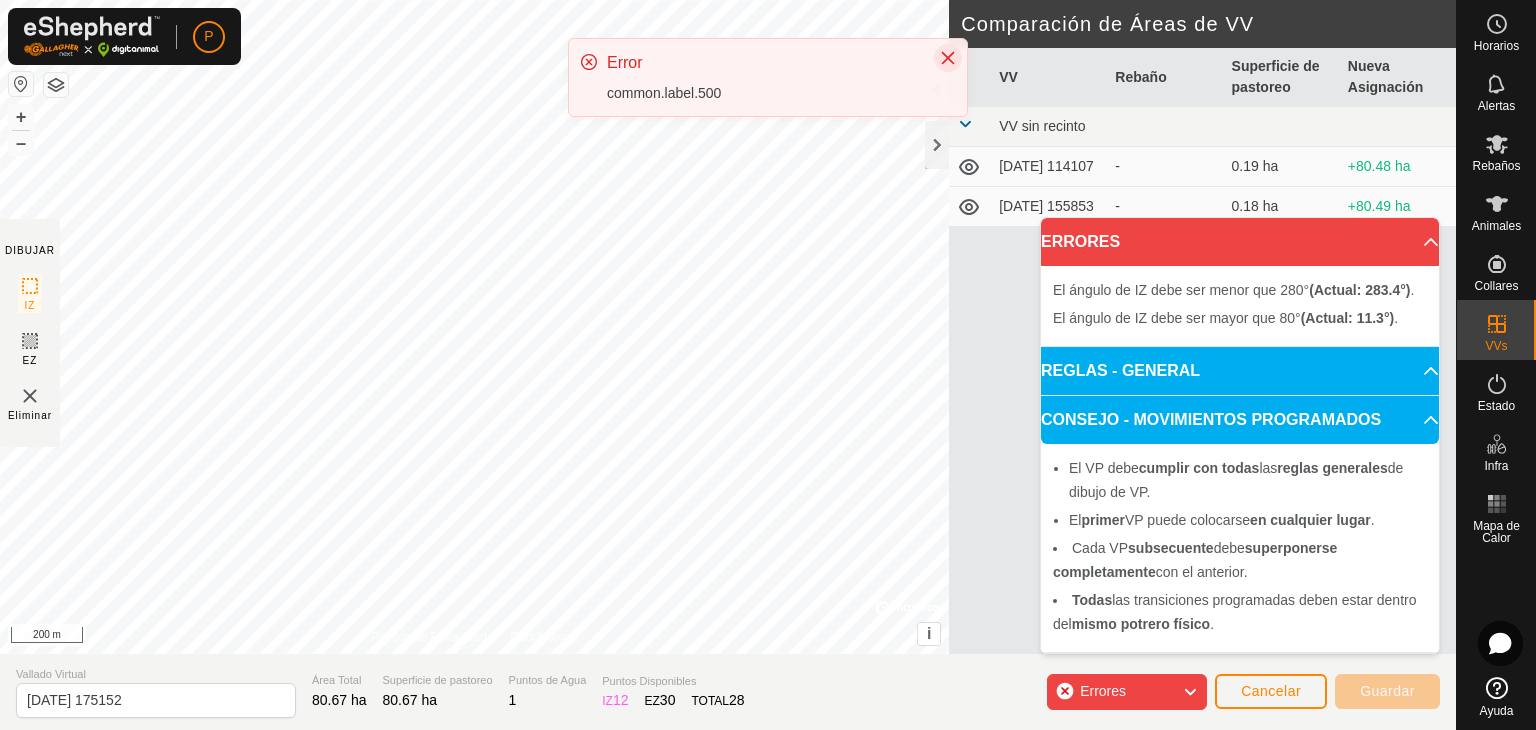 click 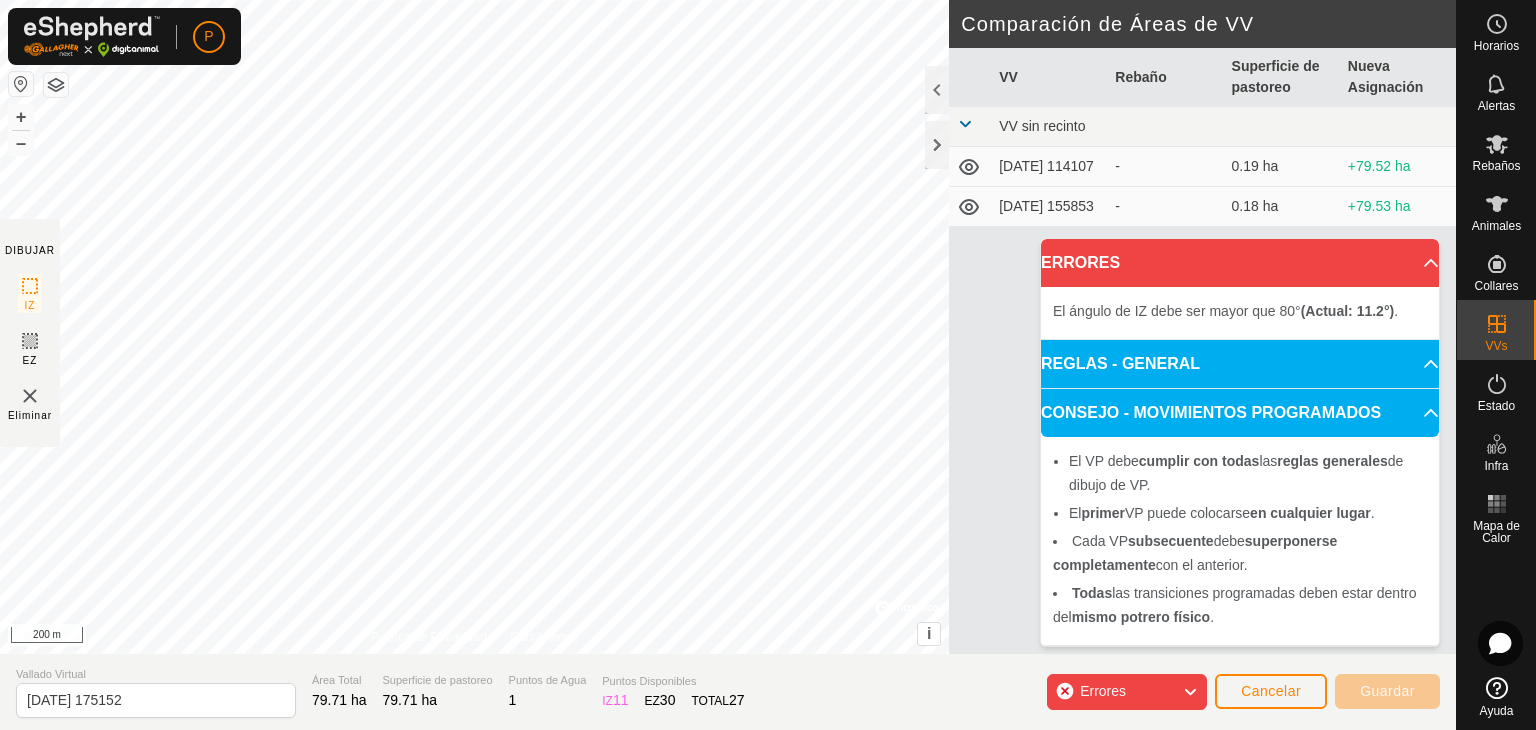 click on "El ángulo de IZ debe ser mayor que 80°  (Actual: 11.2°) . + – ⇧ i ©  Mapbox , ©  OpenStreetMap ,  Improve this map 200 m" at bounding box center (474, 327) 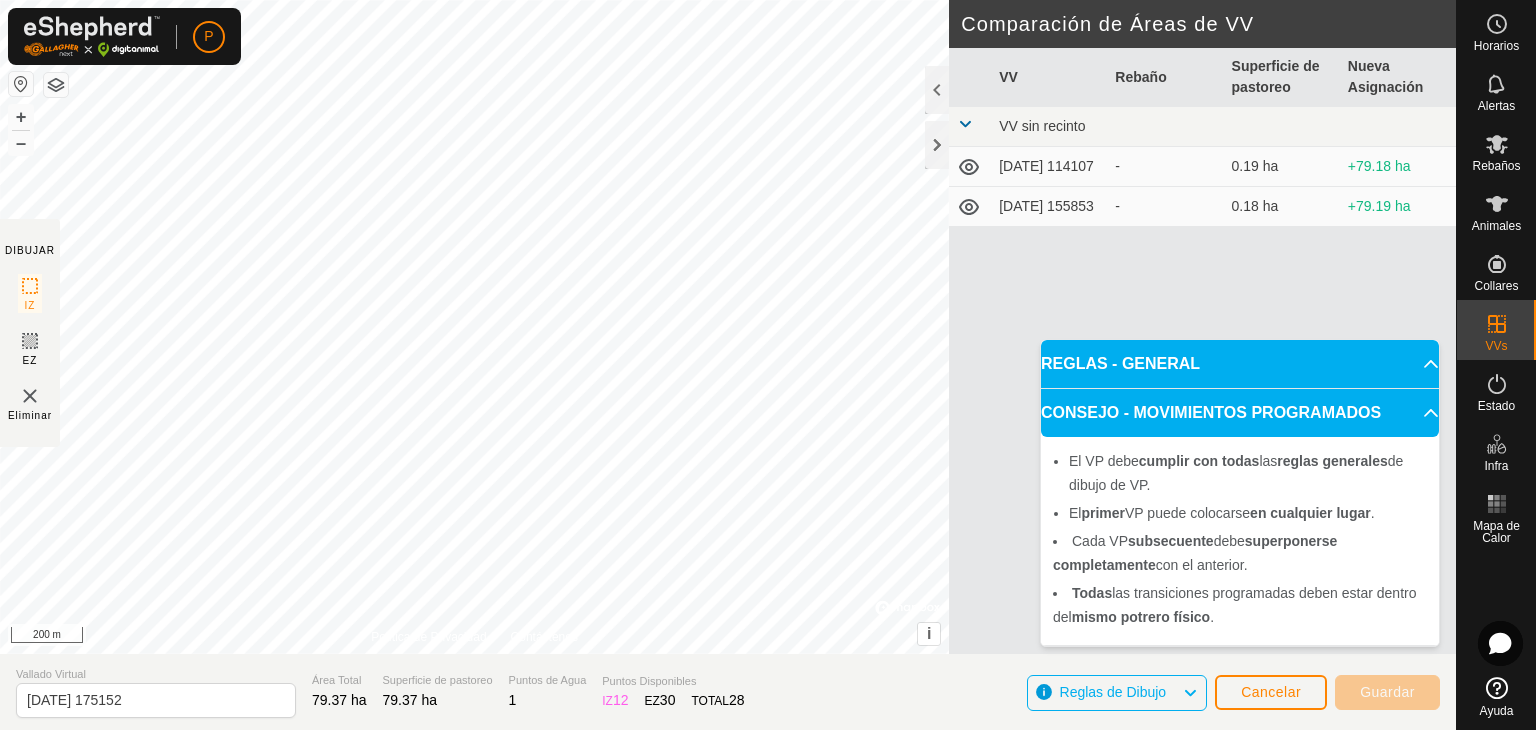 click on "VV   Rebaño   Superficie de pastoreo   Nueva Asignación  VV sin recinto  2025-07-16 114107  -  0.19 ha  +79.18 ha  2025-07-16 155853  -  0.18 ha  +79.19 ha" at bounding box center (1202, 375) 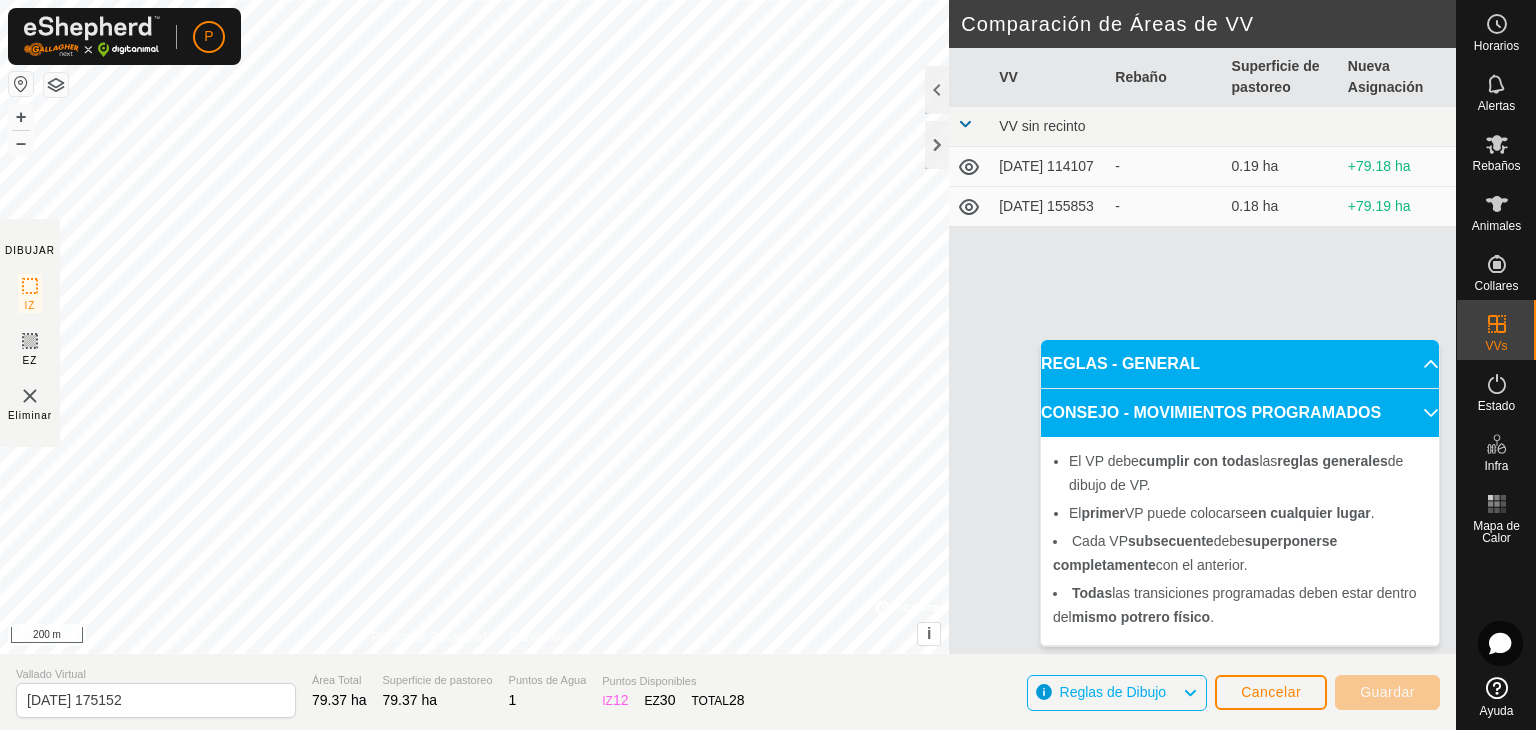 click on "CONSEJO - MOVIMIENTOS PROGRAMADOS" at bounding box center (1240, 413) 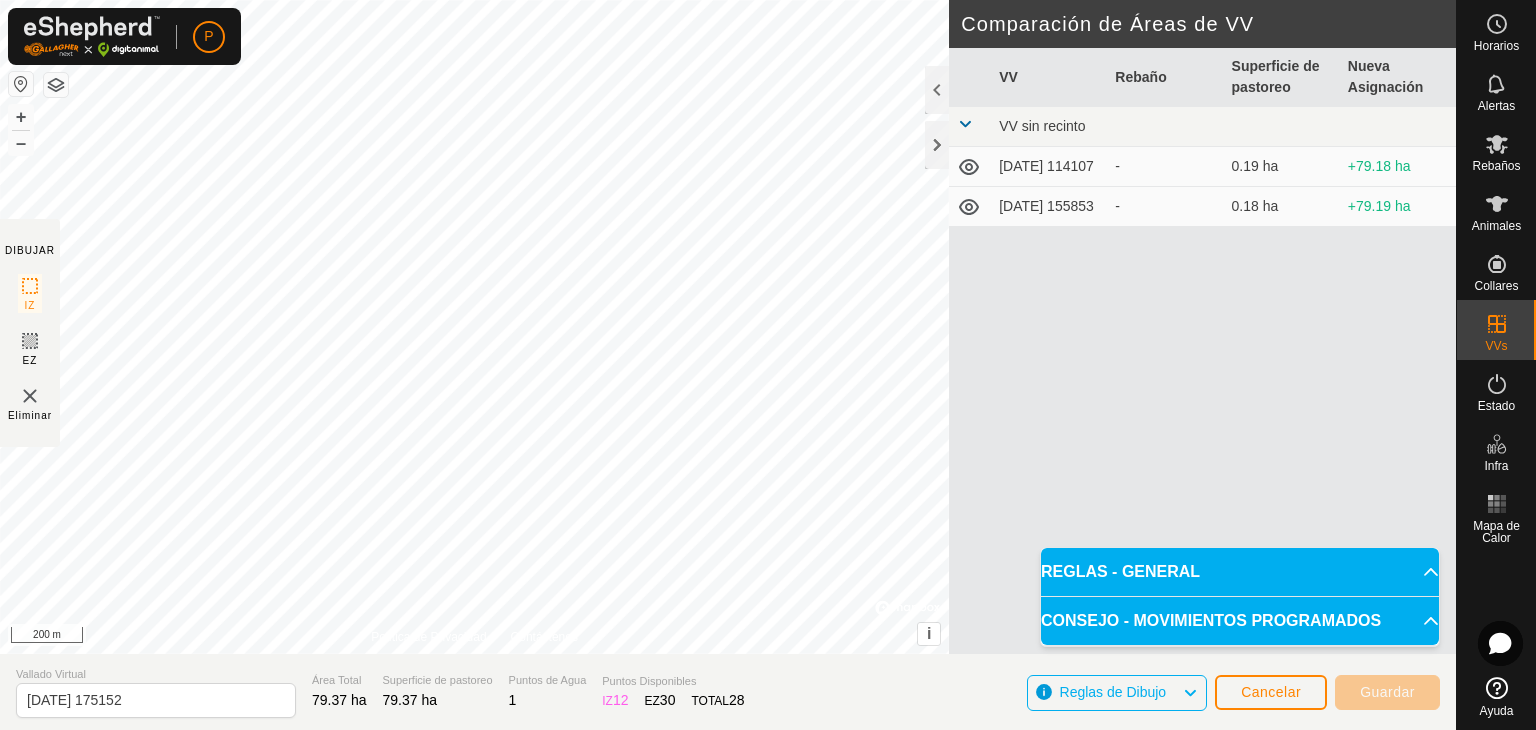 click on "VV   Rebaño   Superficie de pastoreo   Nueva Asignación  VV sin recinto  2025-07-16 114107  -  0.19 ha  +79.18 ha  2025-07-16 155853  -  0.18 ha  +79.19 ha" at bounding box center (1202, 375) 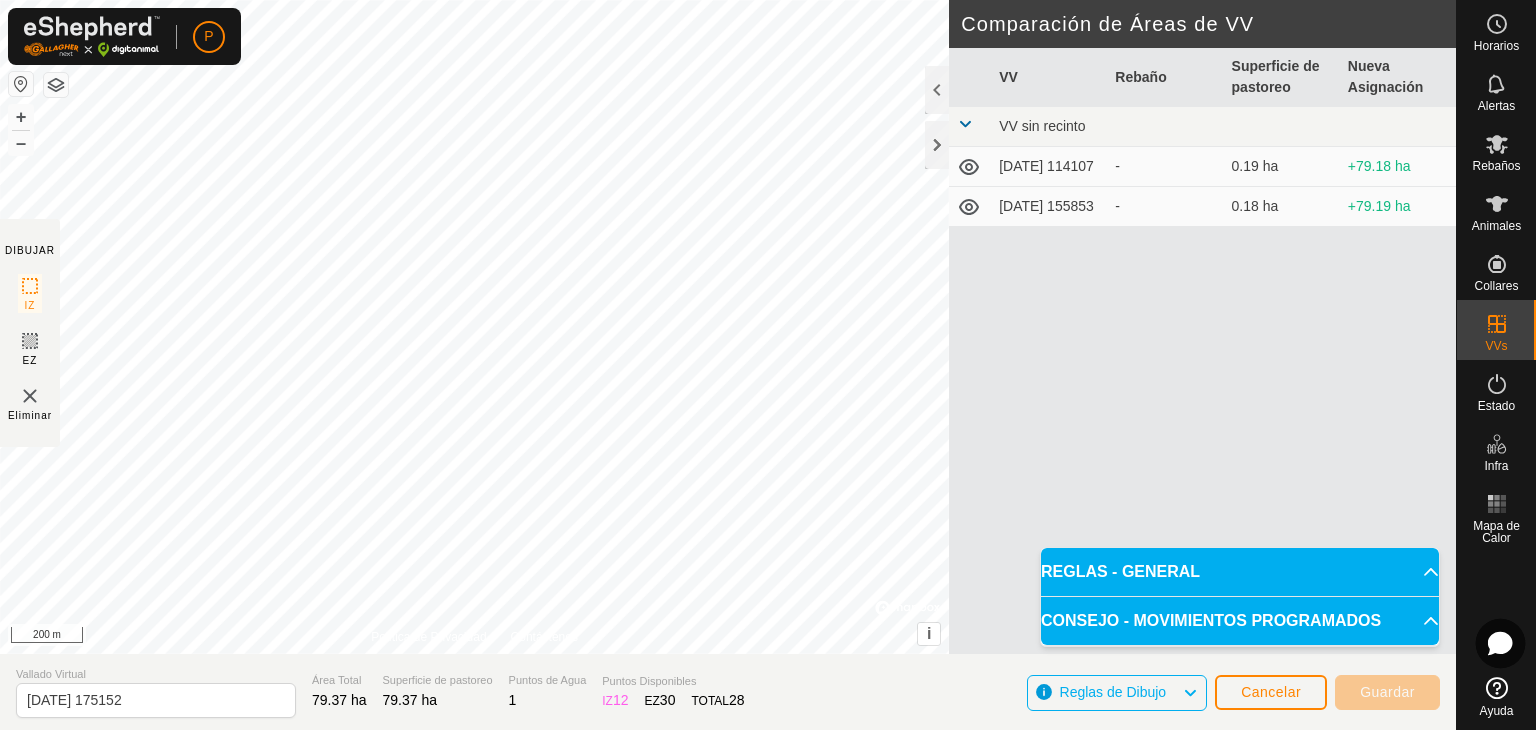 click 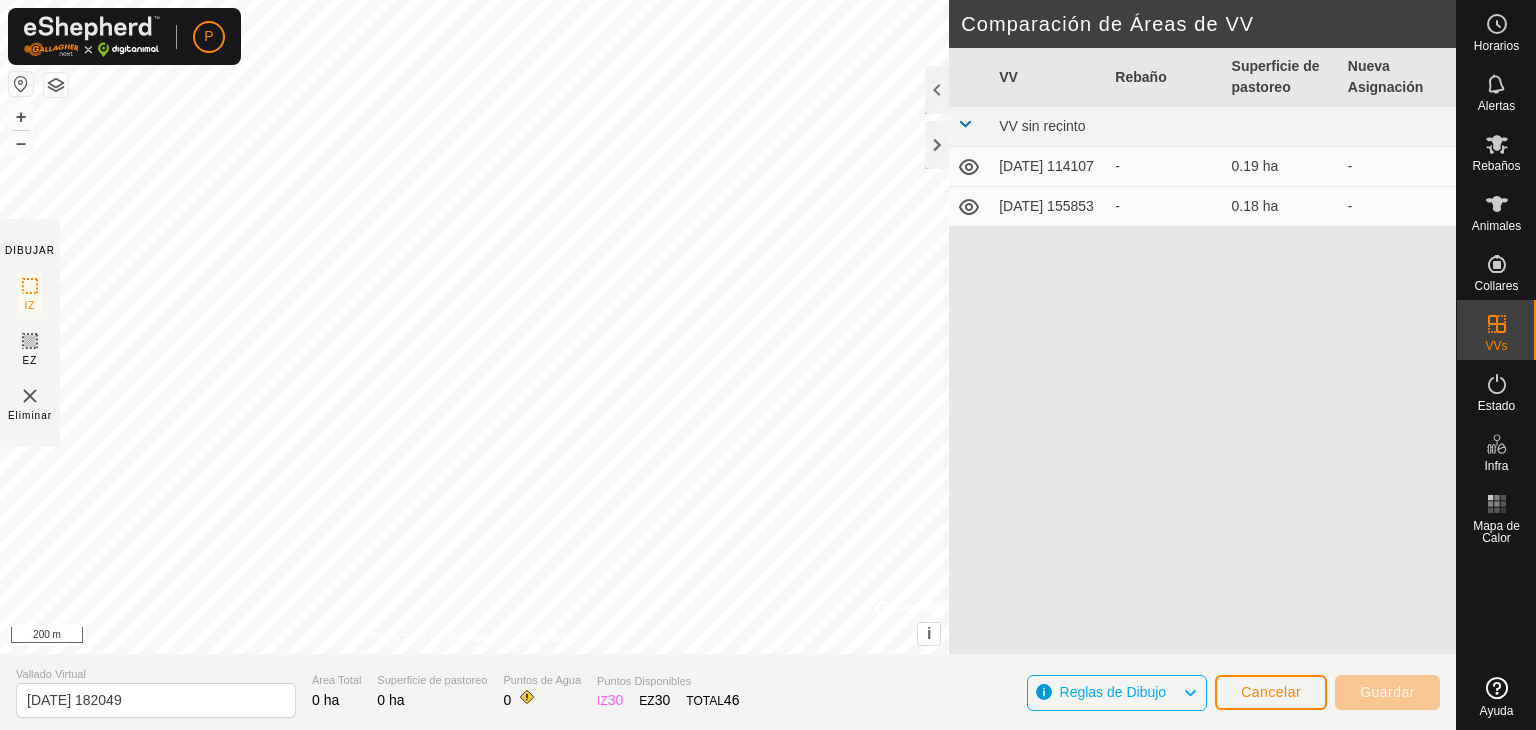 scroll, scrollTop: 0, scrollLeft: 0, axis: both 